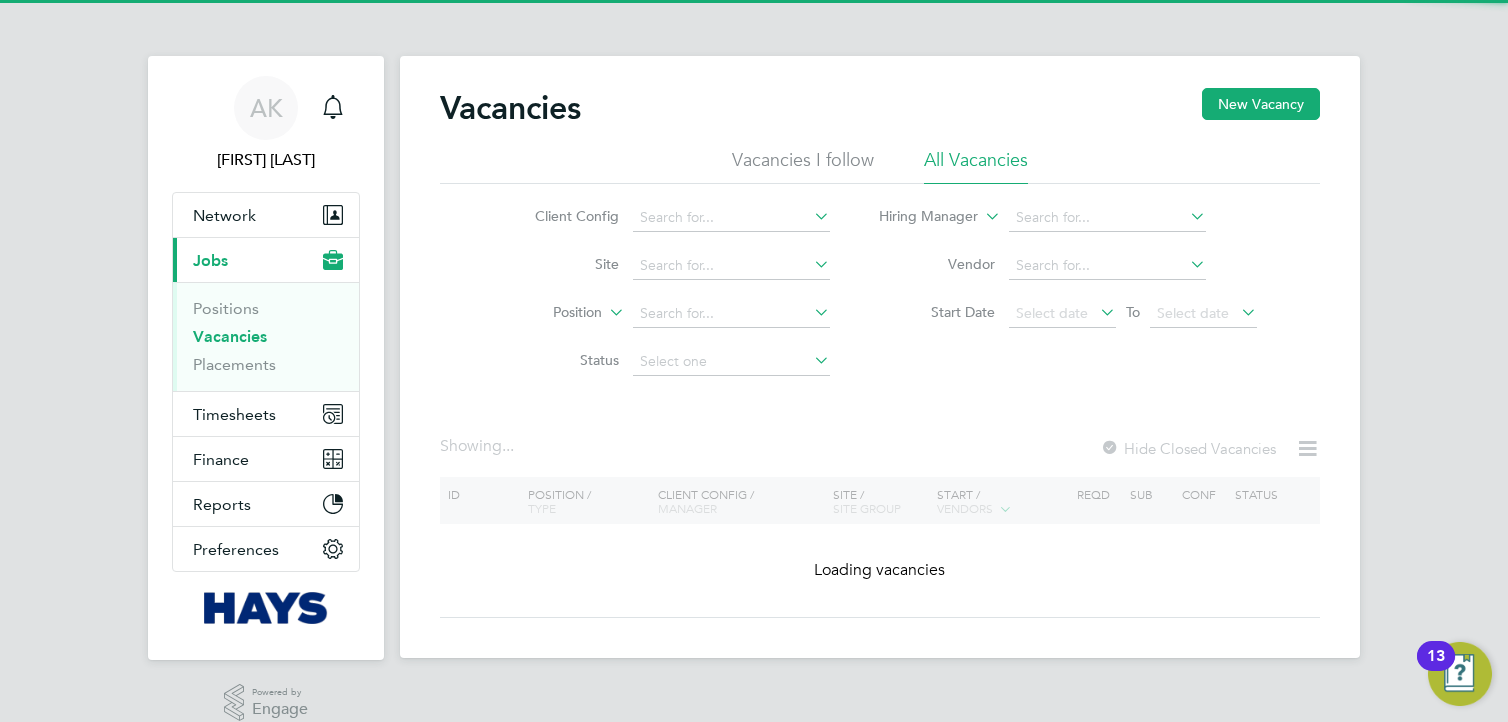 scroll, scrollTop: 0, scrollLeft: 0, axis: both 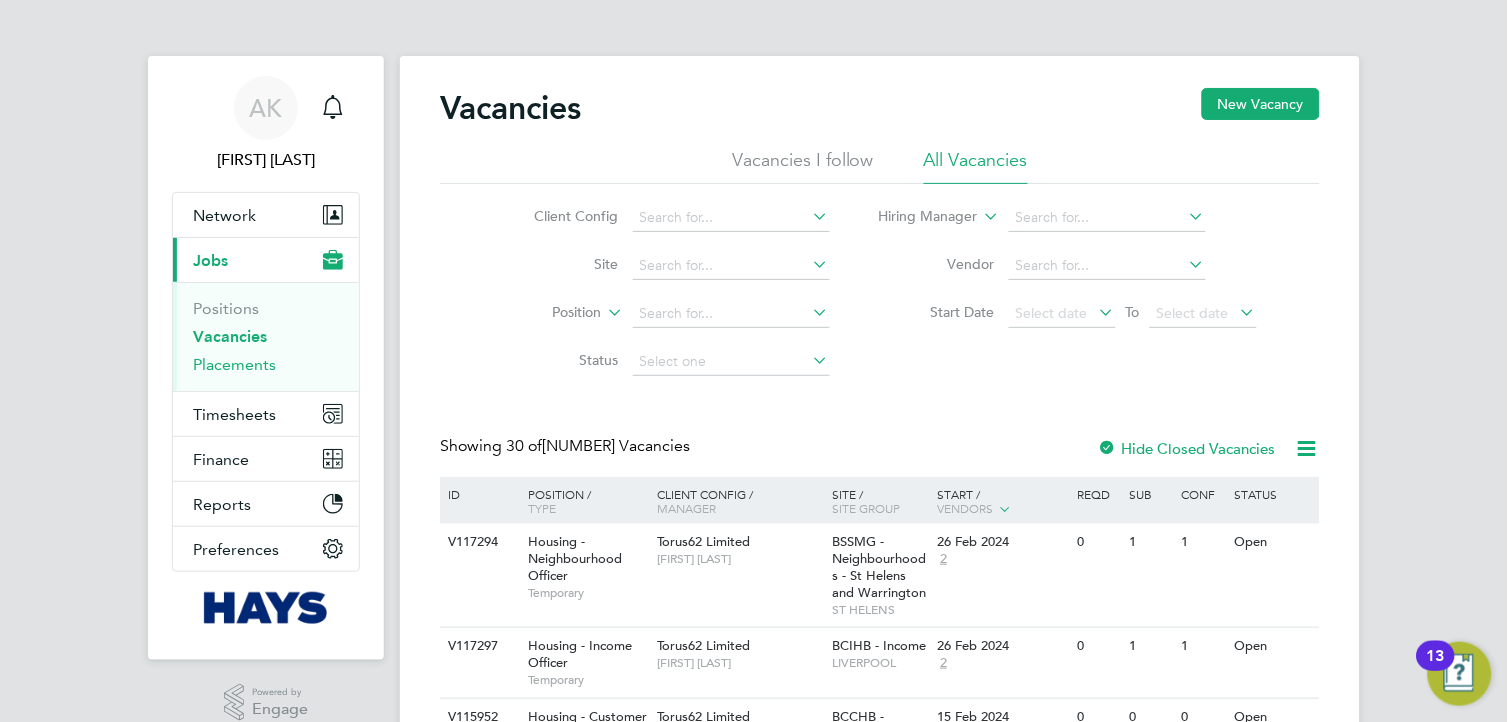 click on "Placements" at bounding box center (234, 364) 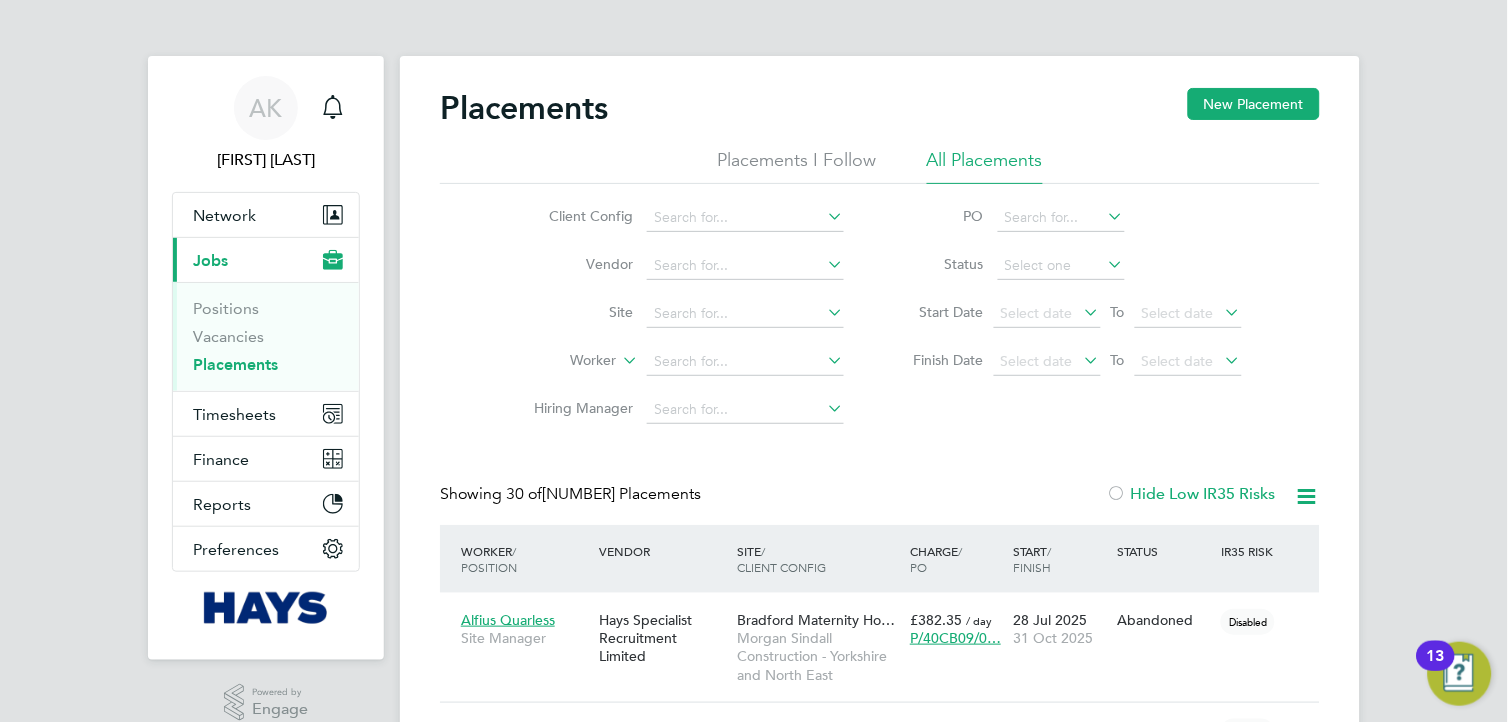 scroll, scrollTop: 8, scrollLeft: 10, axis: both 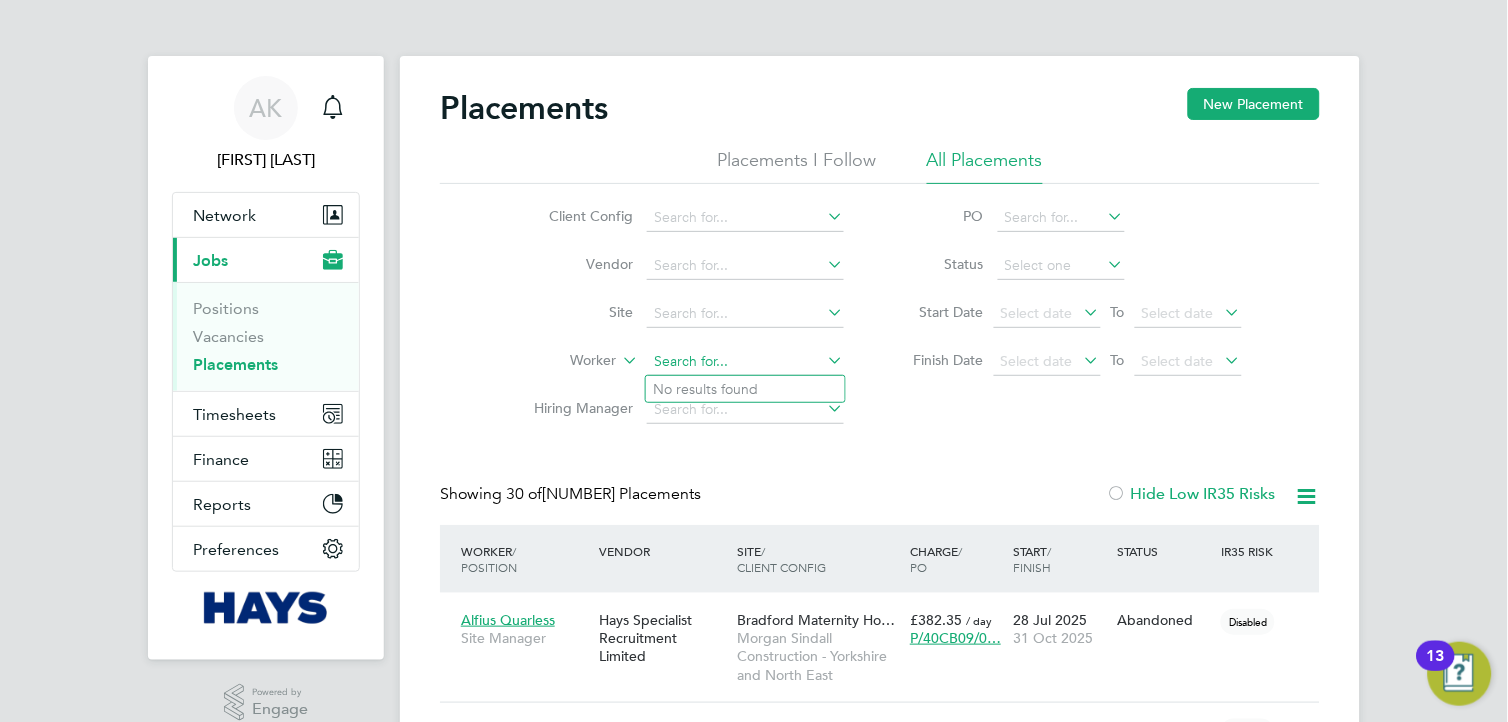 click 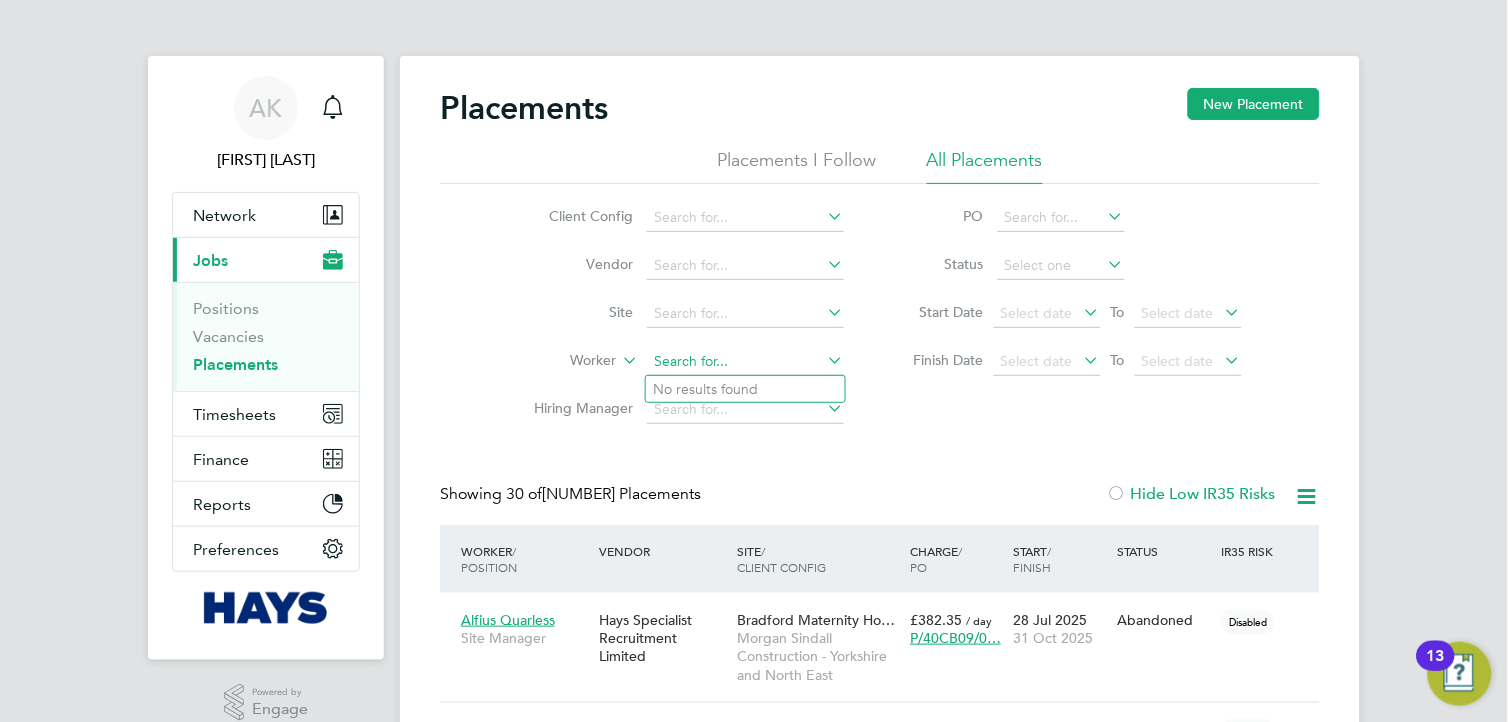 paste on "Dean Pardy" 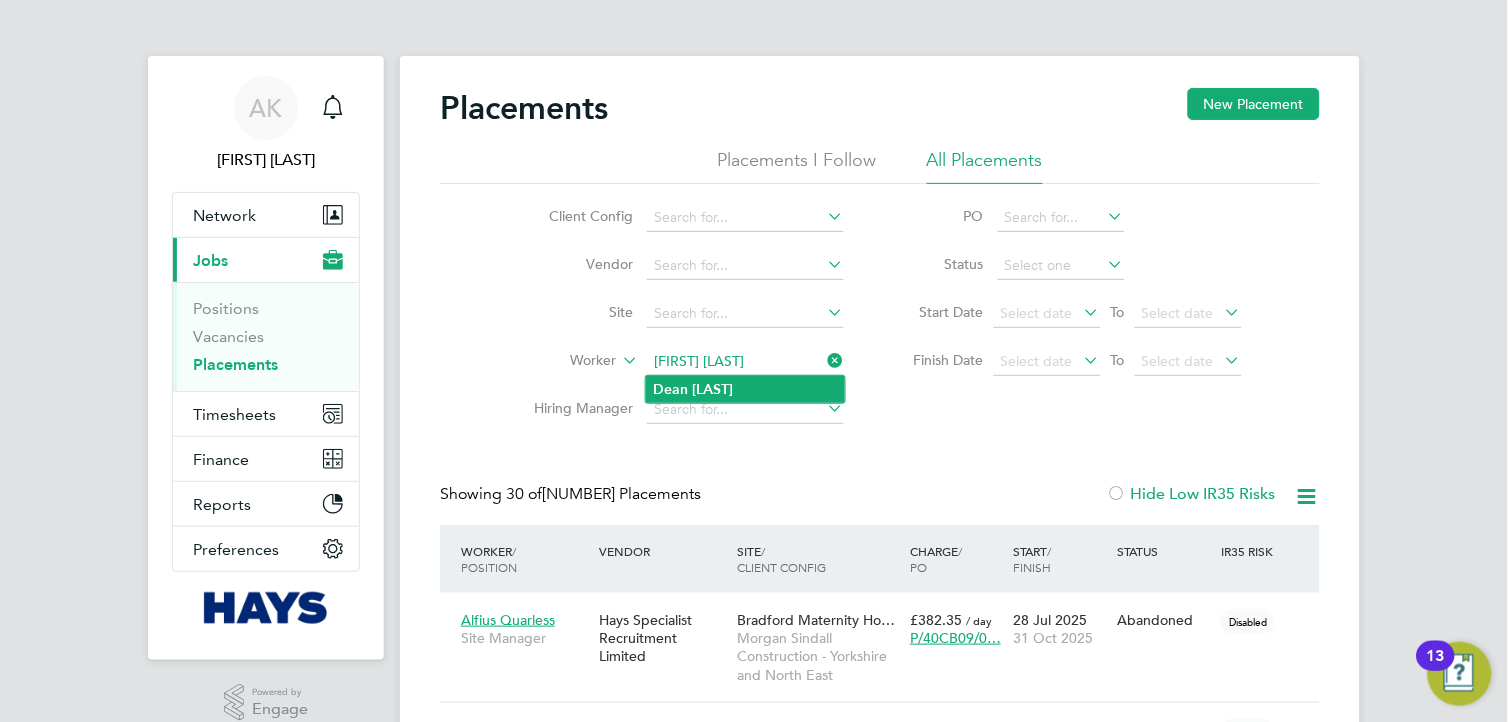 type on "Dean Pardy" 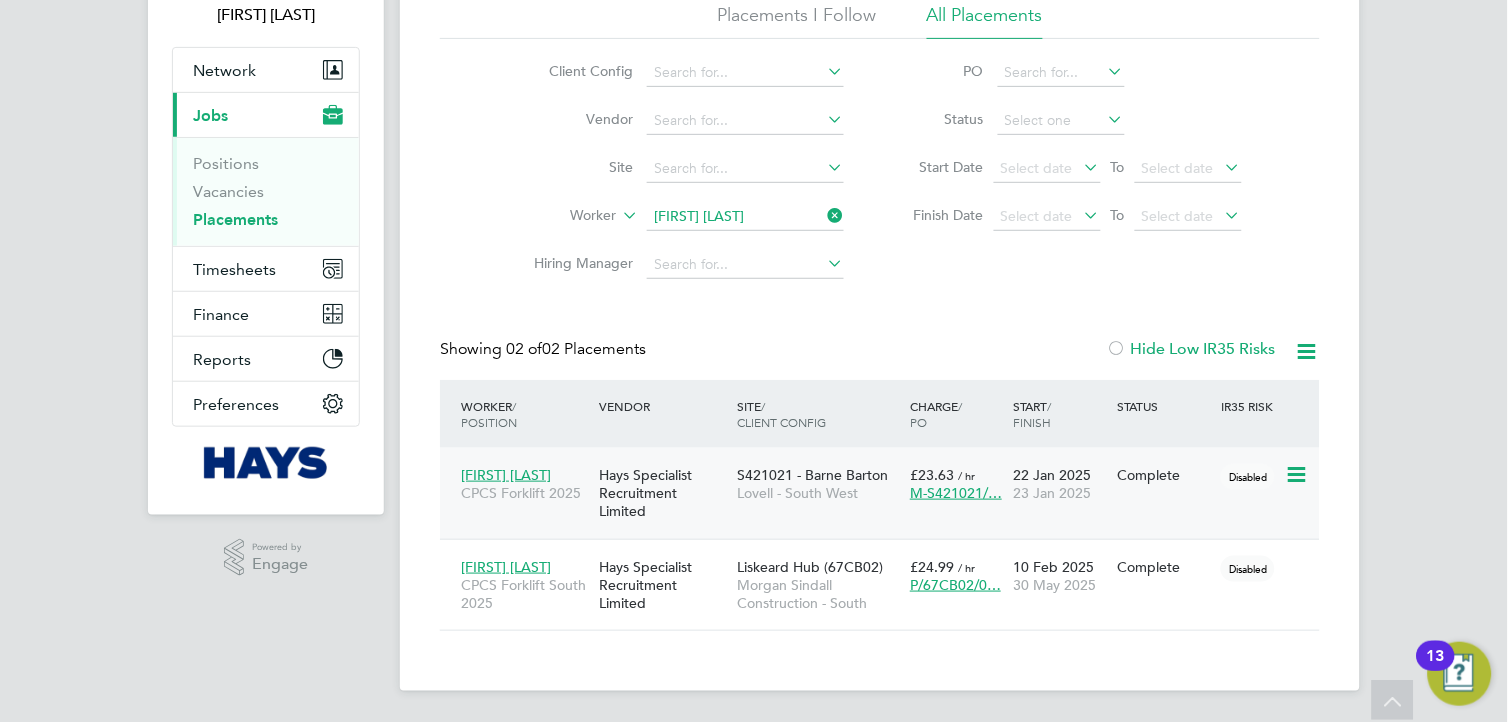 click on "Dean Pardy" 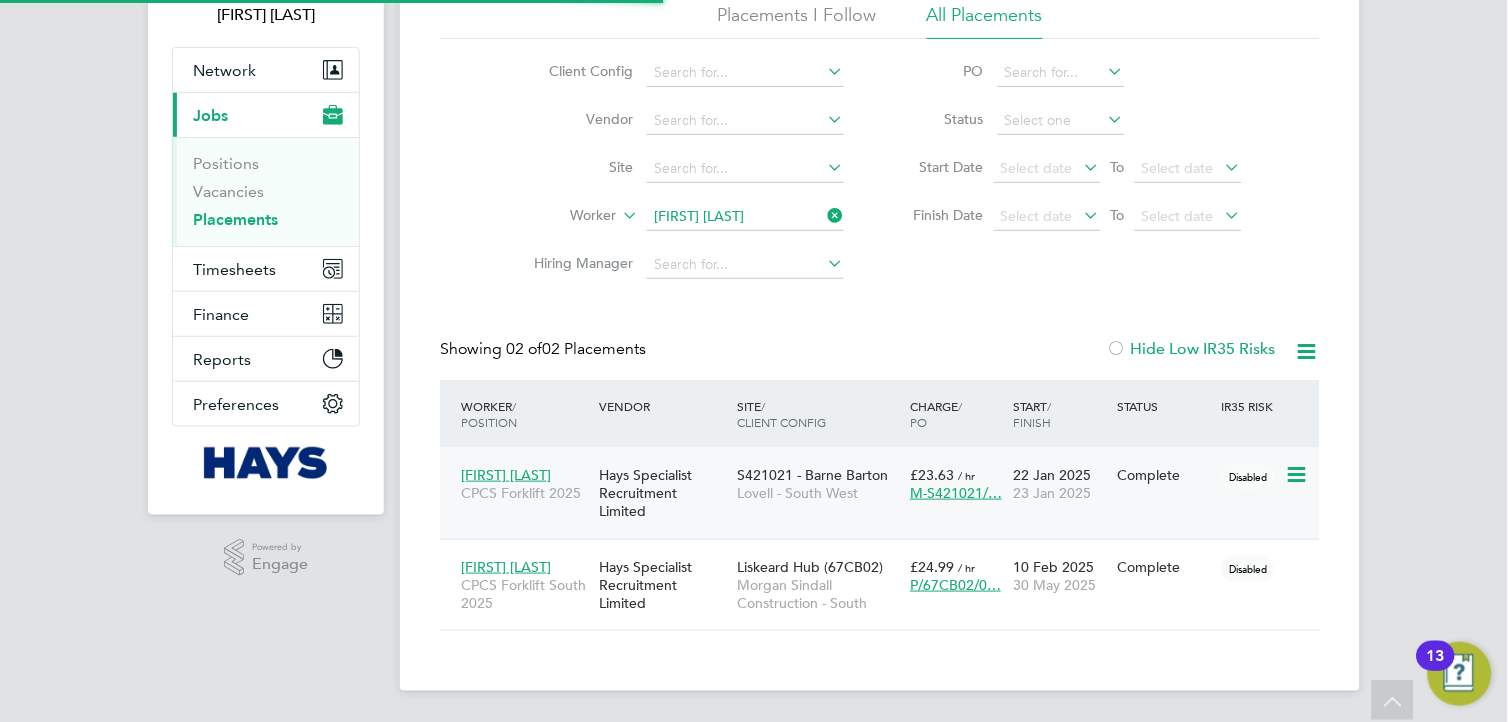 scroll, scrollTop: 10, scrollLeft: 10, axis: both 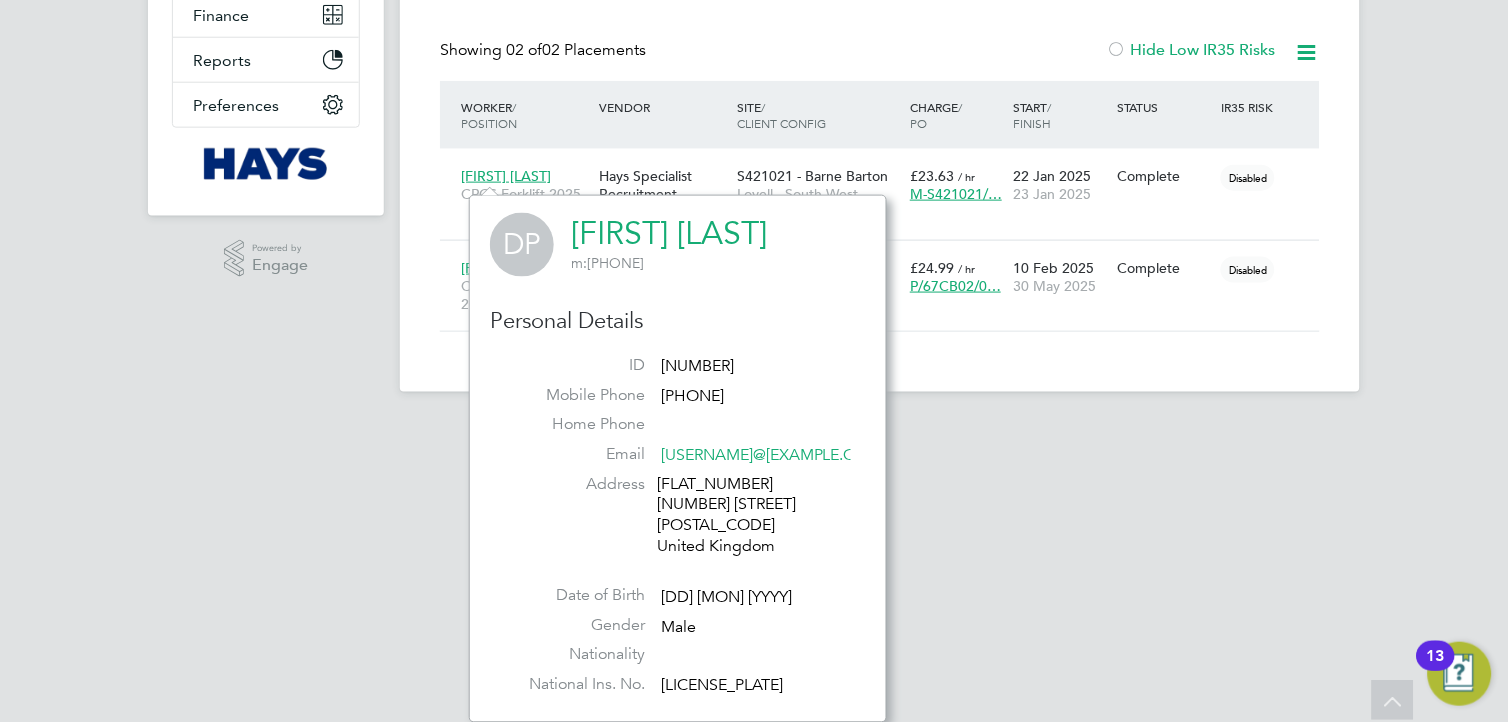 click on "18443443" 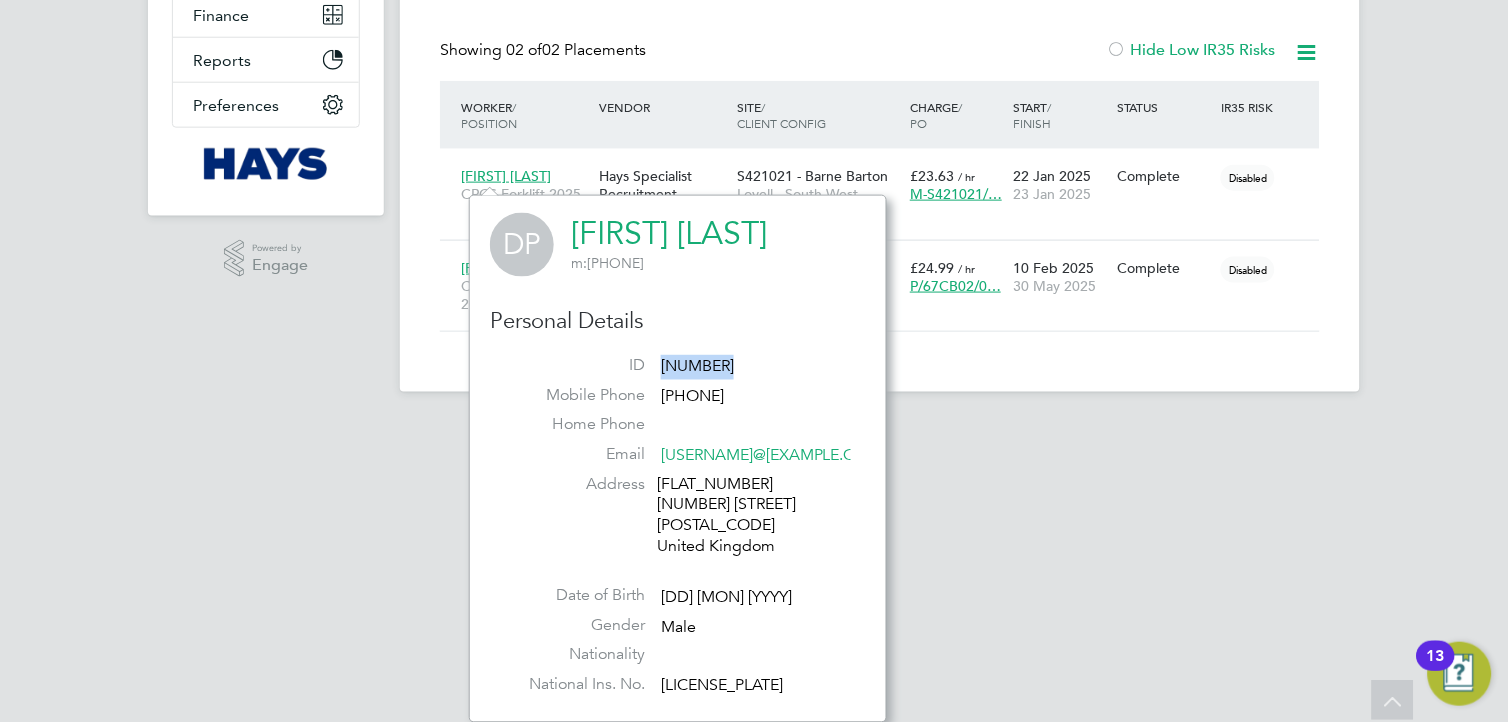 click on "18443443" 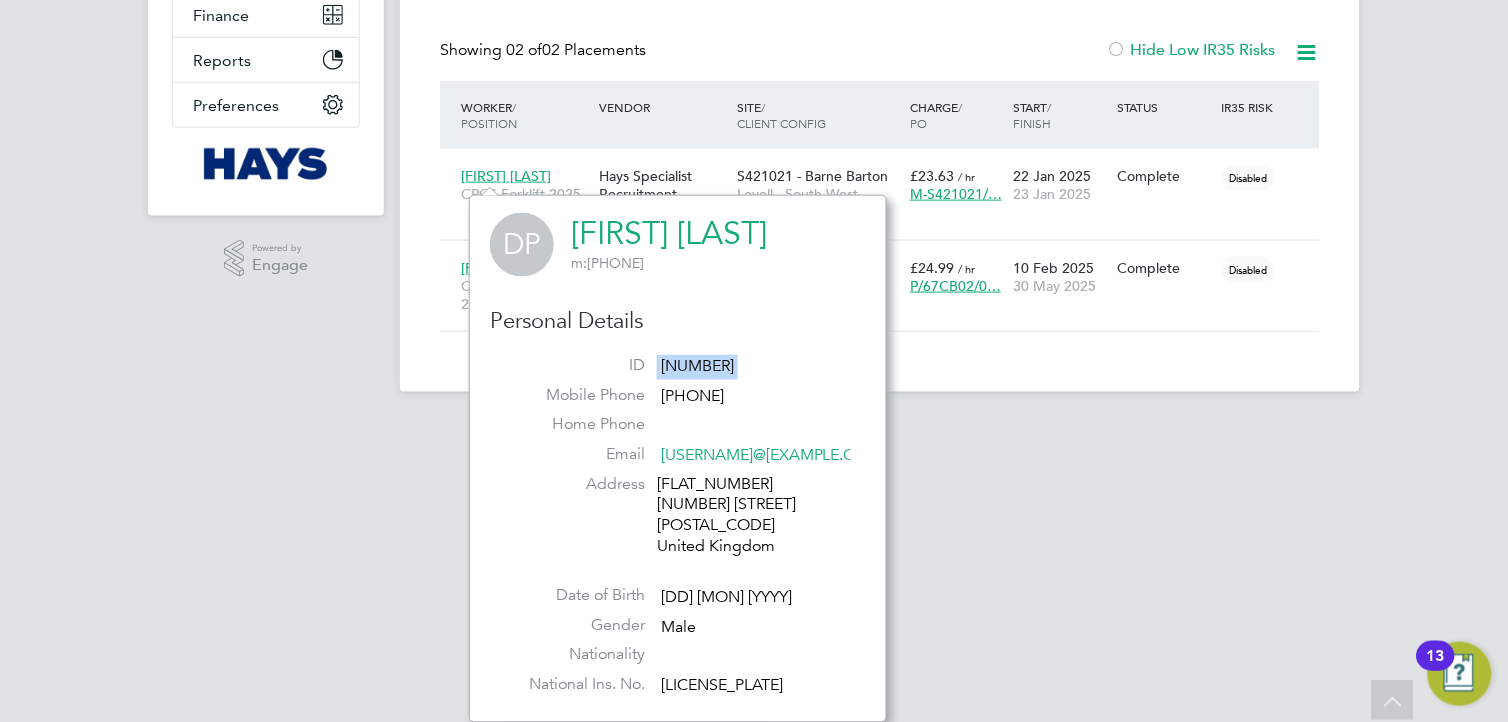 click on "18443443" 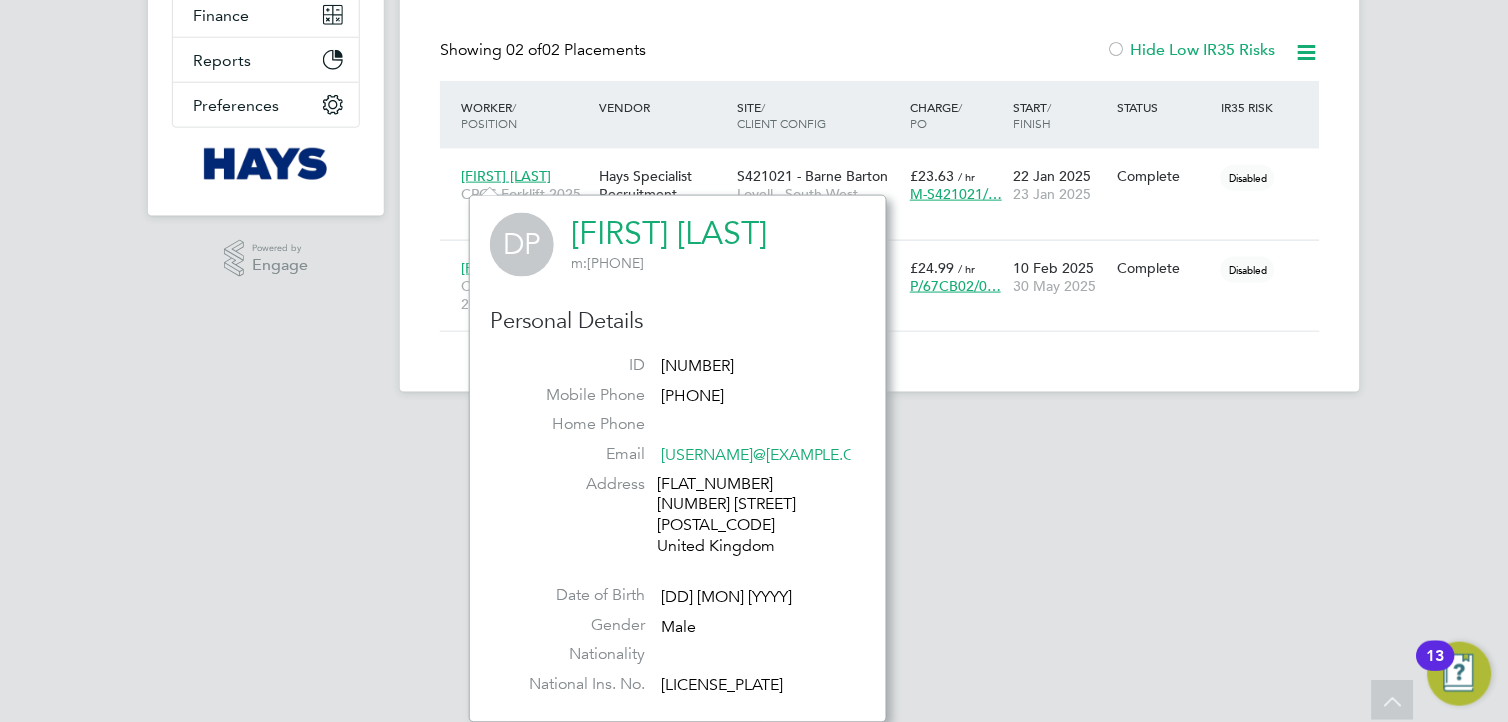 click on "Flat 1 23 New Street PL1 2NB United Kingdom" 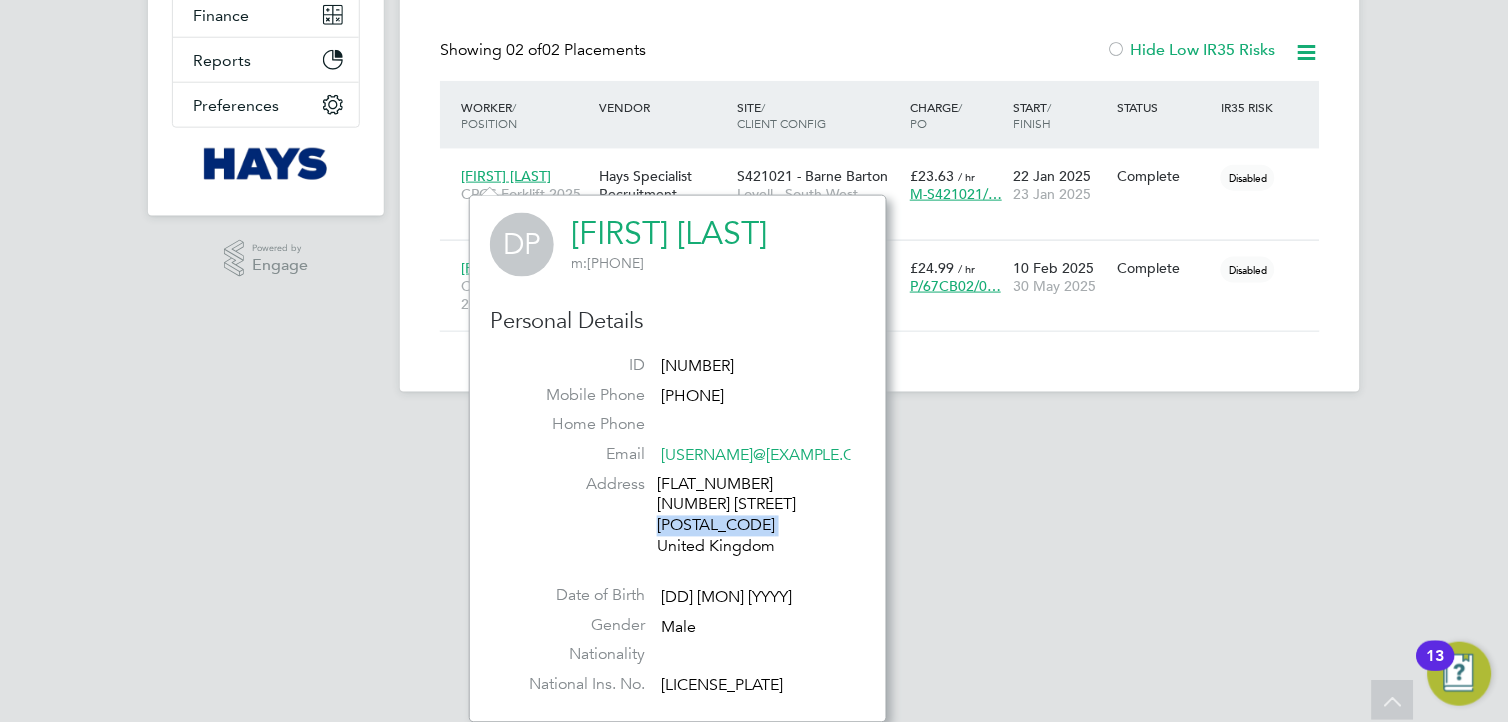 click on "Flat 1 23 New Street PL1 2NB United Kingdom" 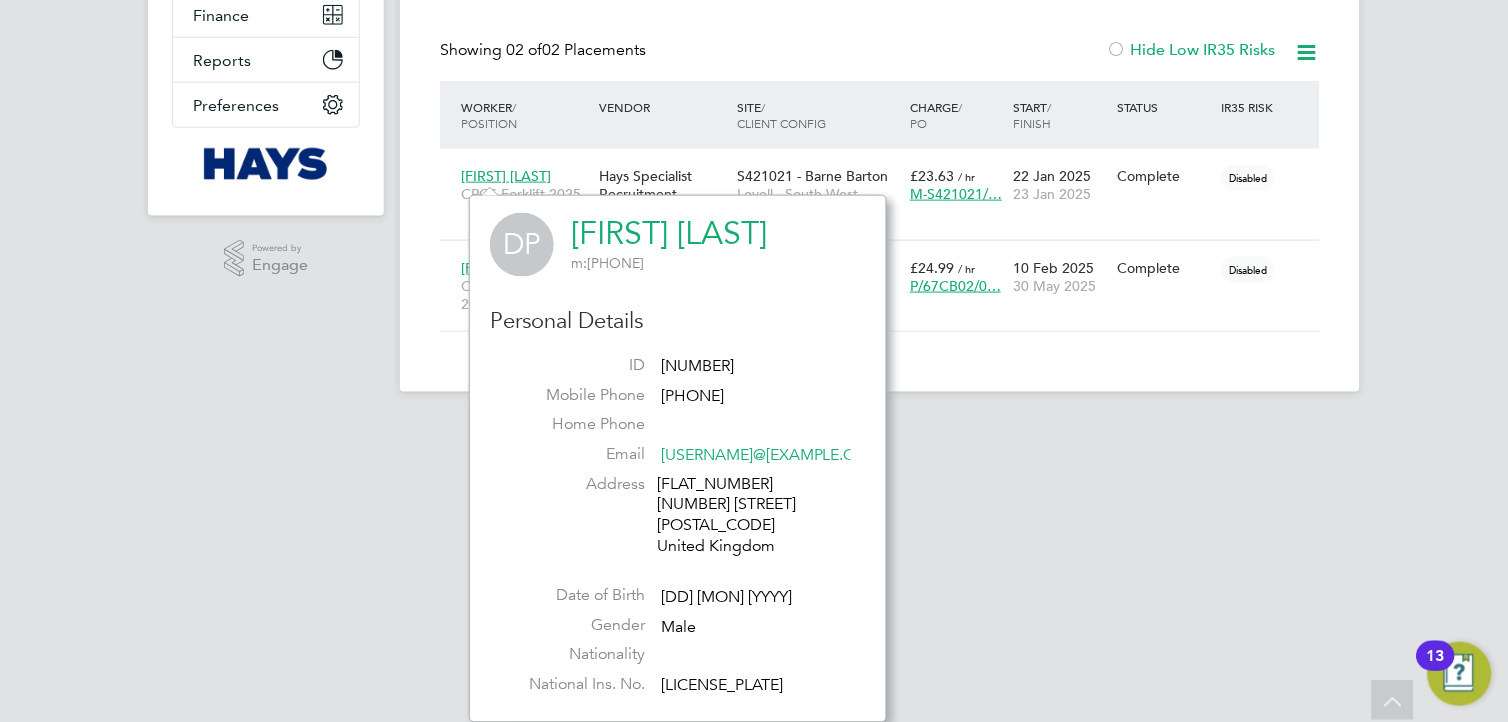 click on "18443443" 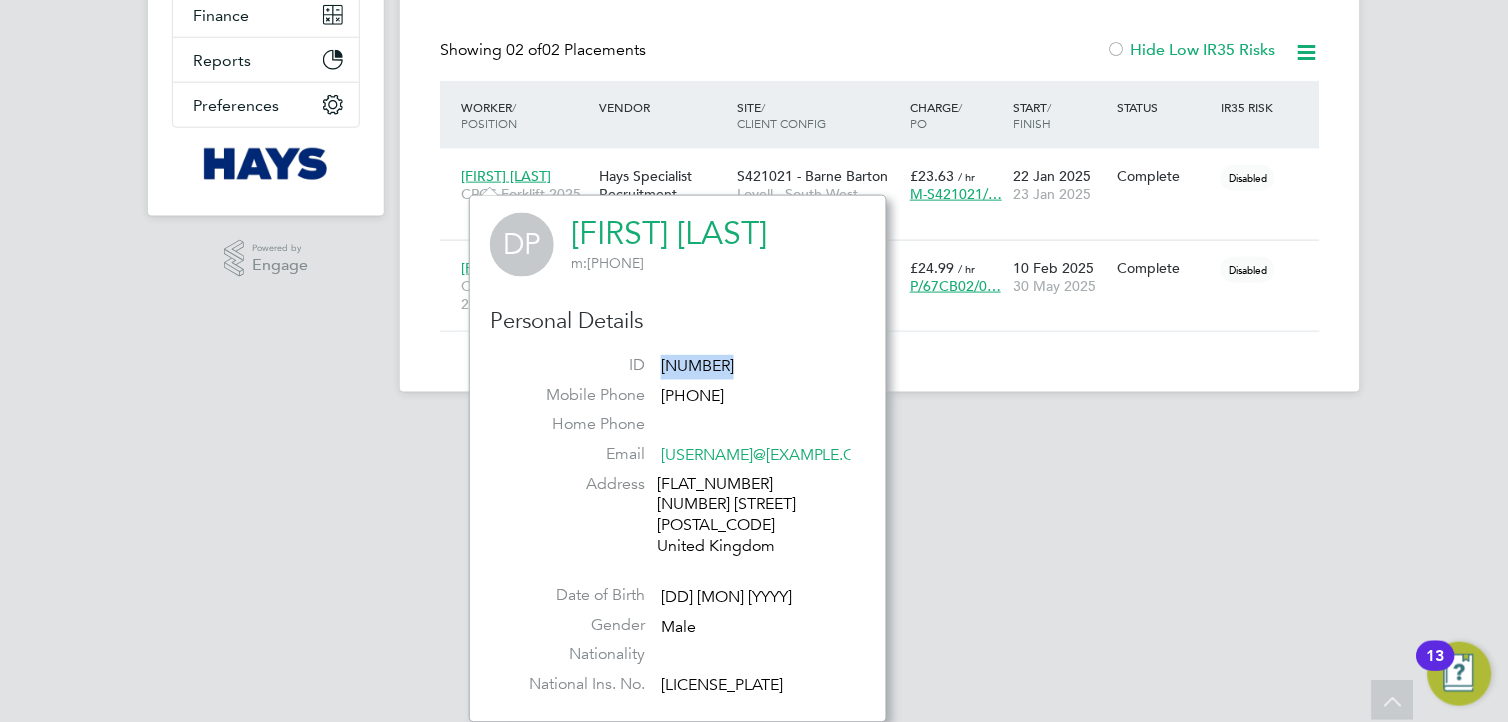 click on "18443443" 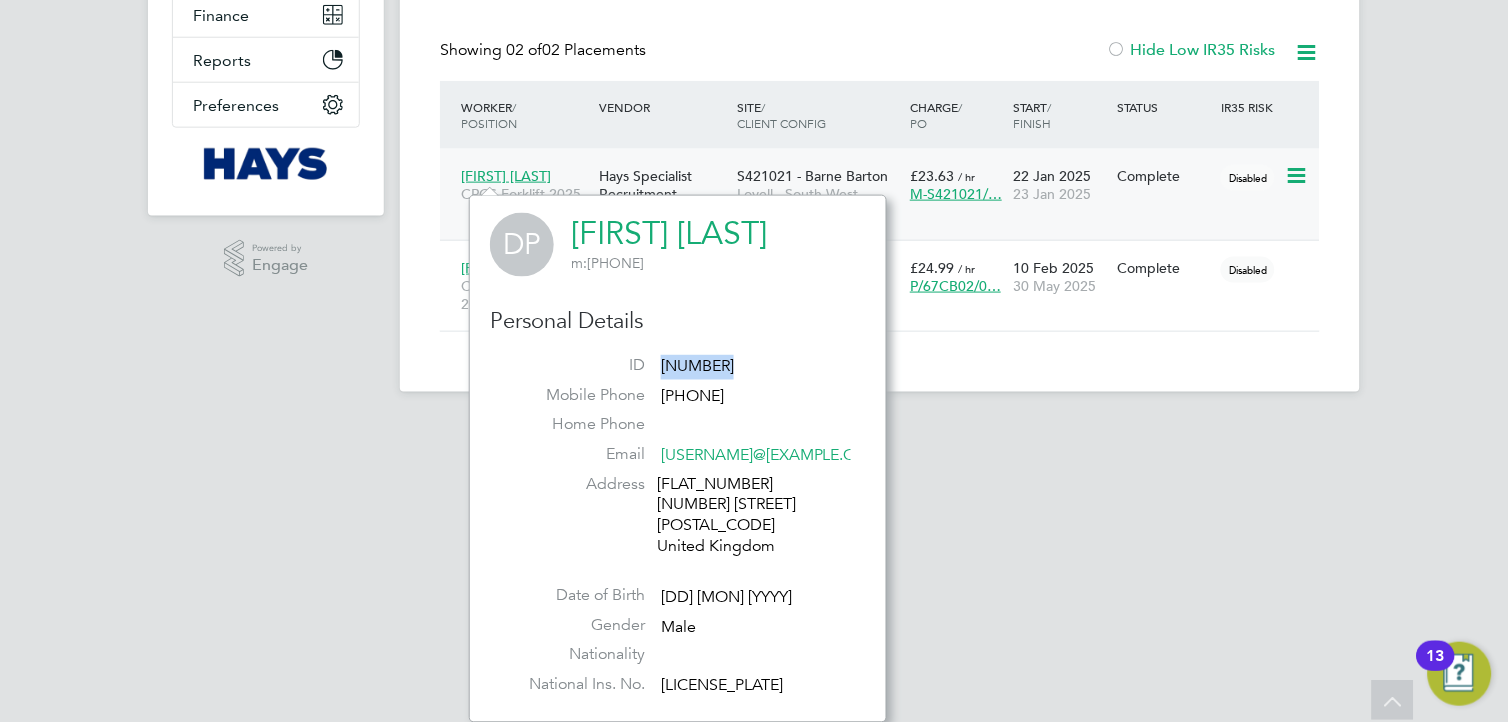 click on "Dean Pardy CPCS Forklift 2025 Hays Specialist Recruitment Limited S421021 - Barne Barton Lovell - South West £23.63   / hr M-S421021/… 22 Jan 2025 23 Jan 2025 Complete Disabled" 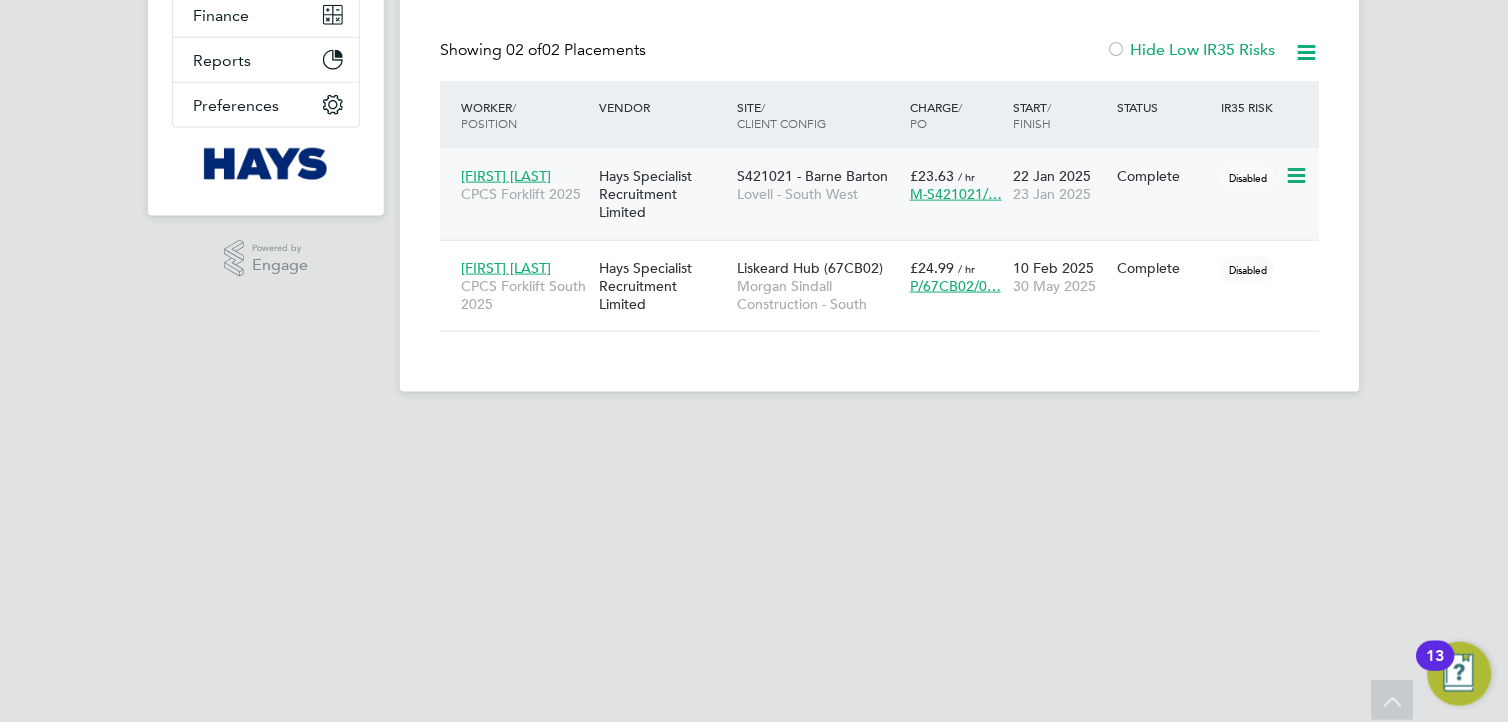 scroll, scrollTop: 0, scrollLeft: 0, axis: both 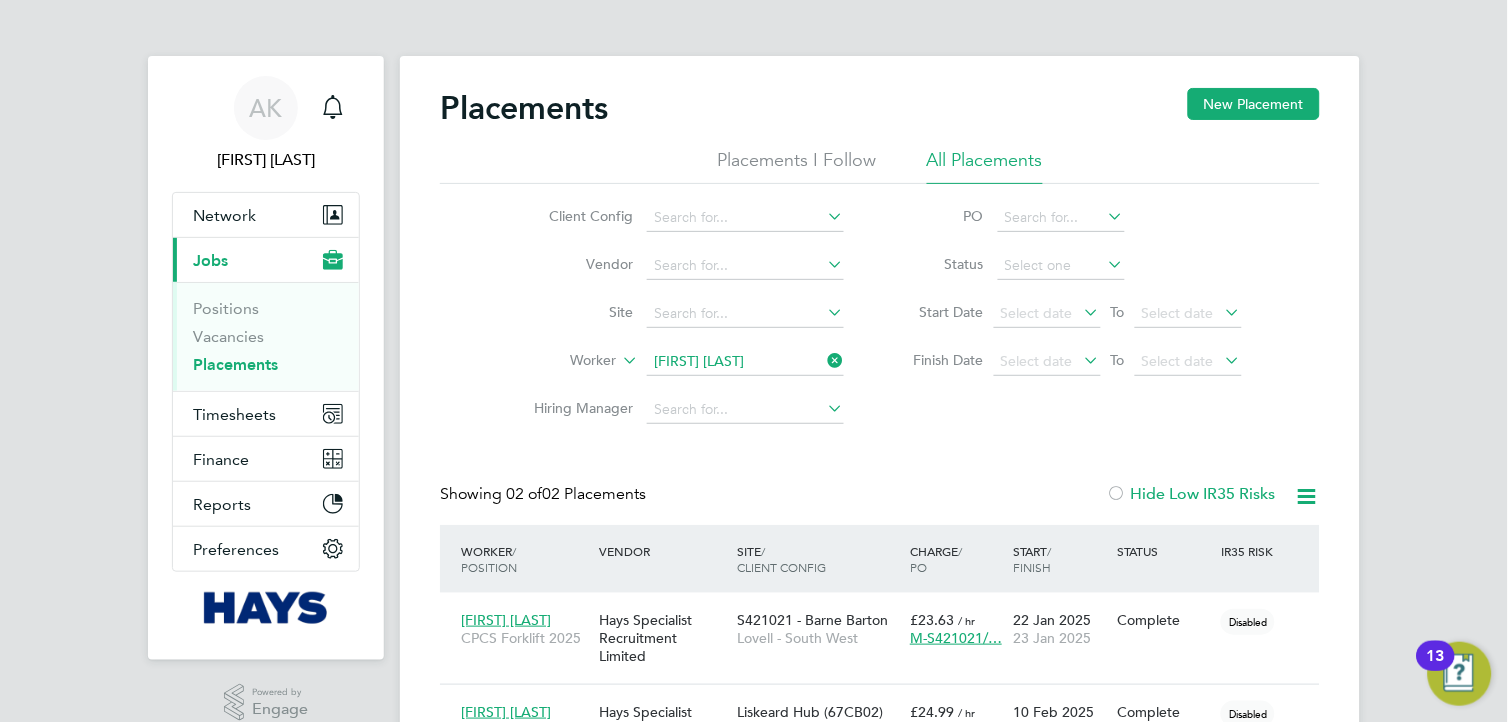 click 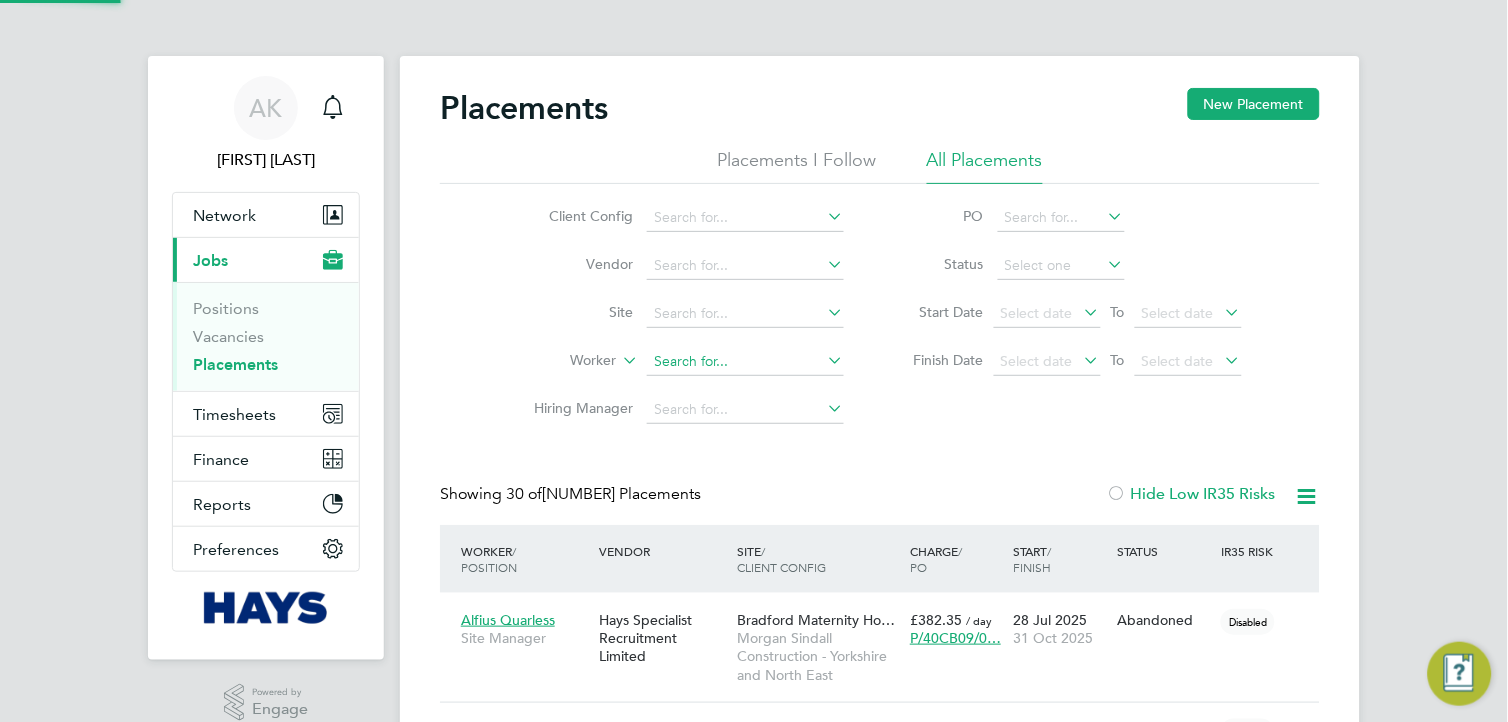 click 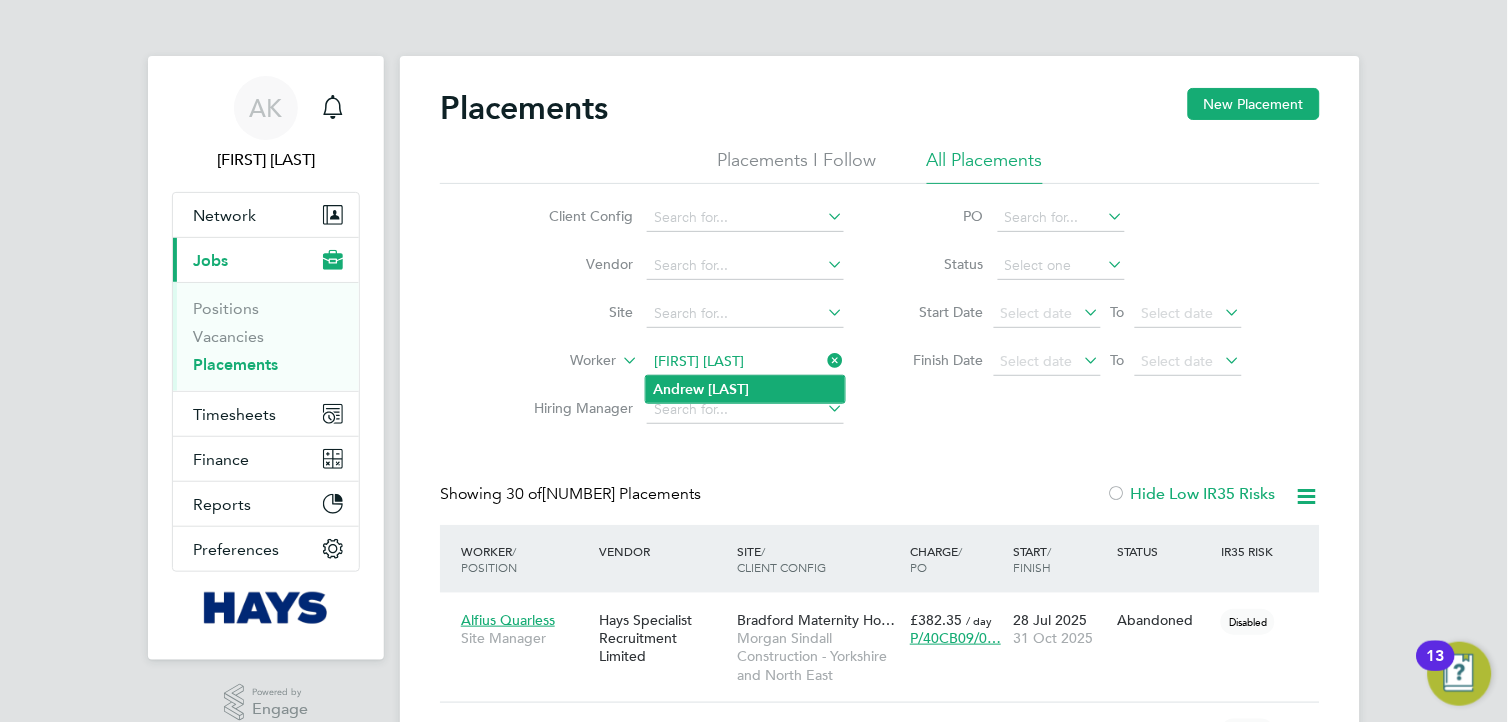 type on "Andrew Crumplin" 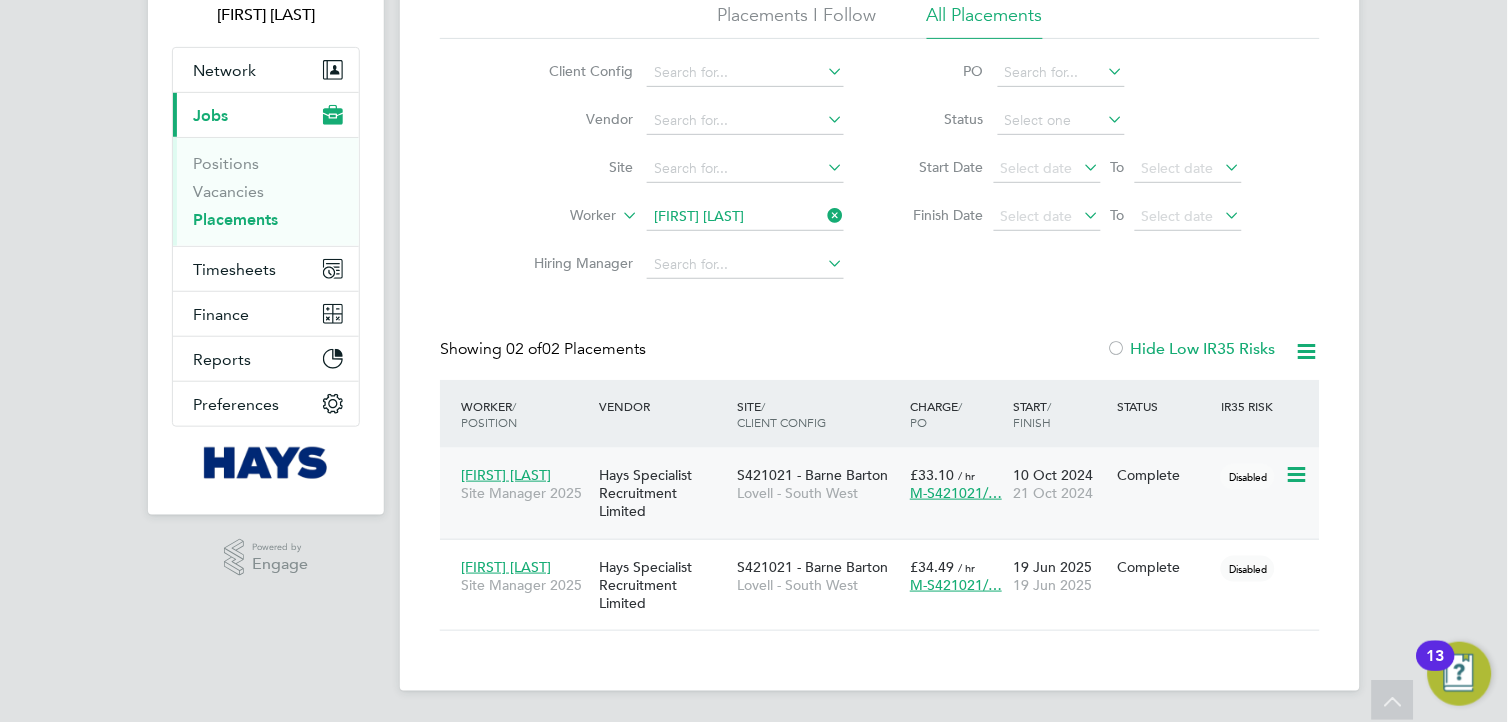 click on "Andrew Crumplin" 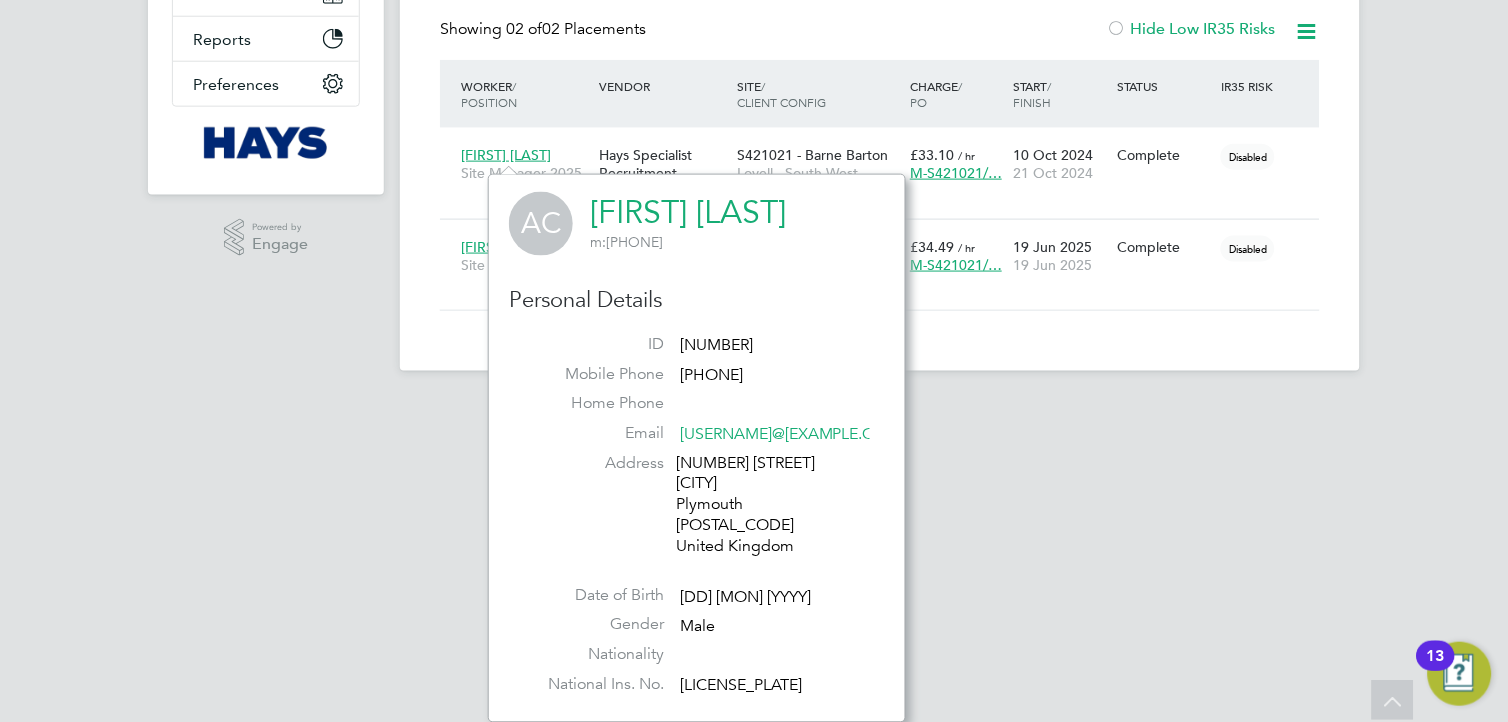 click on "9938870" 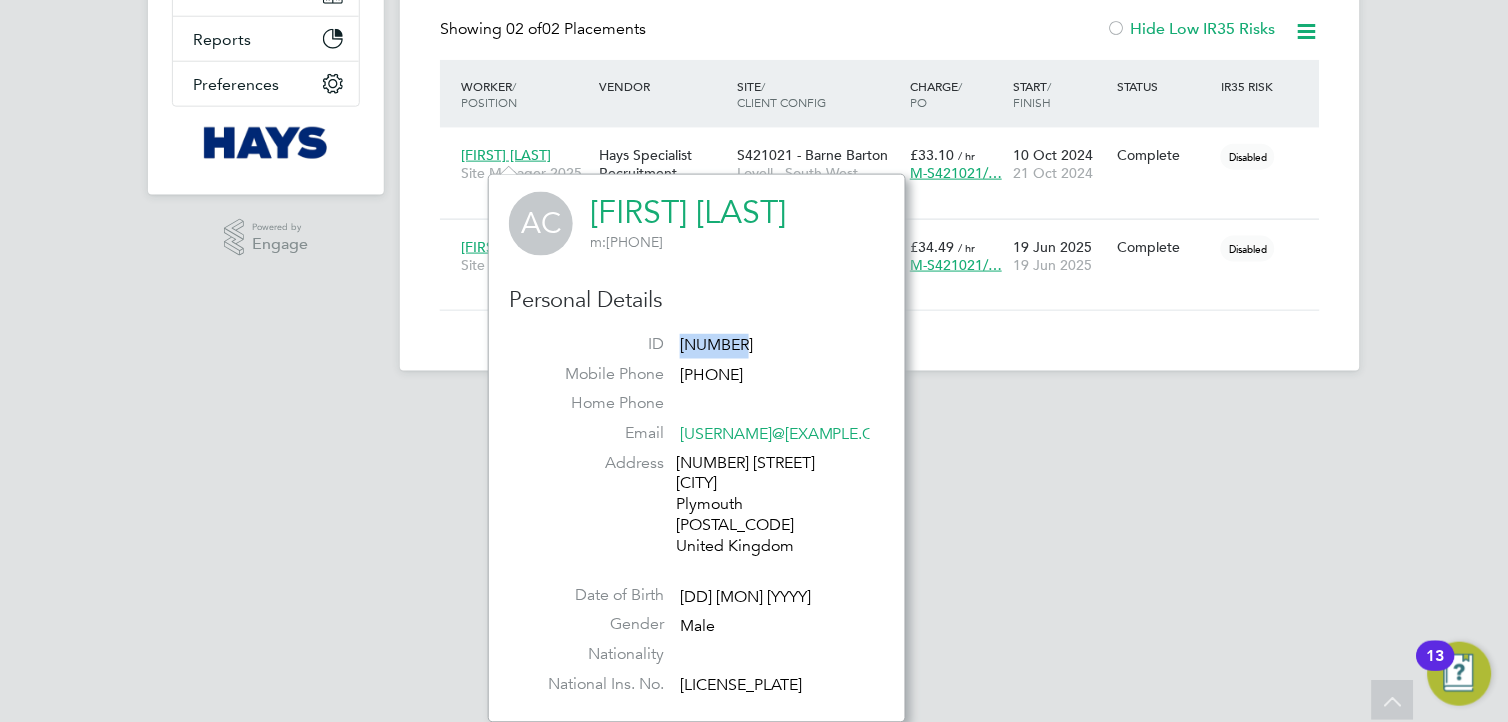 click on "9938870" 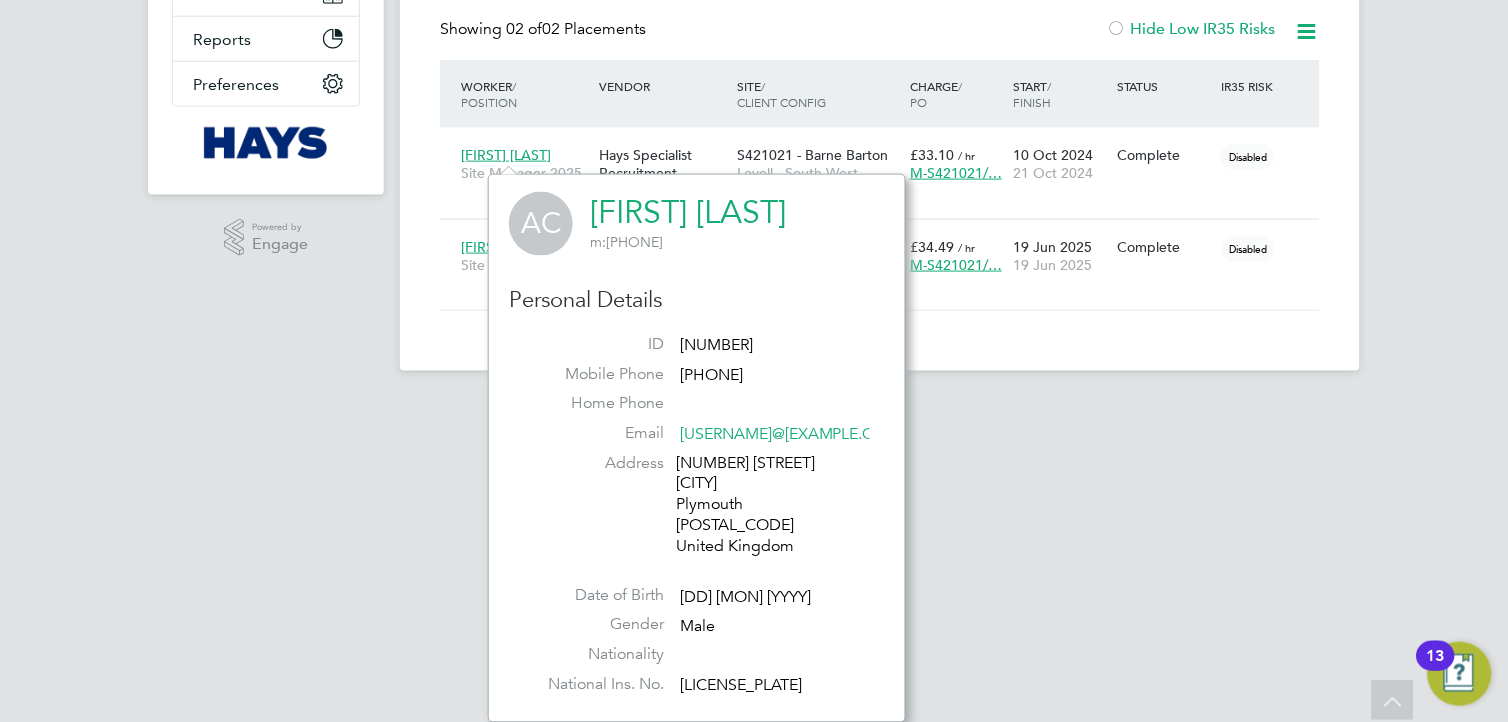 click on "6 Oldlands Close Roborough Plymouth PL6 6AU United Kingdom" 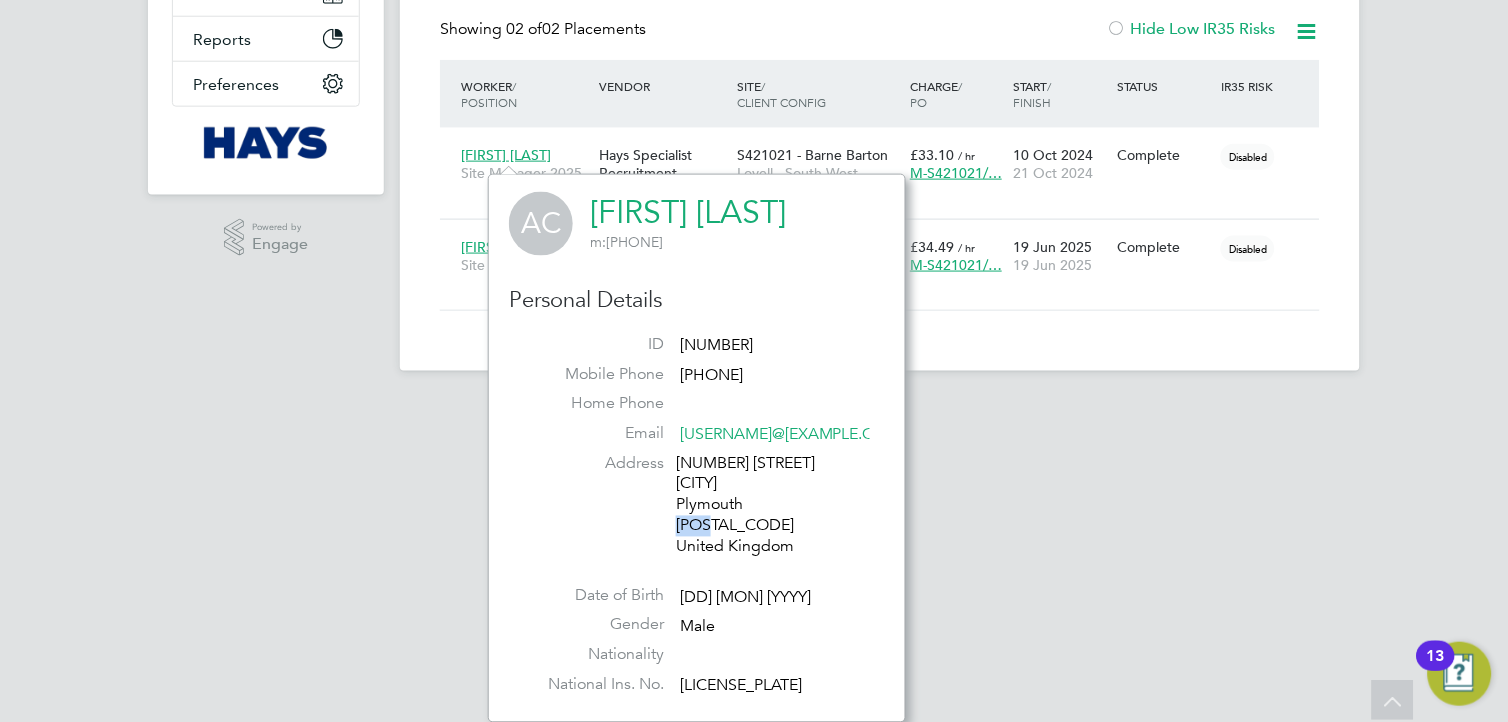 click on "6 Oldlands Close Roborough Plymouth PL6 6AU United Kingdom" 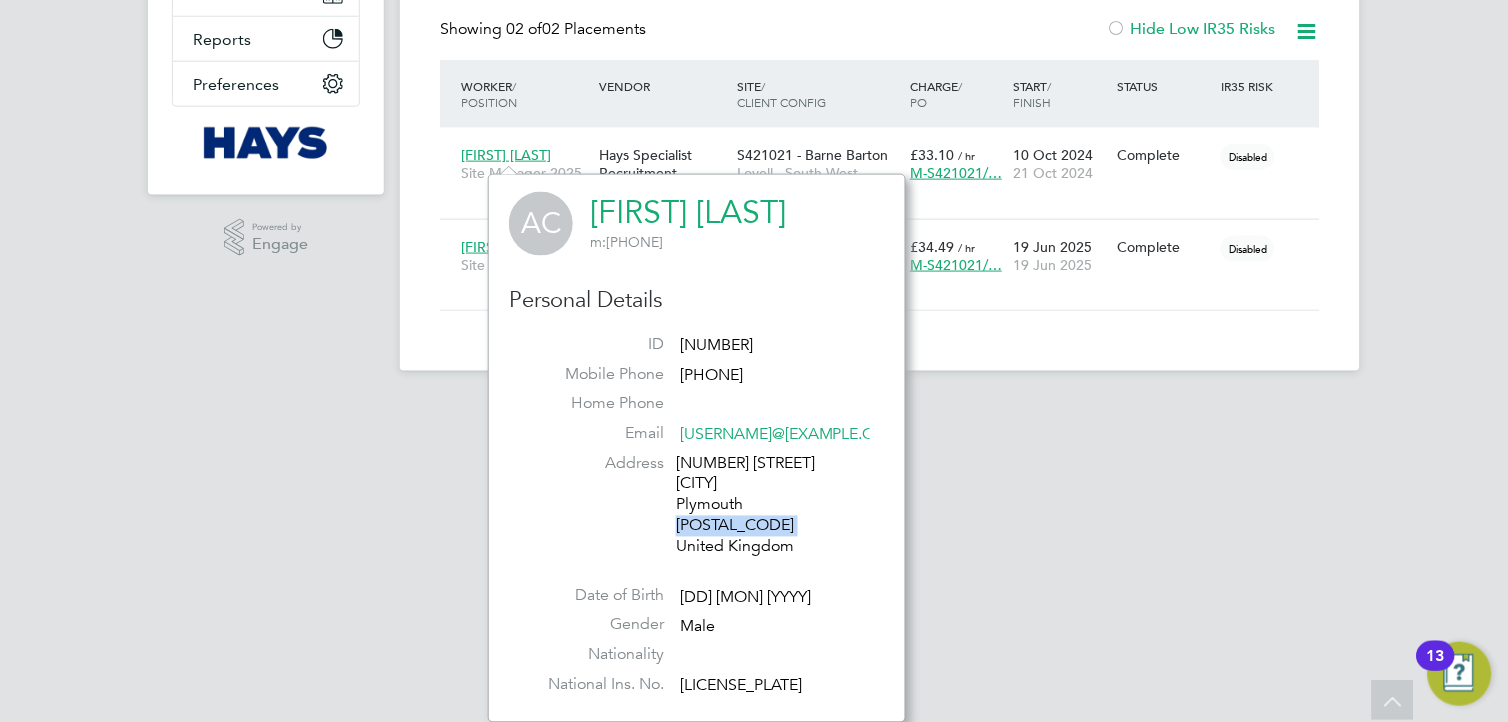 click on "6 Oldlands Close Roborough Plymouth PL6 6AU United Kingdom" 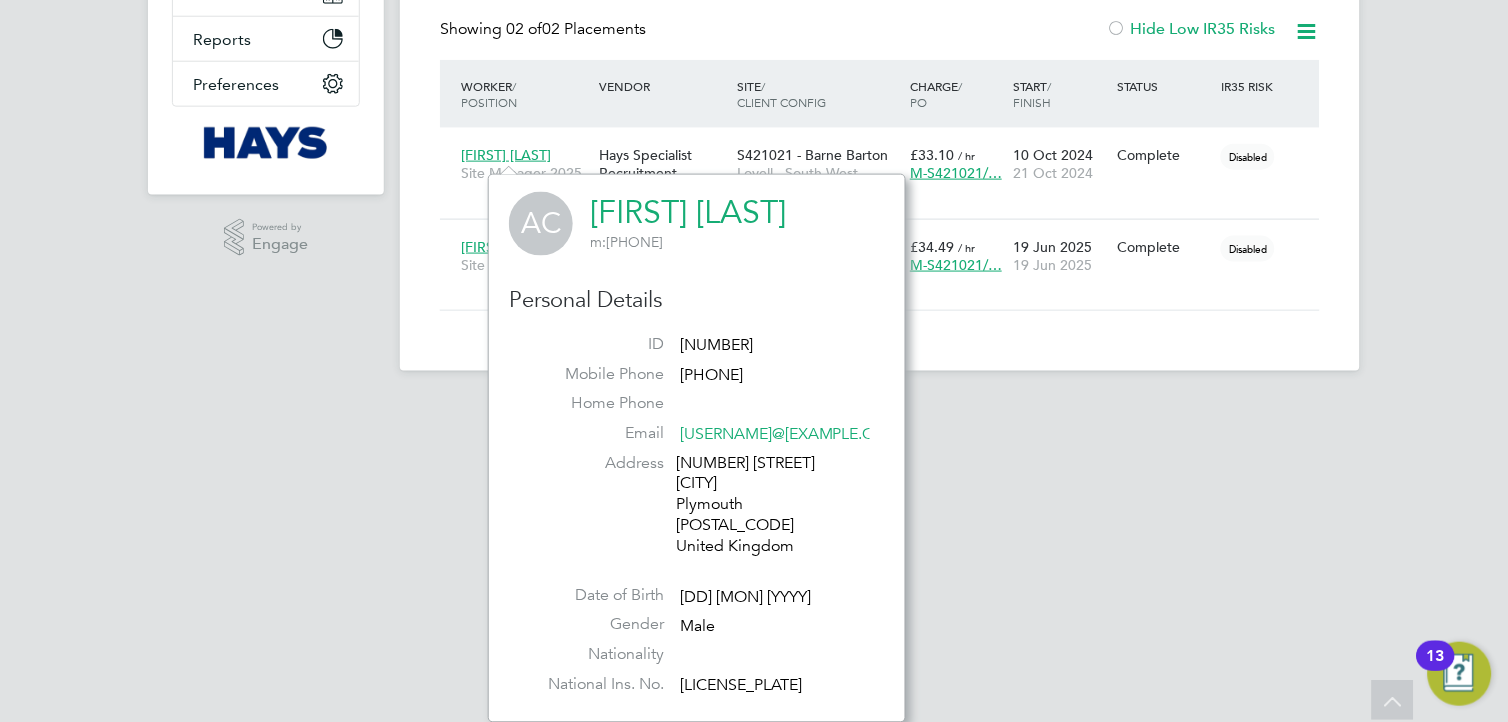 click on "9938870" 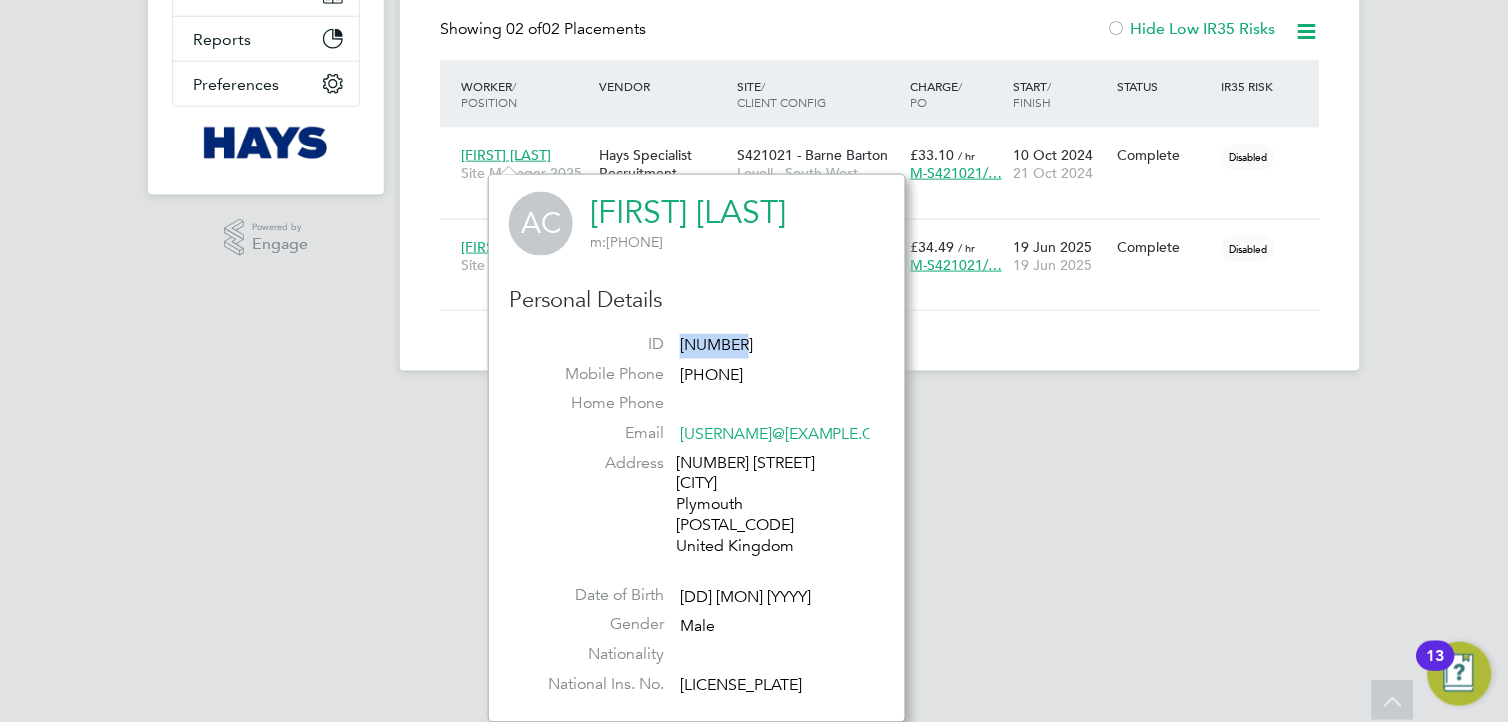 click on "9938870" 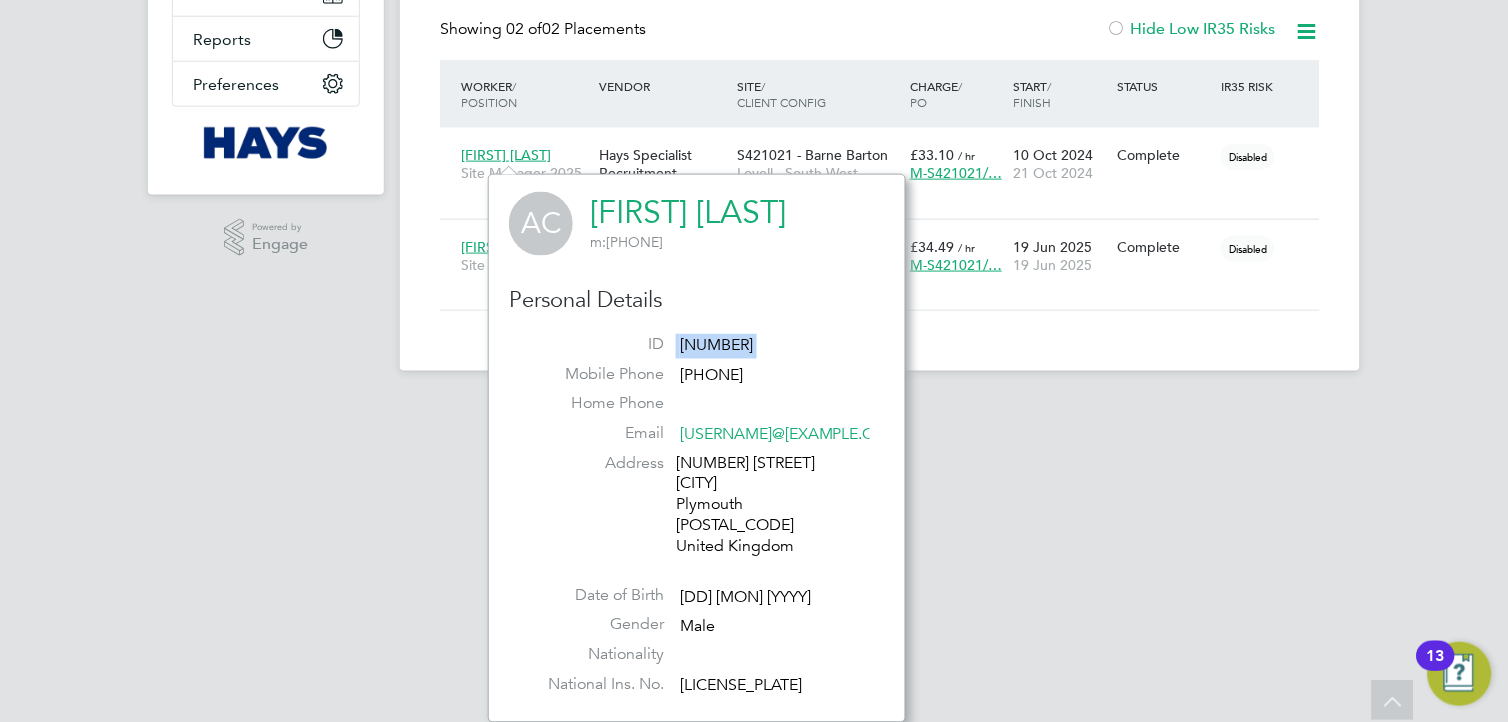 click on "9938870" 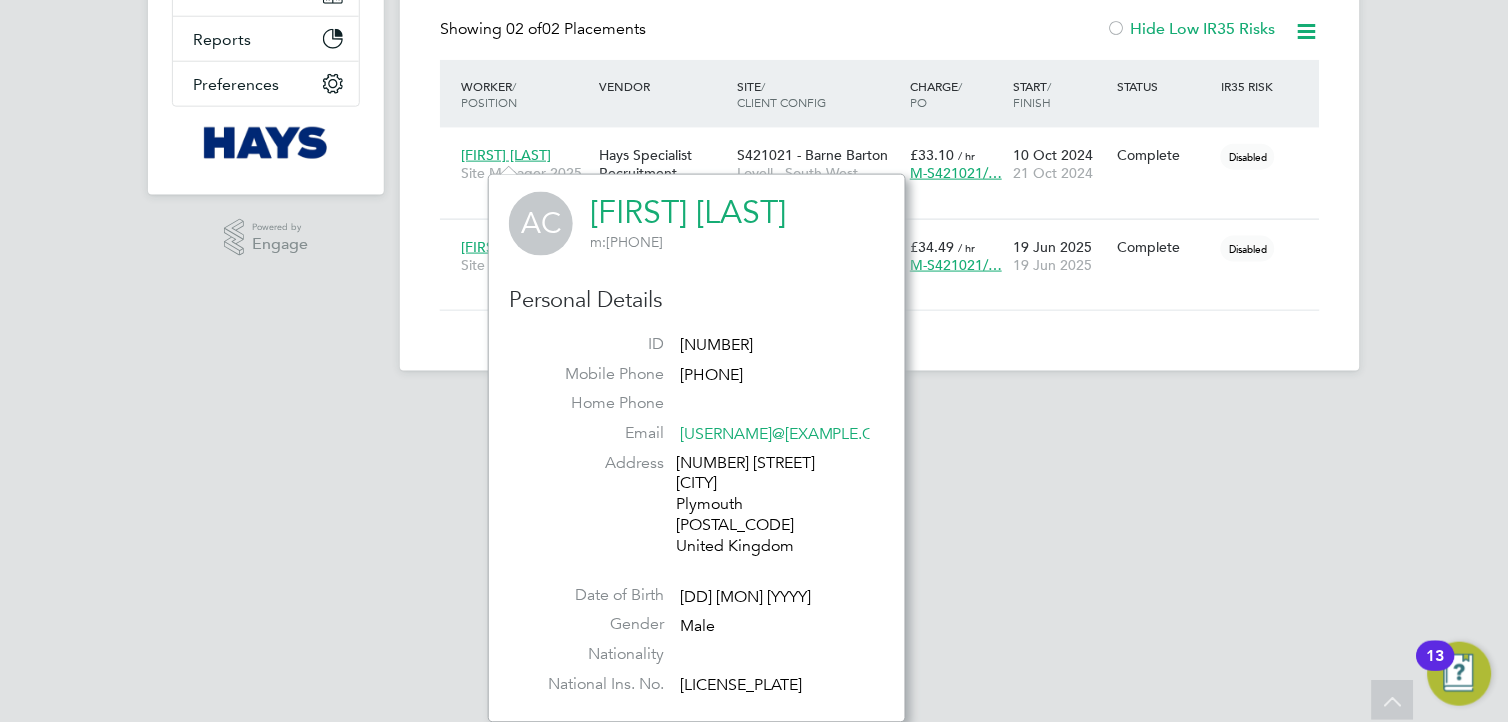 click on "Vendor" 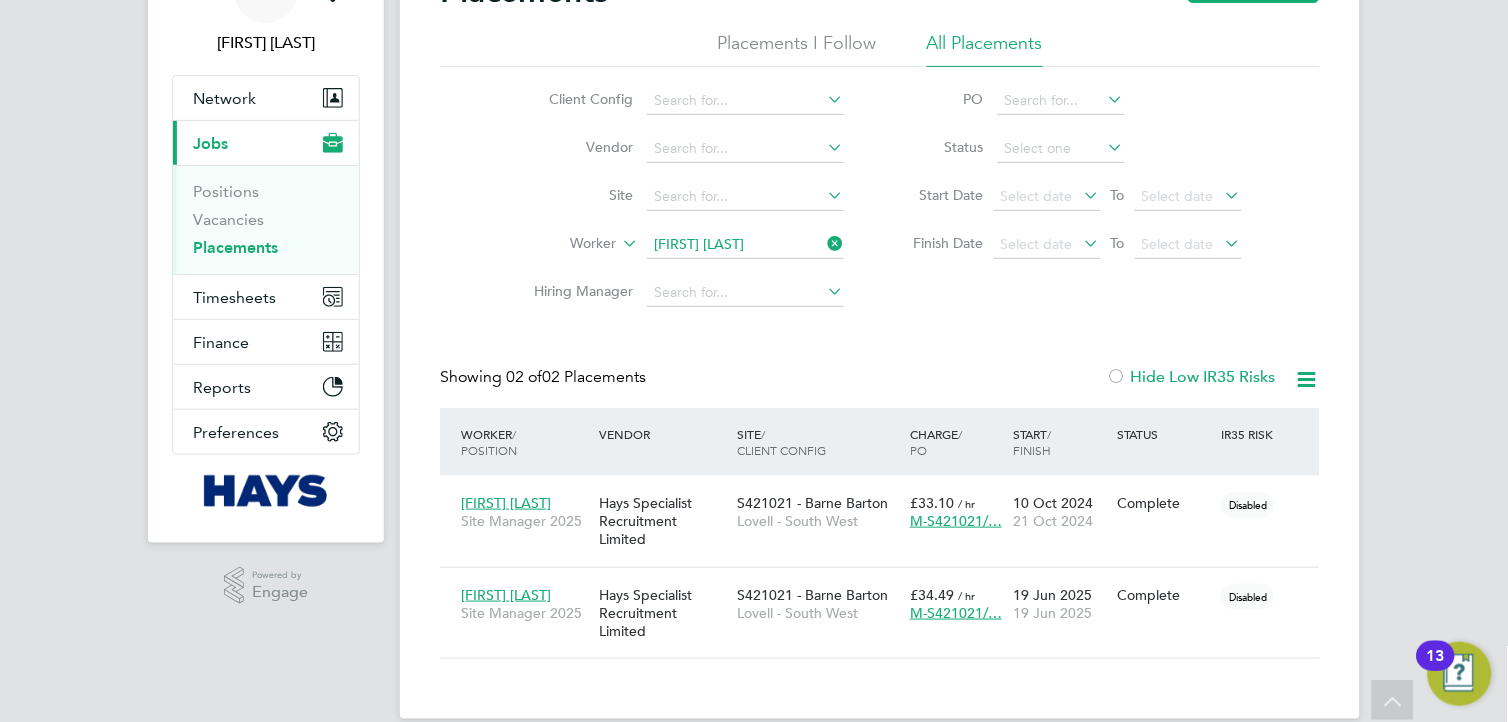 scroll, scrollTop: 114, scrollLeft: 0, axis: vertical 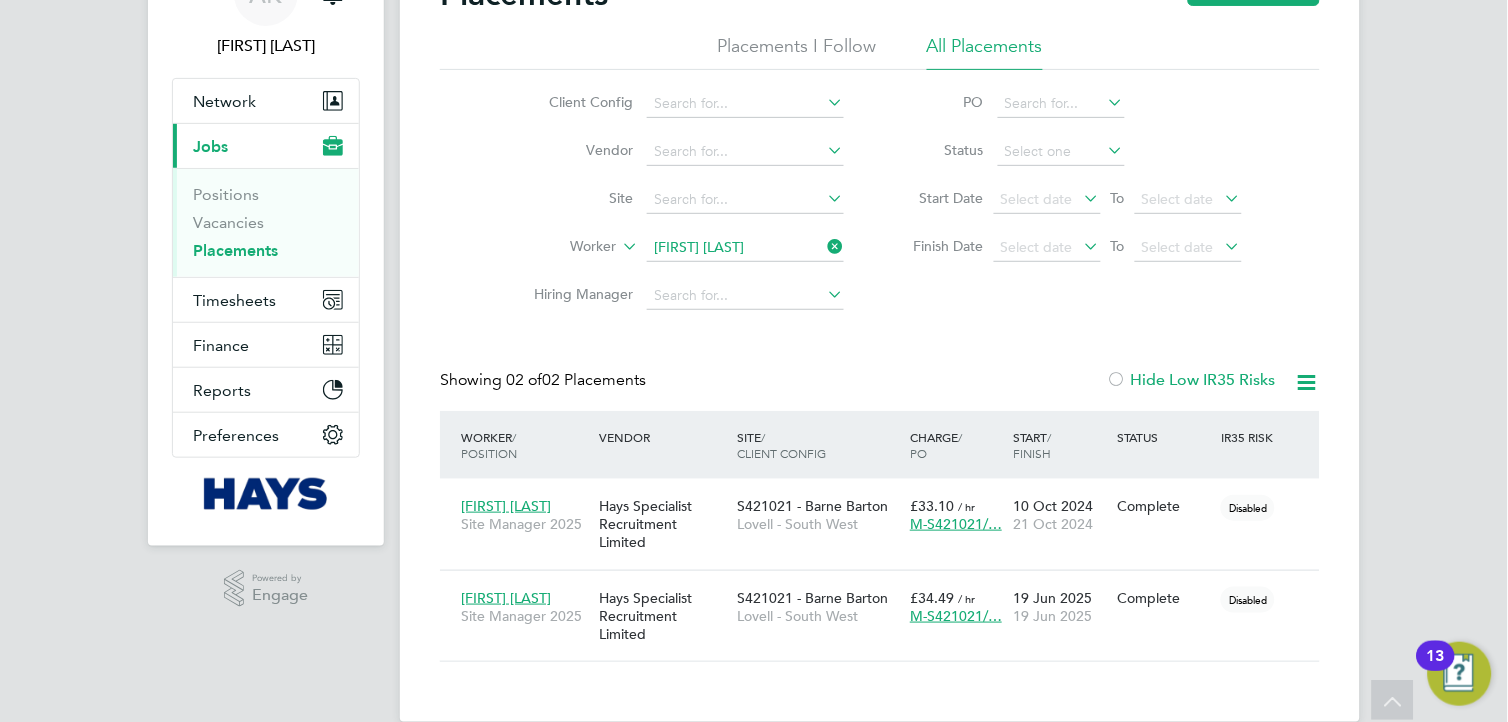 click 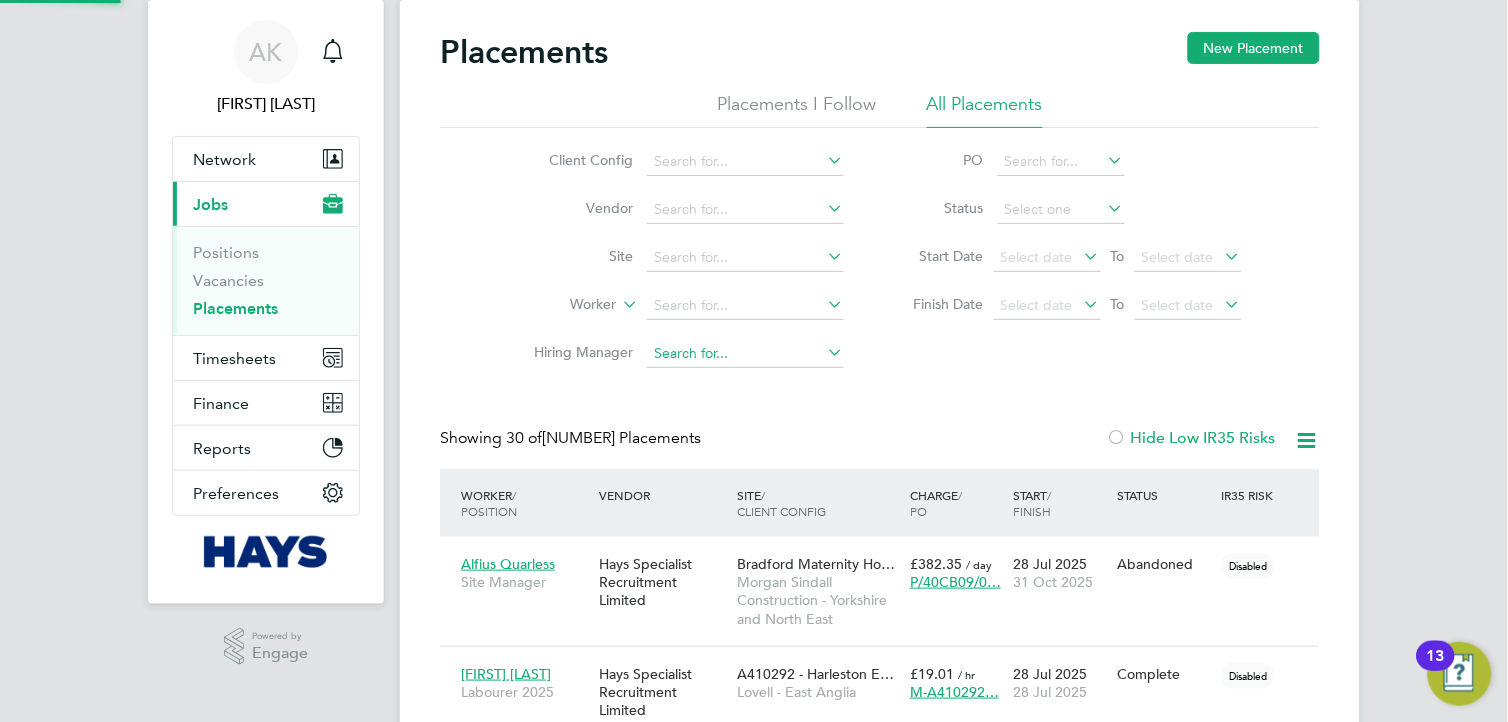 scroll, scrollTop: 114, scrollLeft: 0, axis: vertical 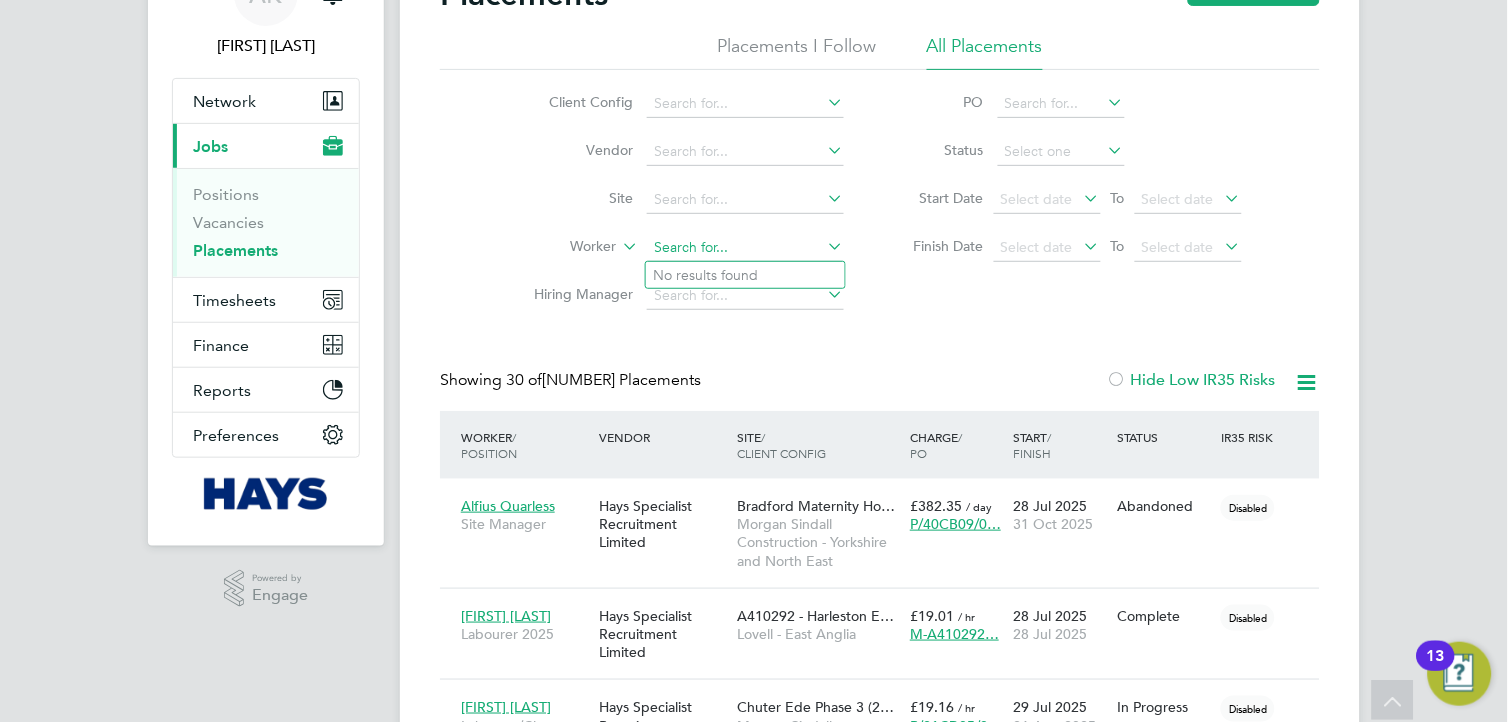 click 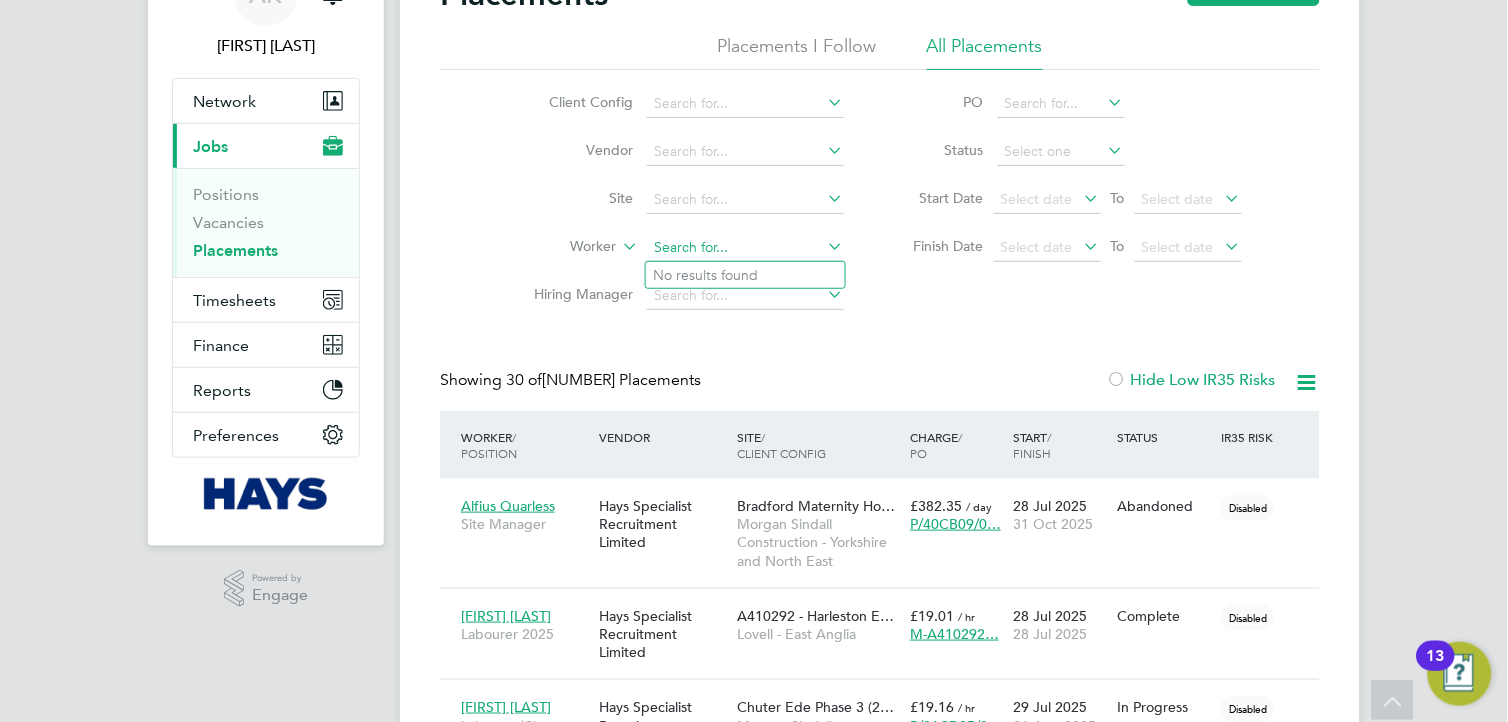 paste on "Justin Hardwick" 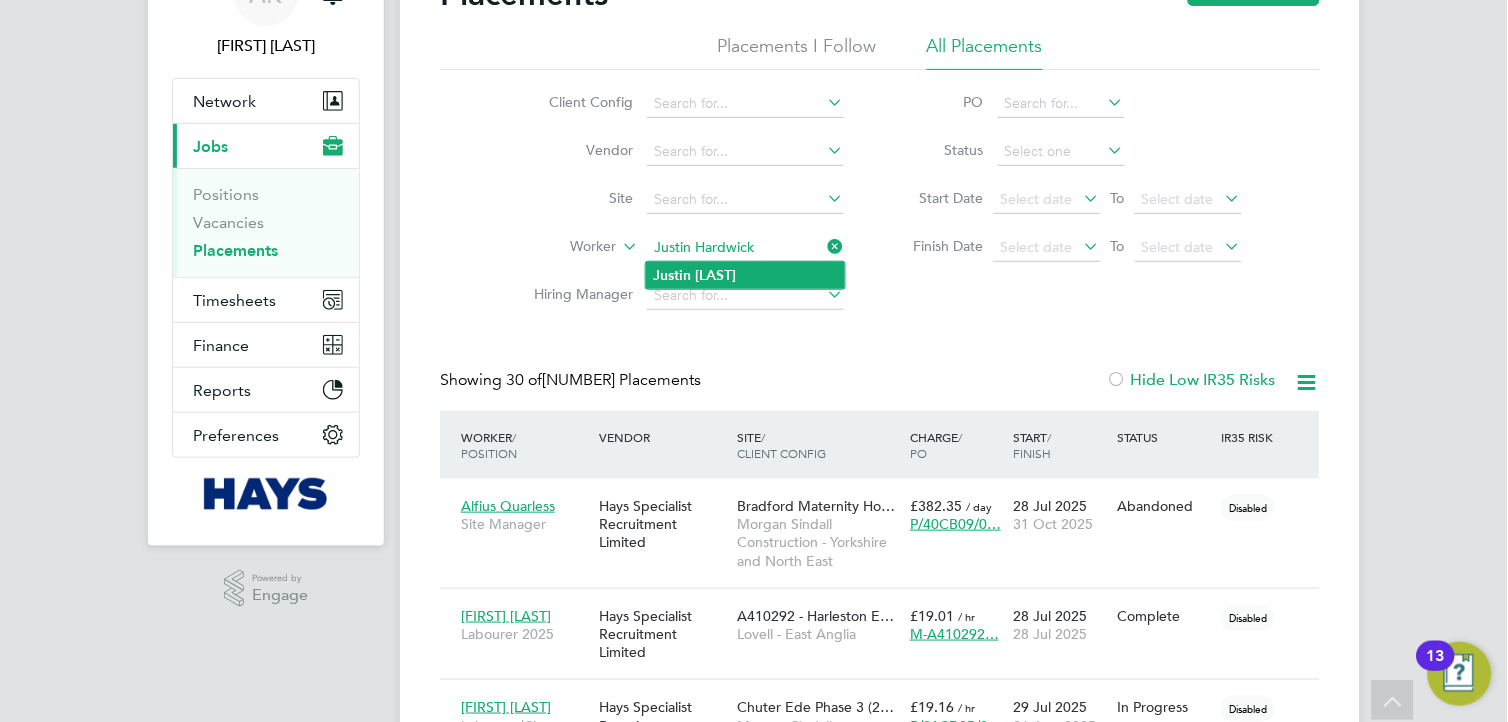 type on "Justin Hardwick" 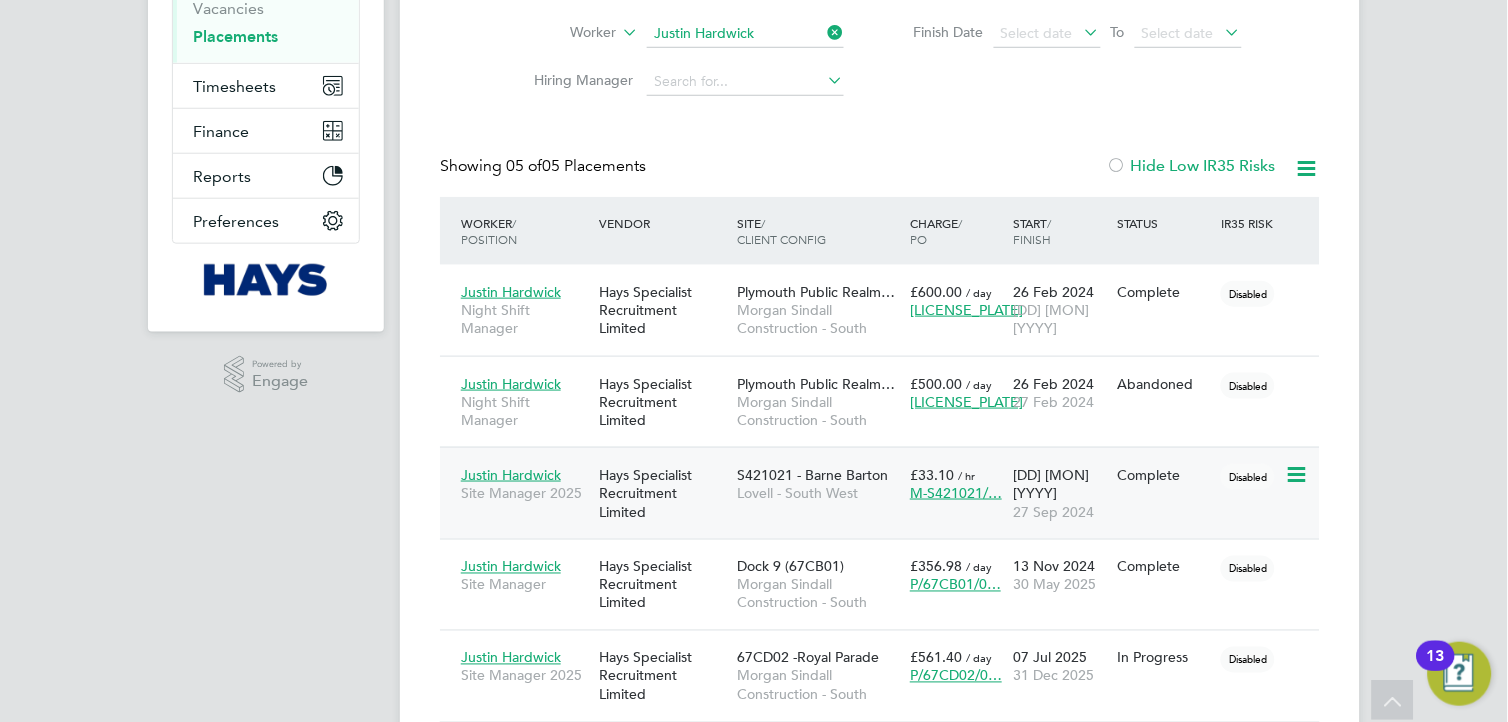 click on "Justin Hardwick" 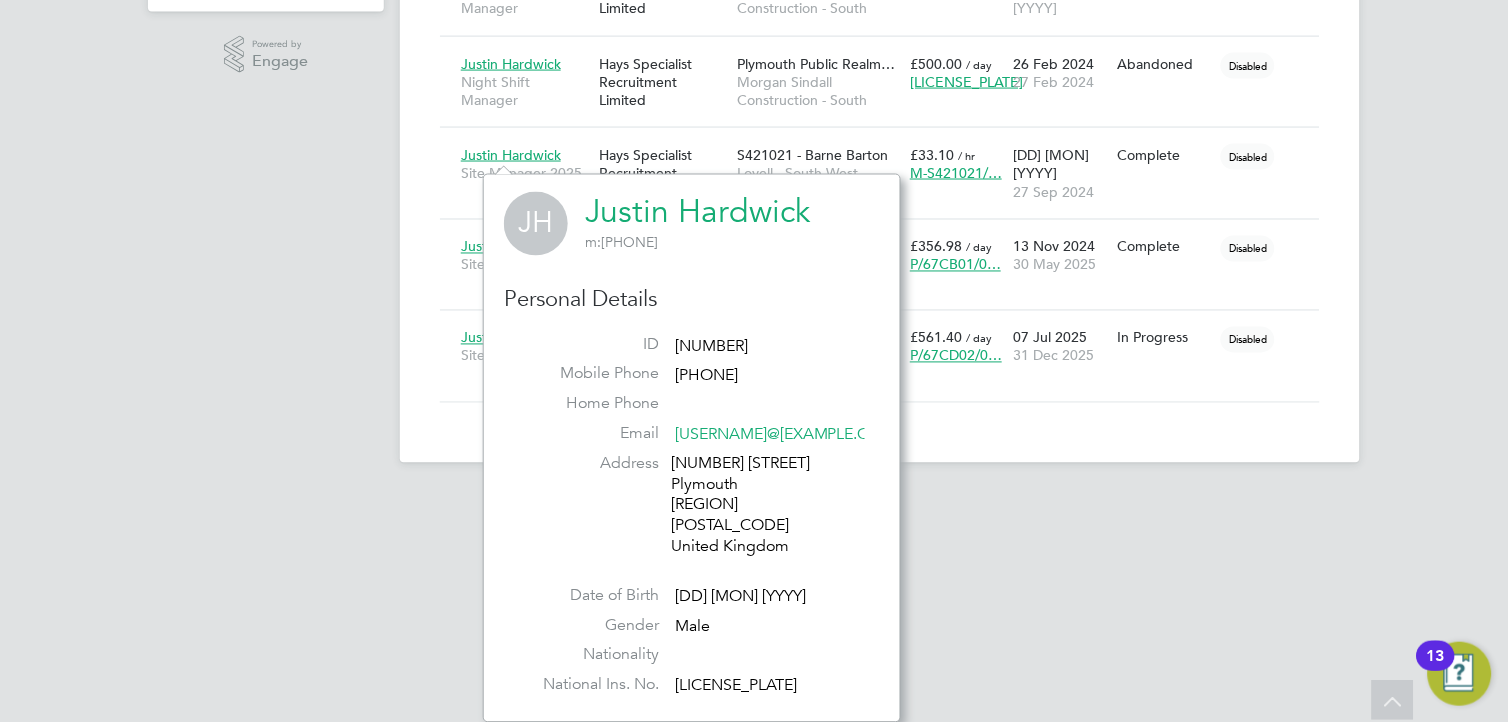 click on "16677077" 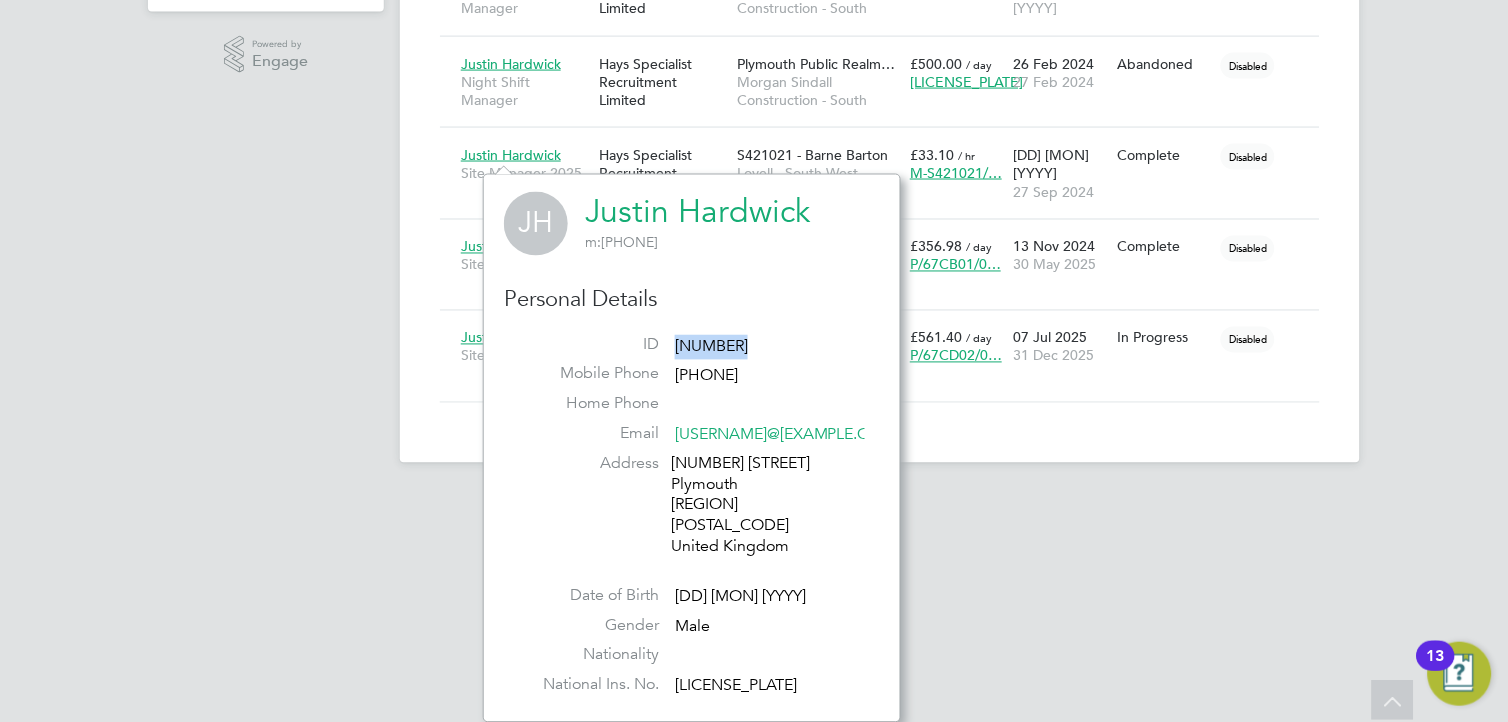 click on "16677077" 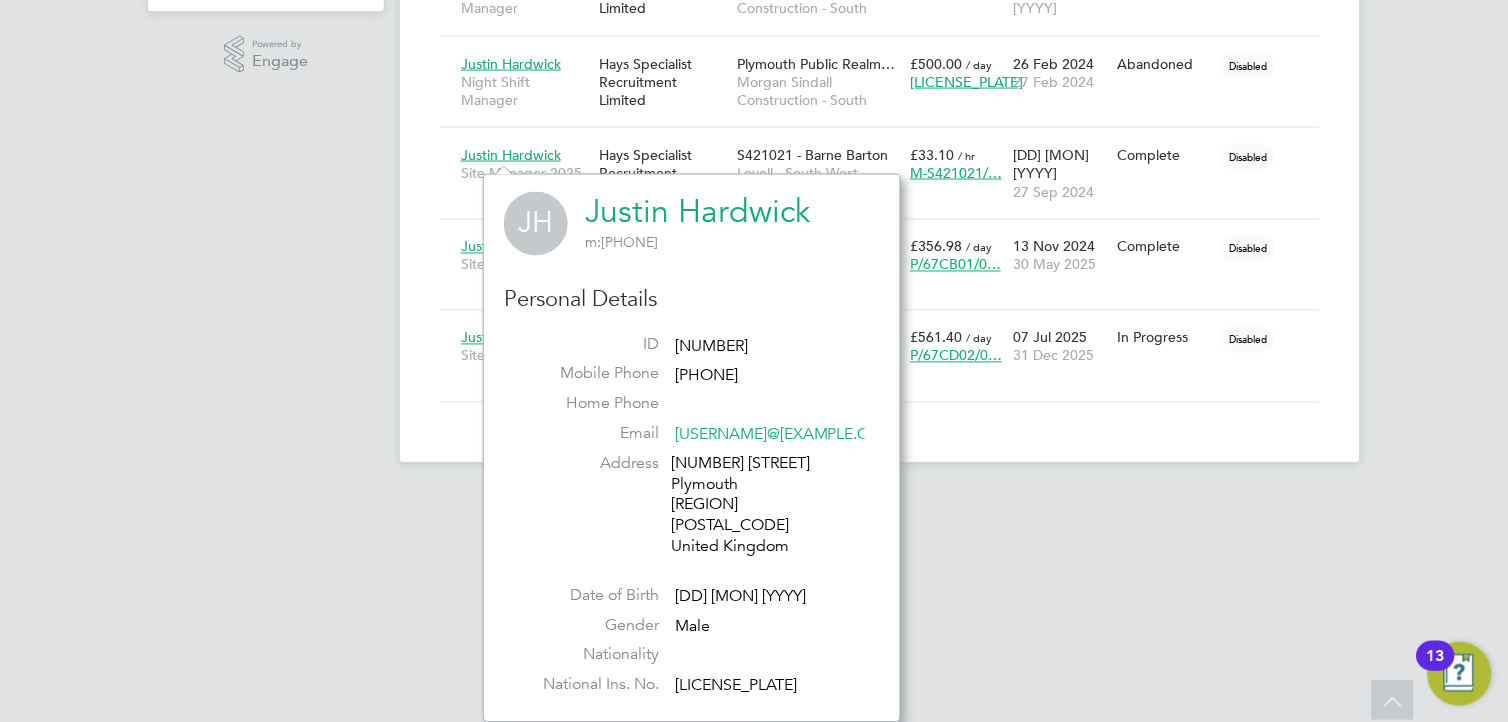 click on "113 Mewstone Avenue Plymouth Devon PL9 0LE United Kingdom" 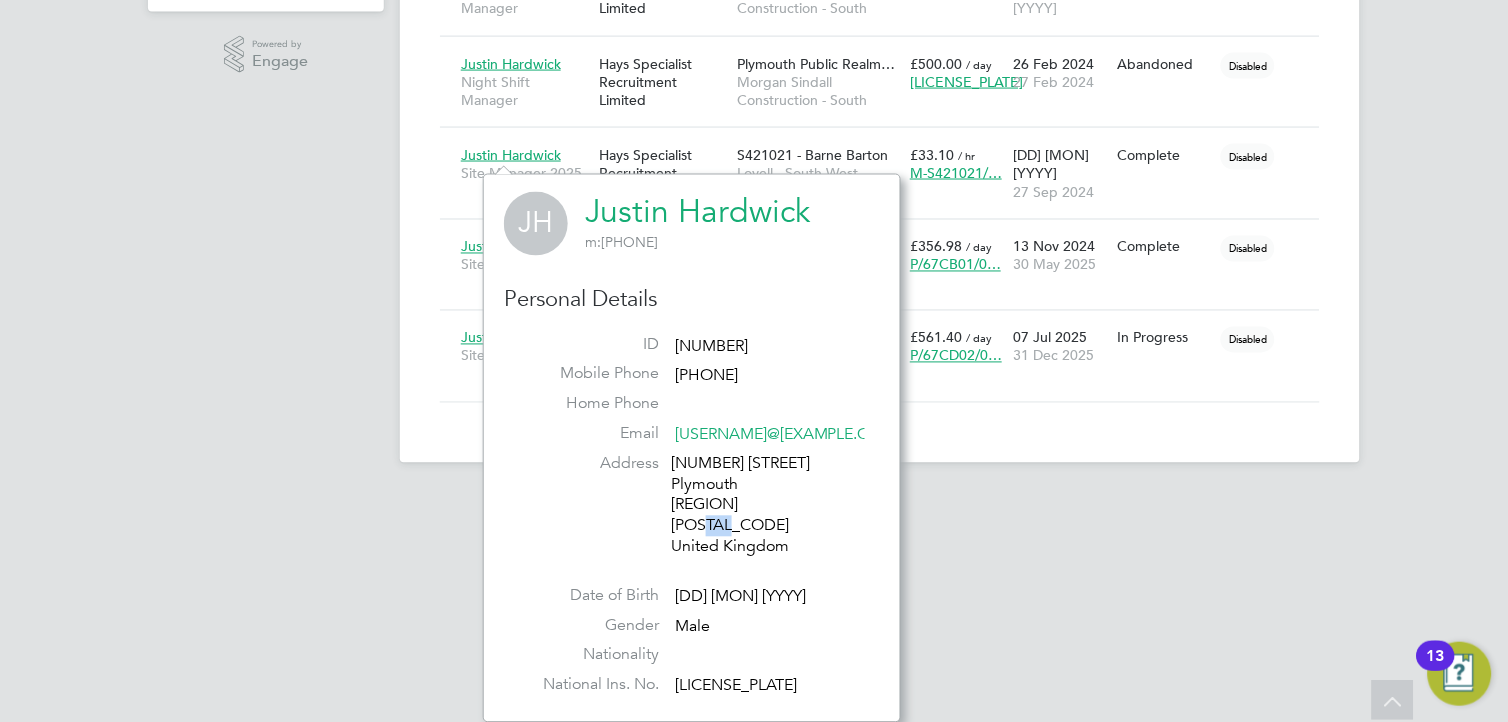 click on "113 Mewstone Avenue Plymouth Devon PL9 0LE United Kingdom" 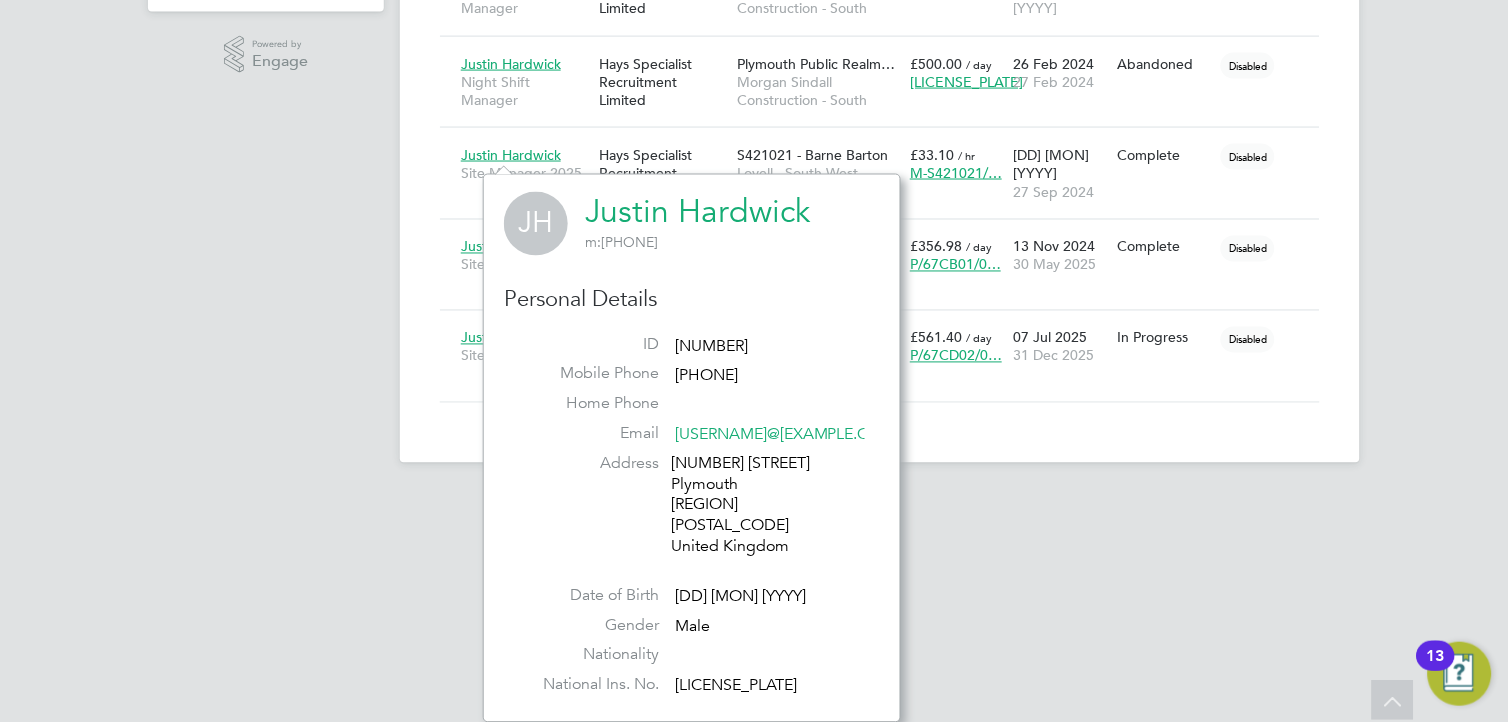 click on "113 Mewstone Avenue Plymouth Devon PL9 0LE United Kingdom" 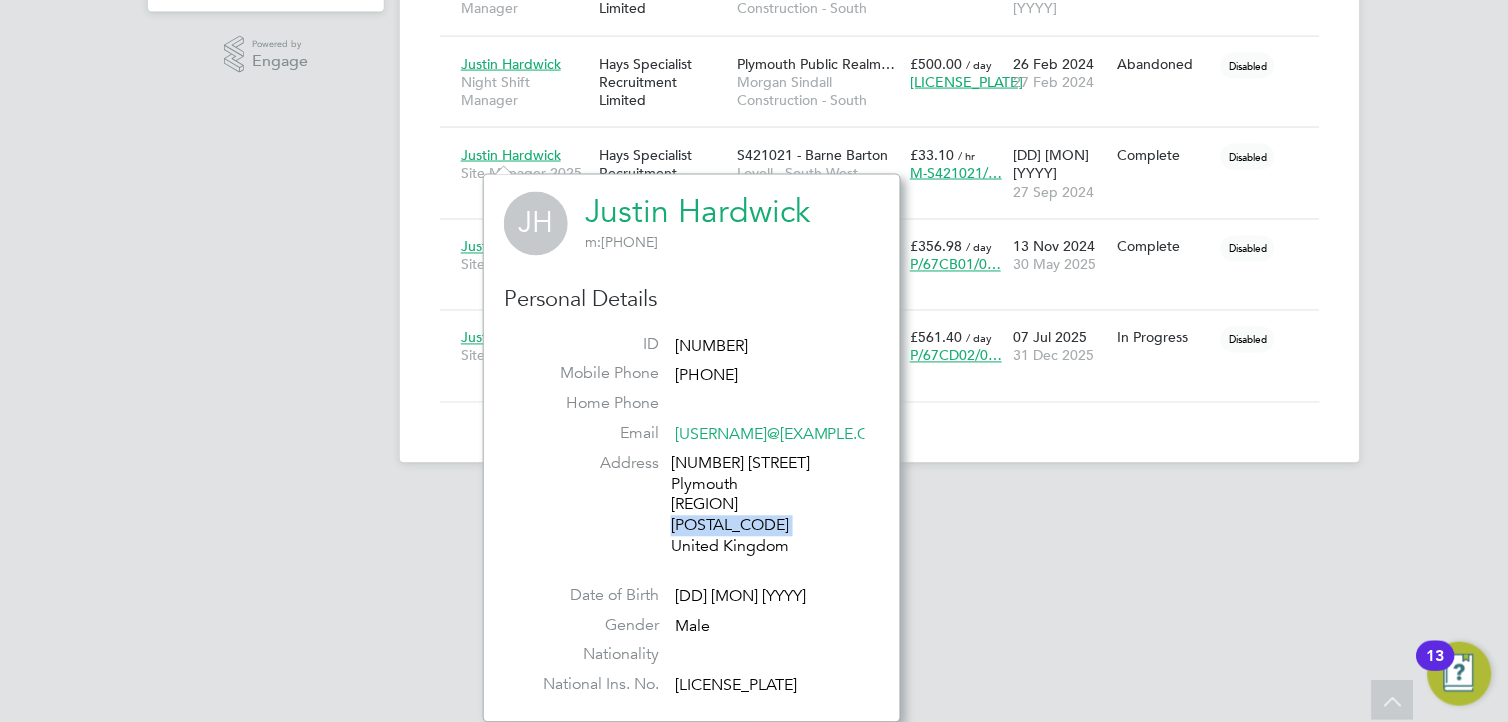 click on "113 Mewstone Avenue Plymouth Devon PL9 0LE United Kingdom" 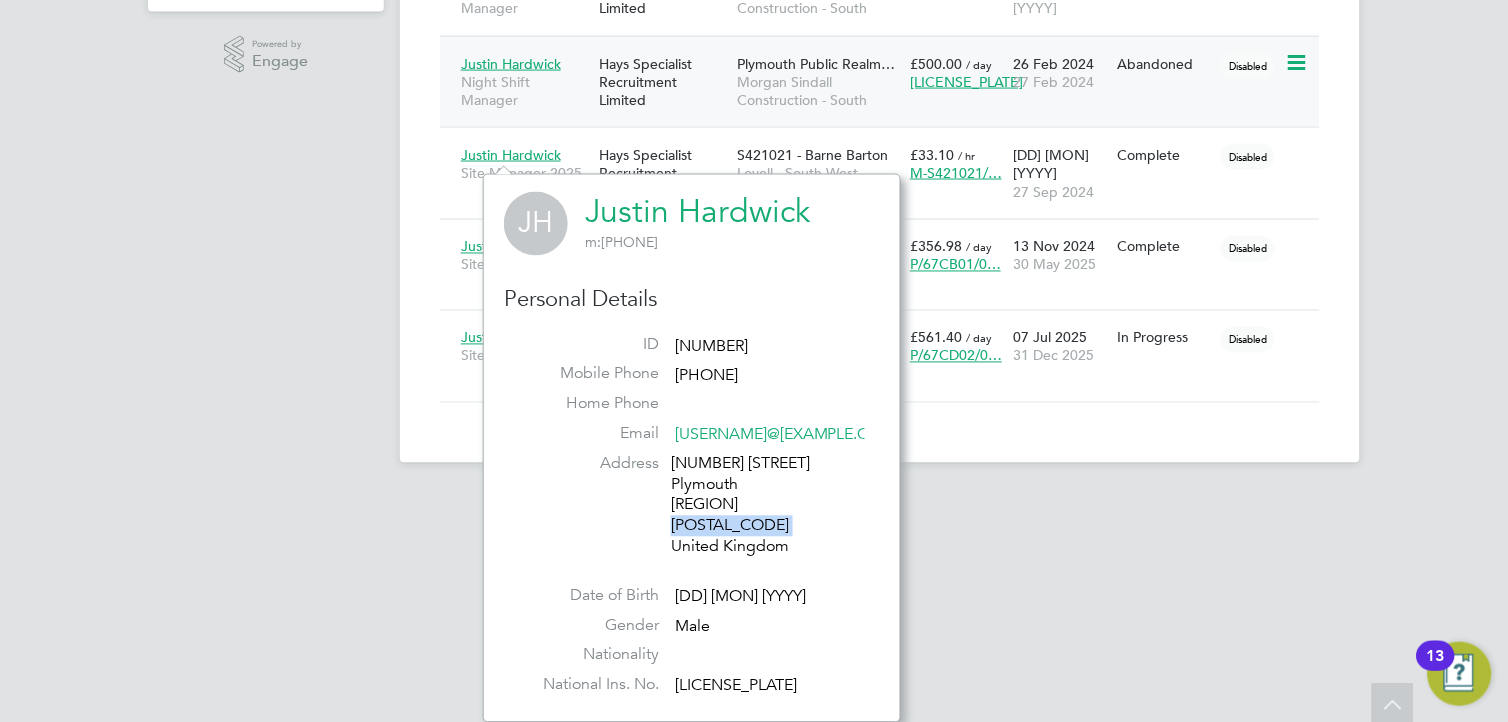 scroll, scrollTop: 0, scrollLeft: 0, axis: both 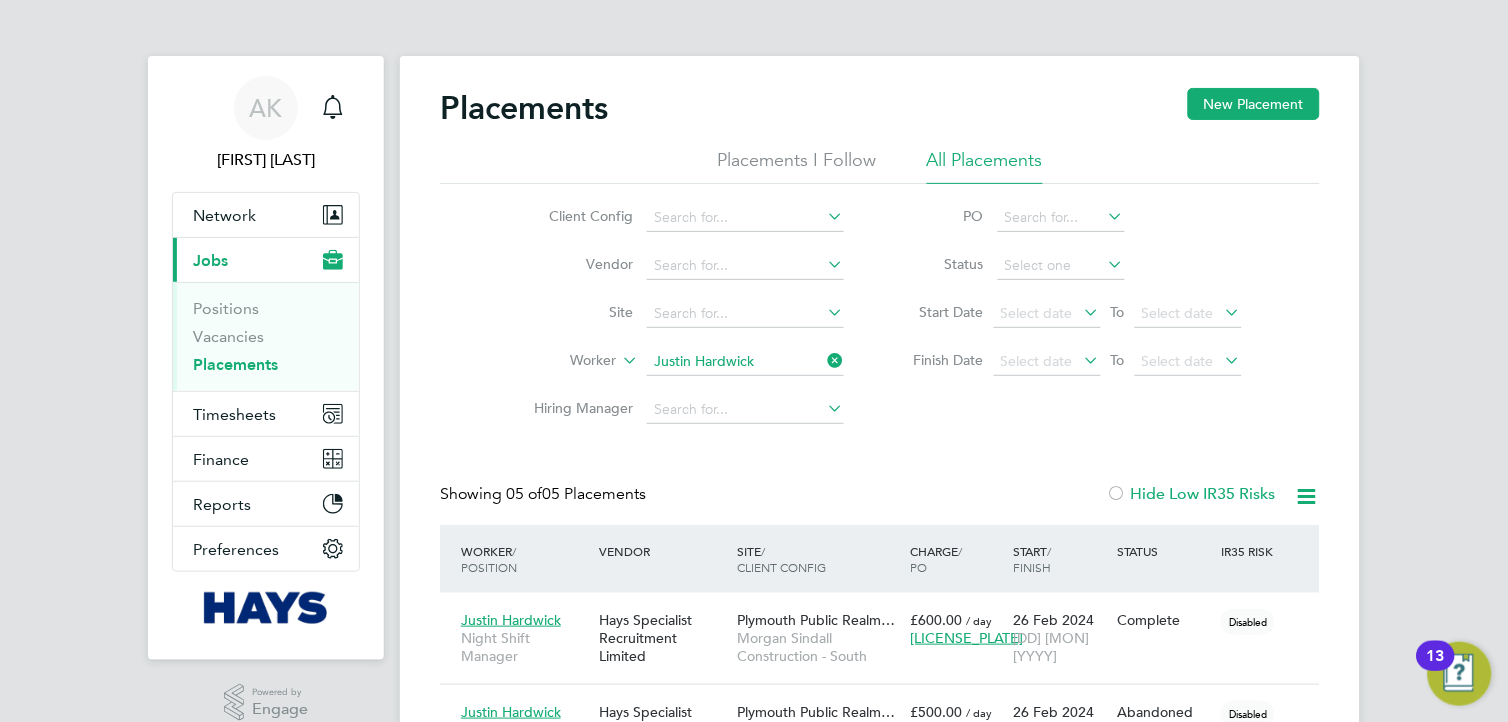 click 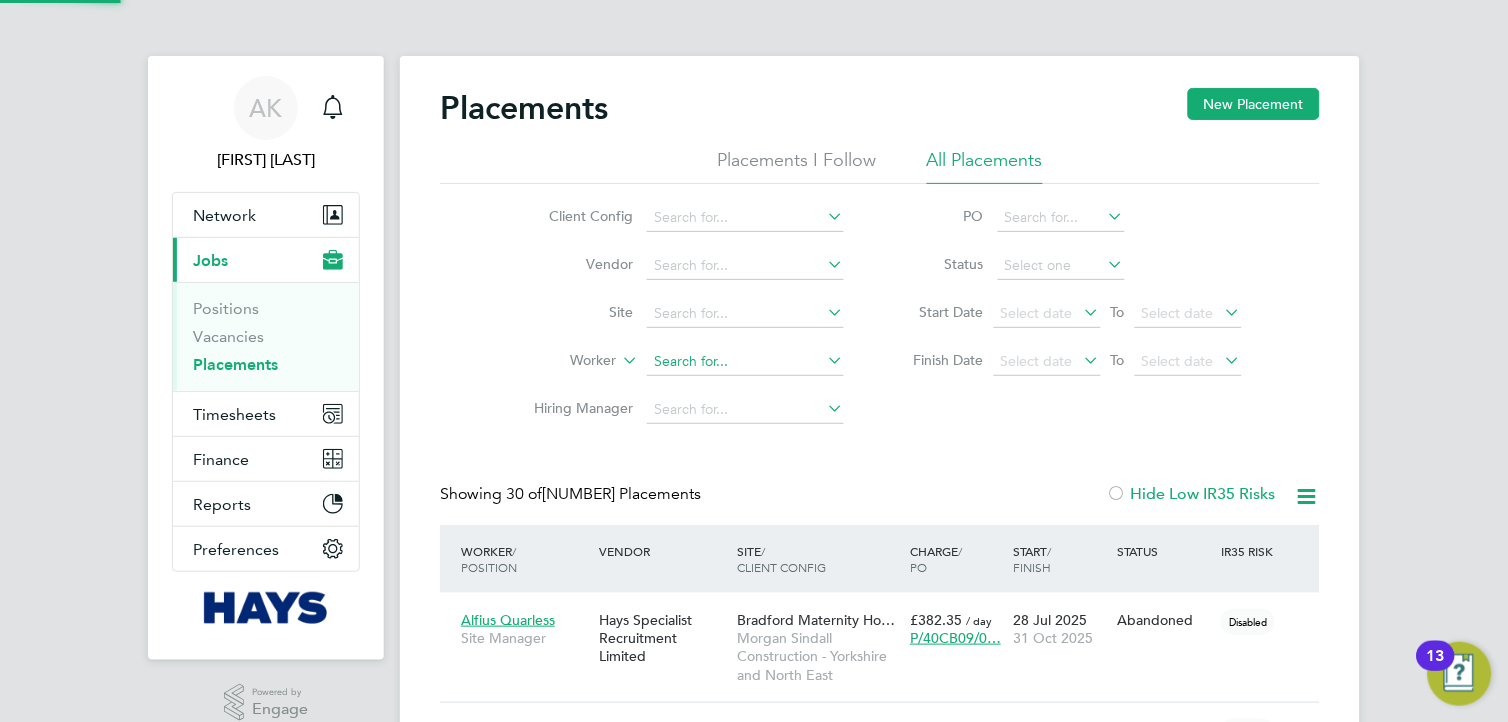 click 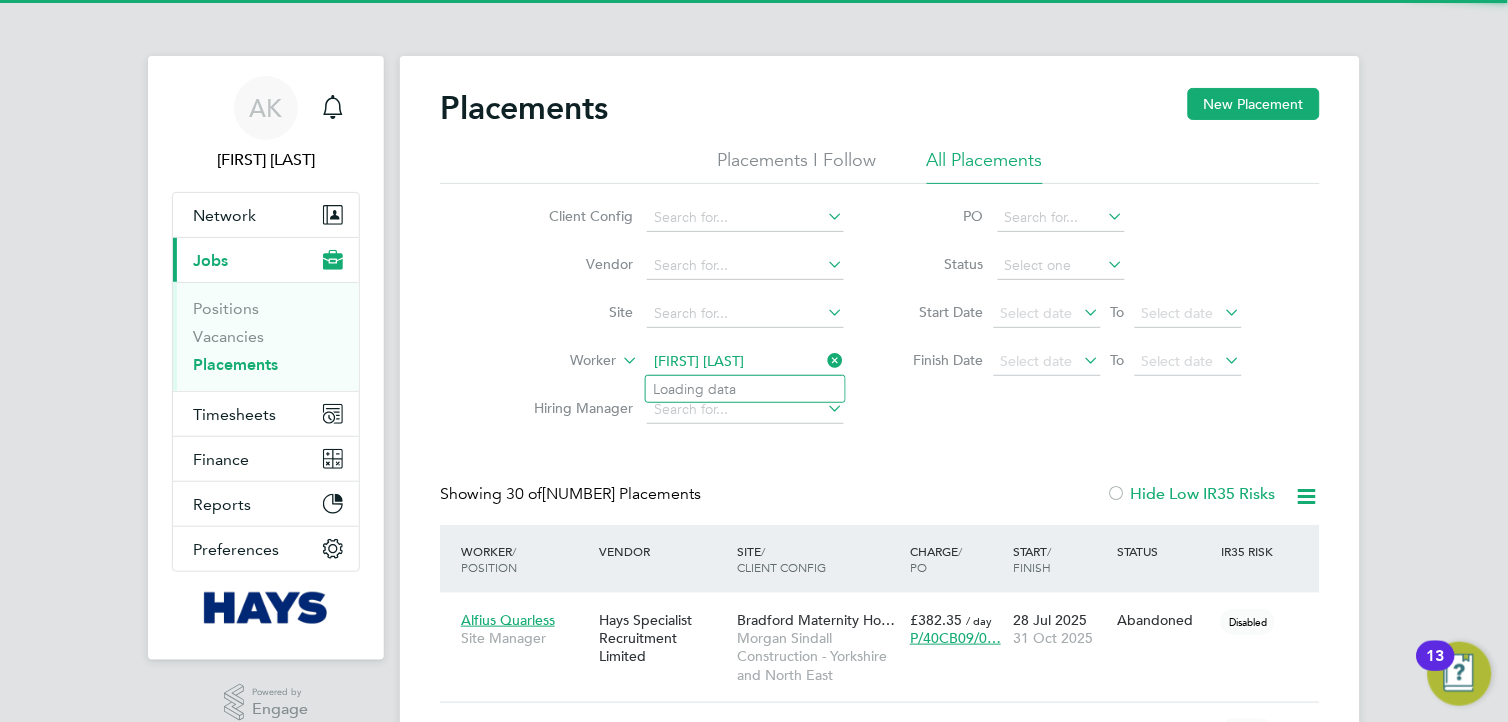 scroll, scrollTop: 8, scrollLeft: 10, axis: both 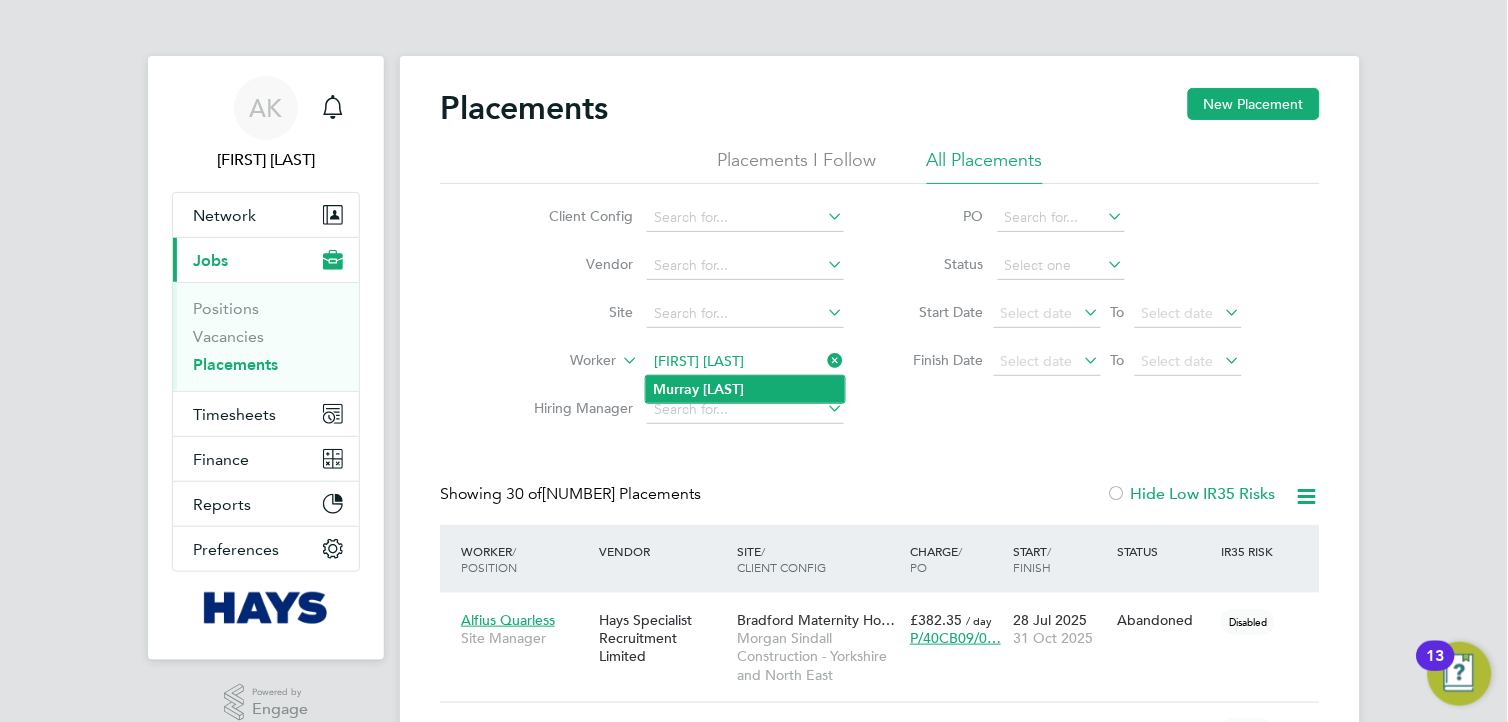 type on "Murray Cooper" 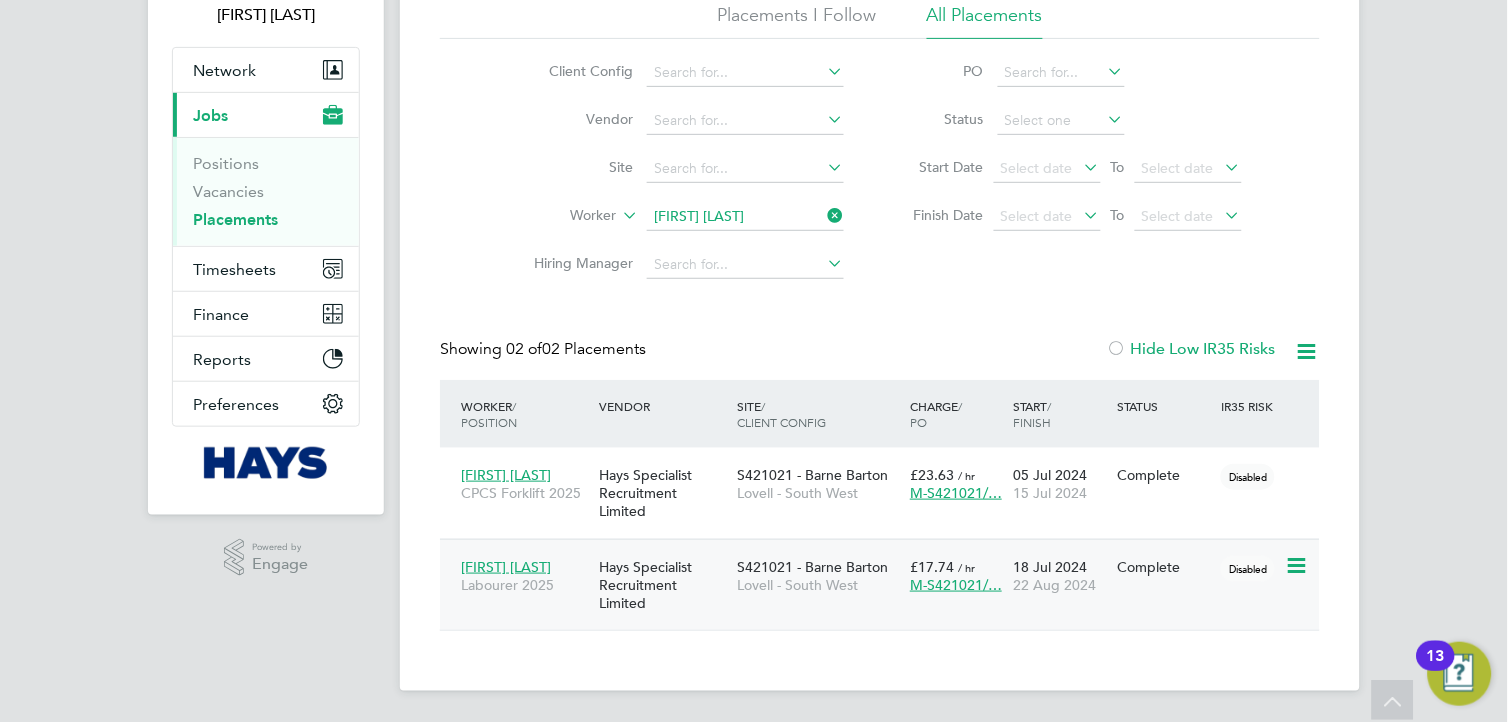 click on "Murray Cooper" 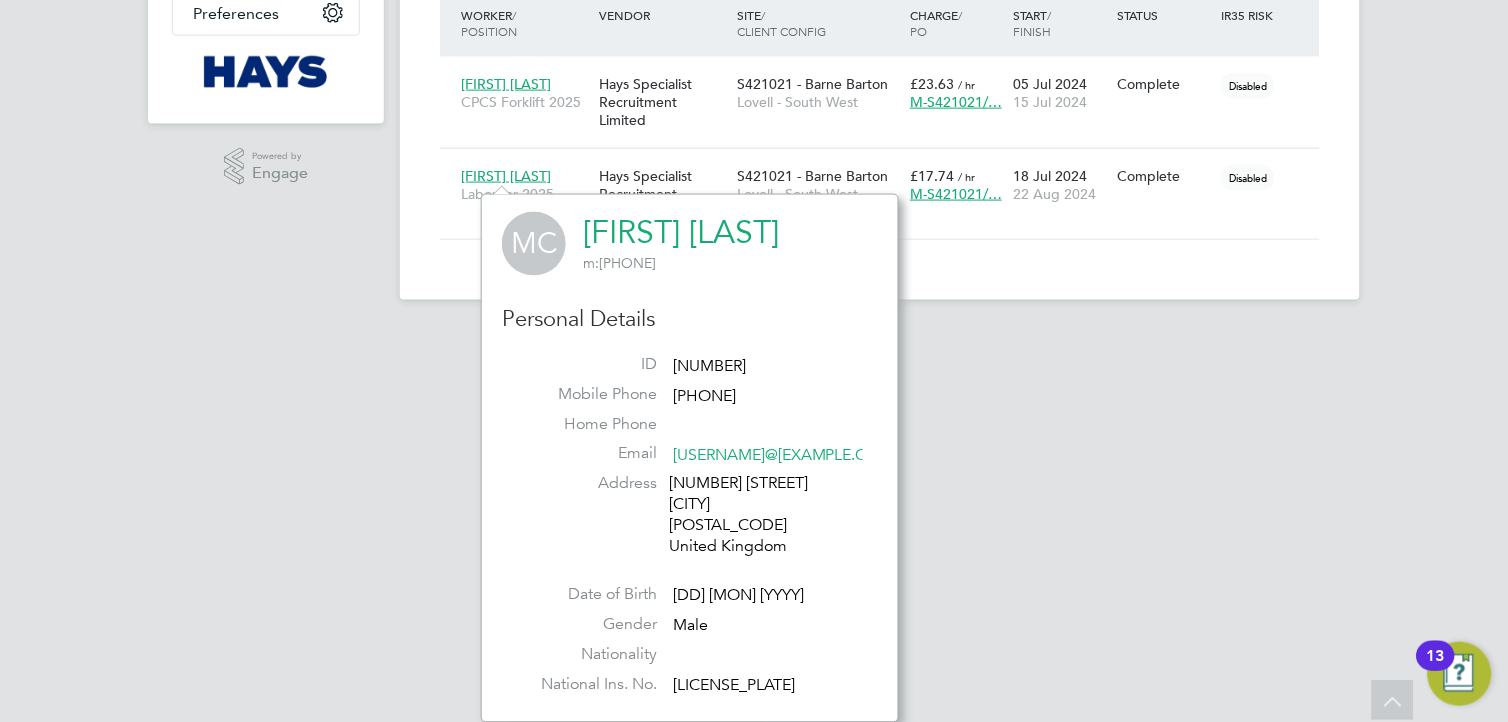 click on "17526702" 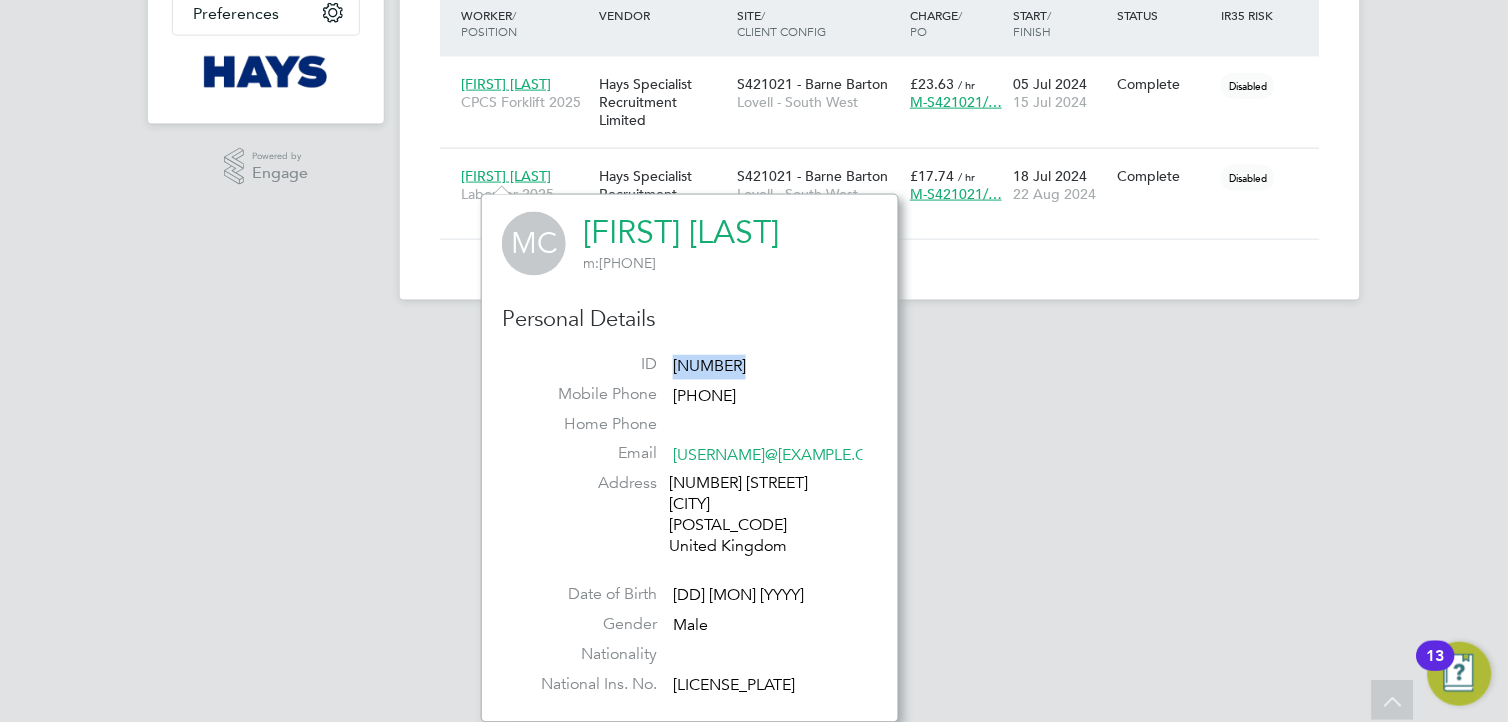 click on "17526702" 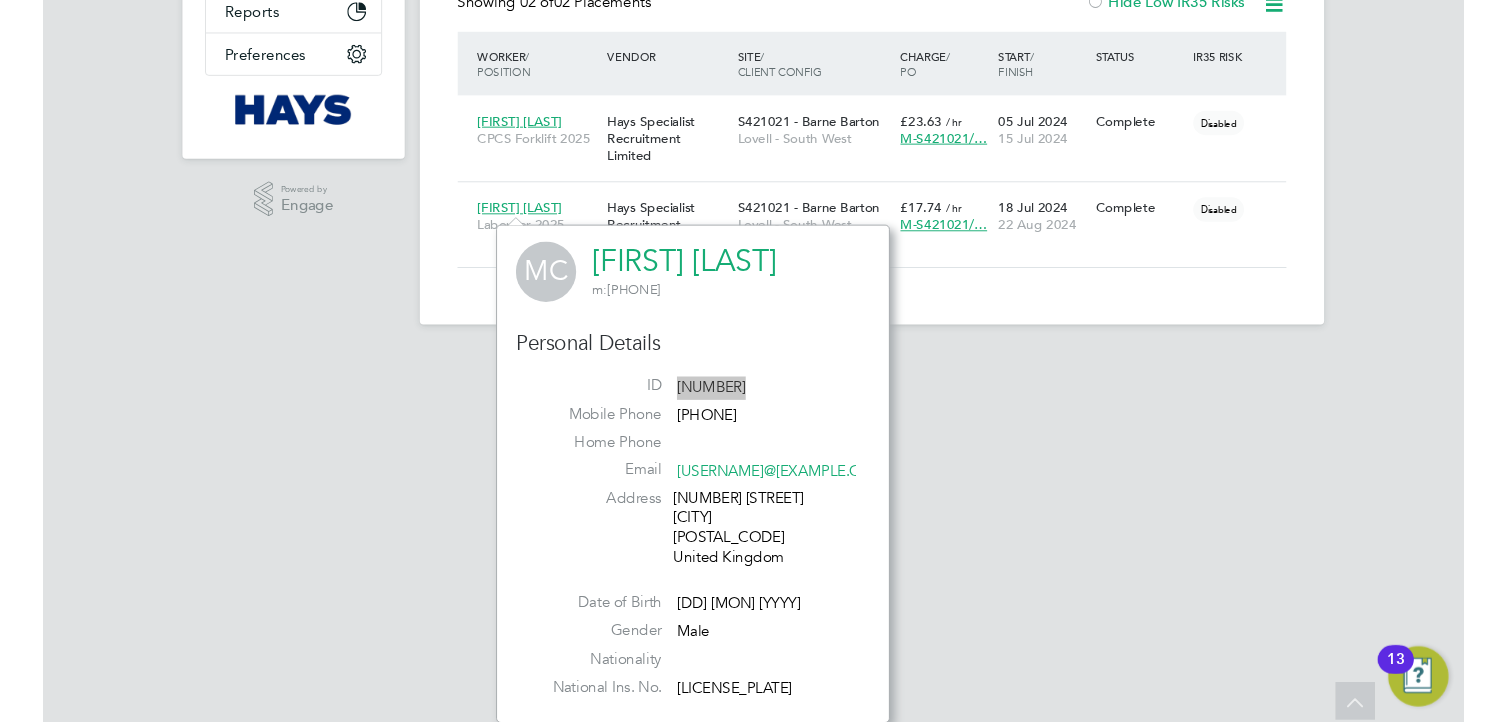 scroll, scrollTop: 536, scrollLeft: 0, axis: vertical 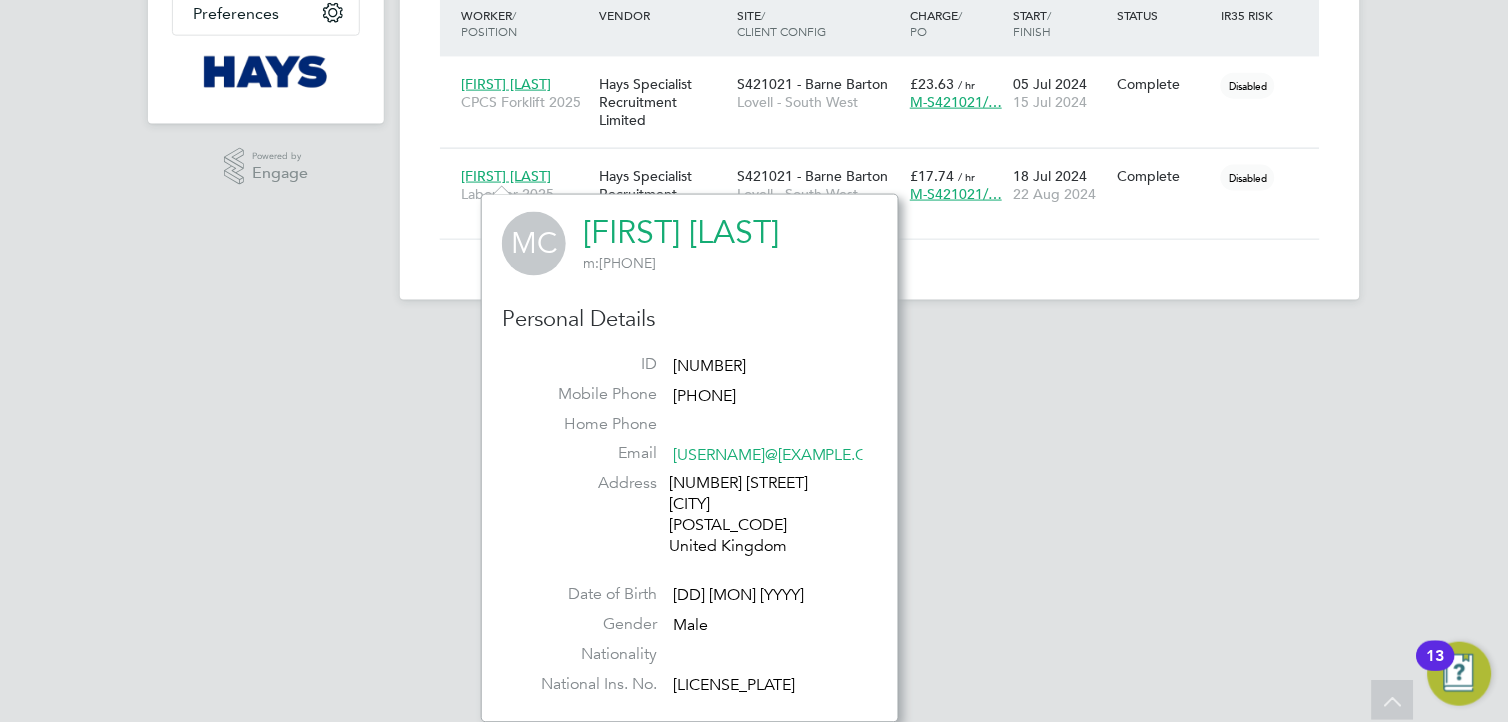 click on "2 Downs View West Looe PL13 2HD United Kingdom" 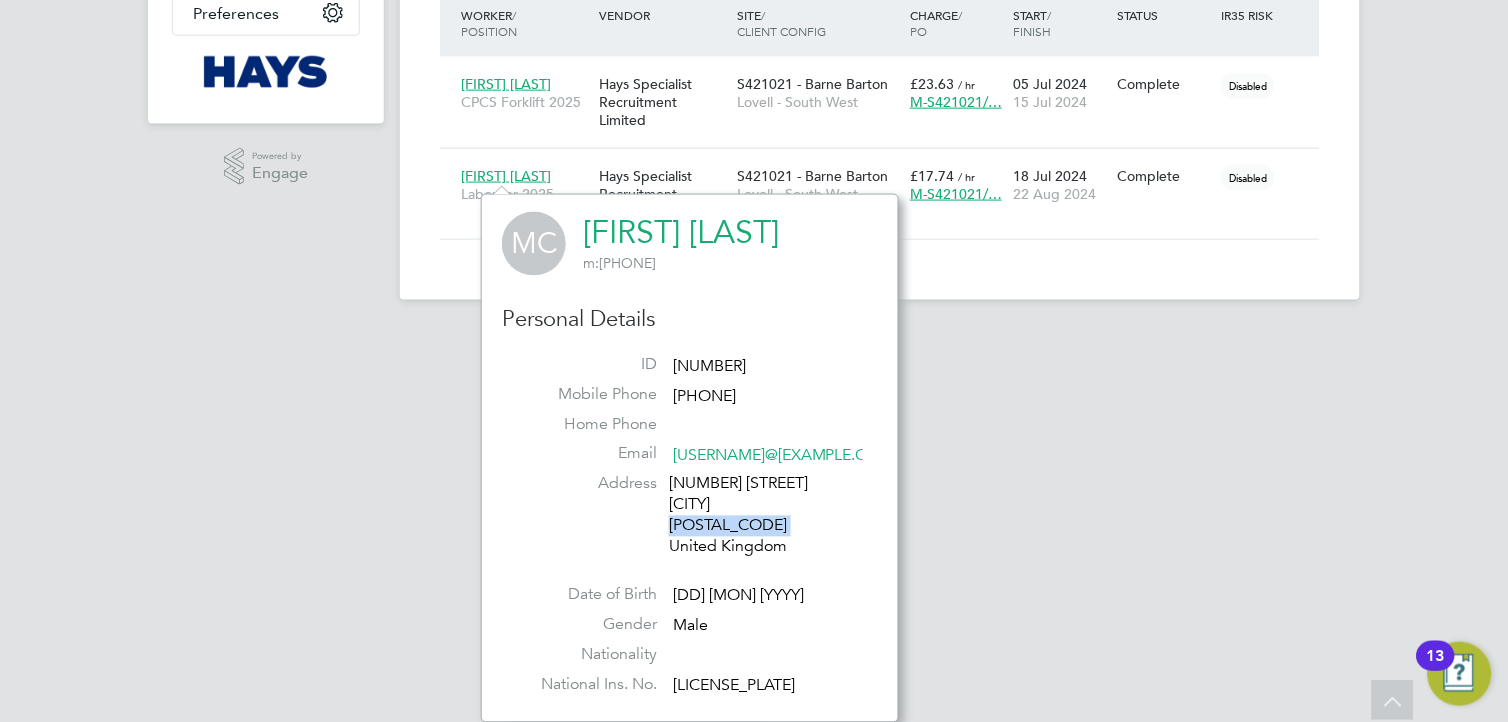 click on "2 Downs View West Looe PL13 2HD United Kingdom" 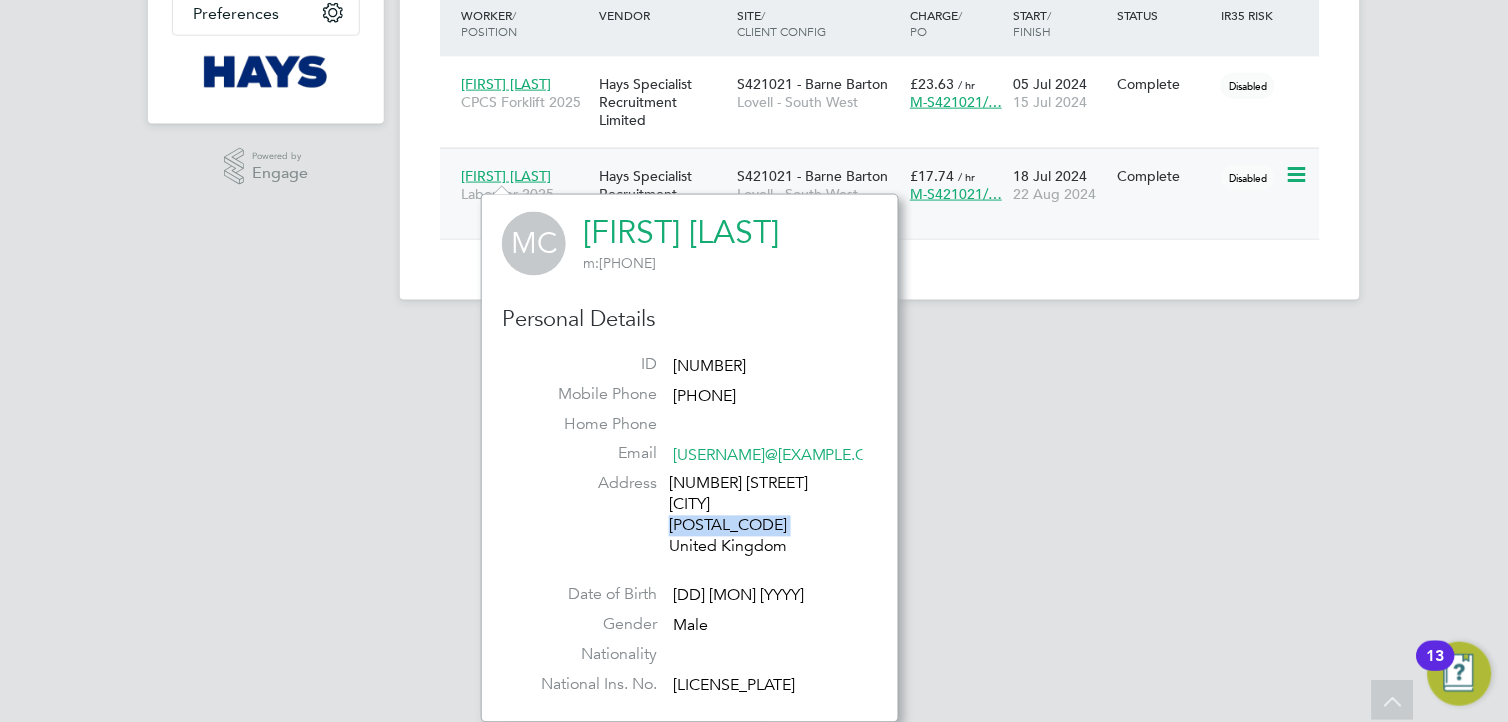 click on "Murray Cooper" 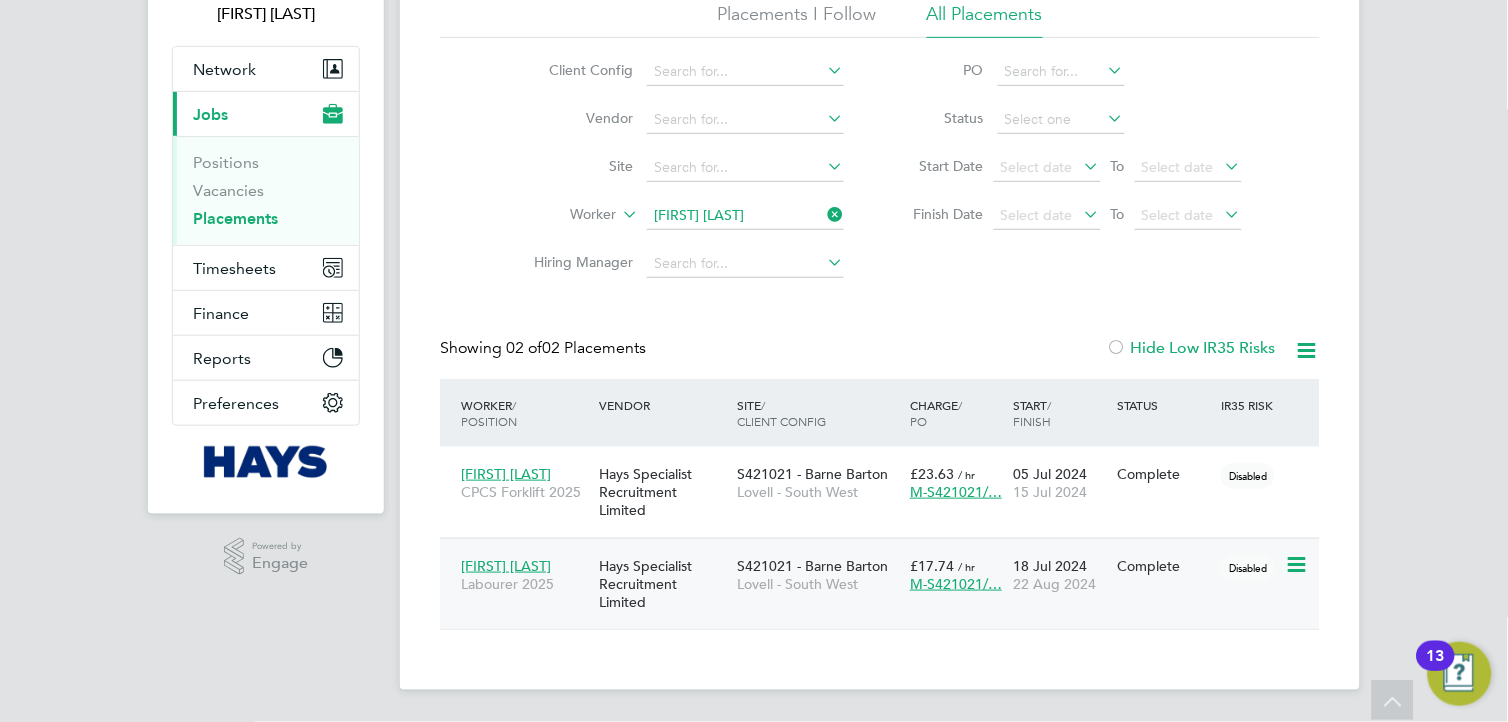 scroll, scrollTop: 145, scrollLeft: 0, axis: vertical 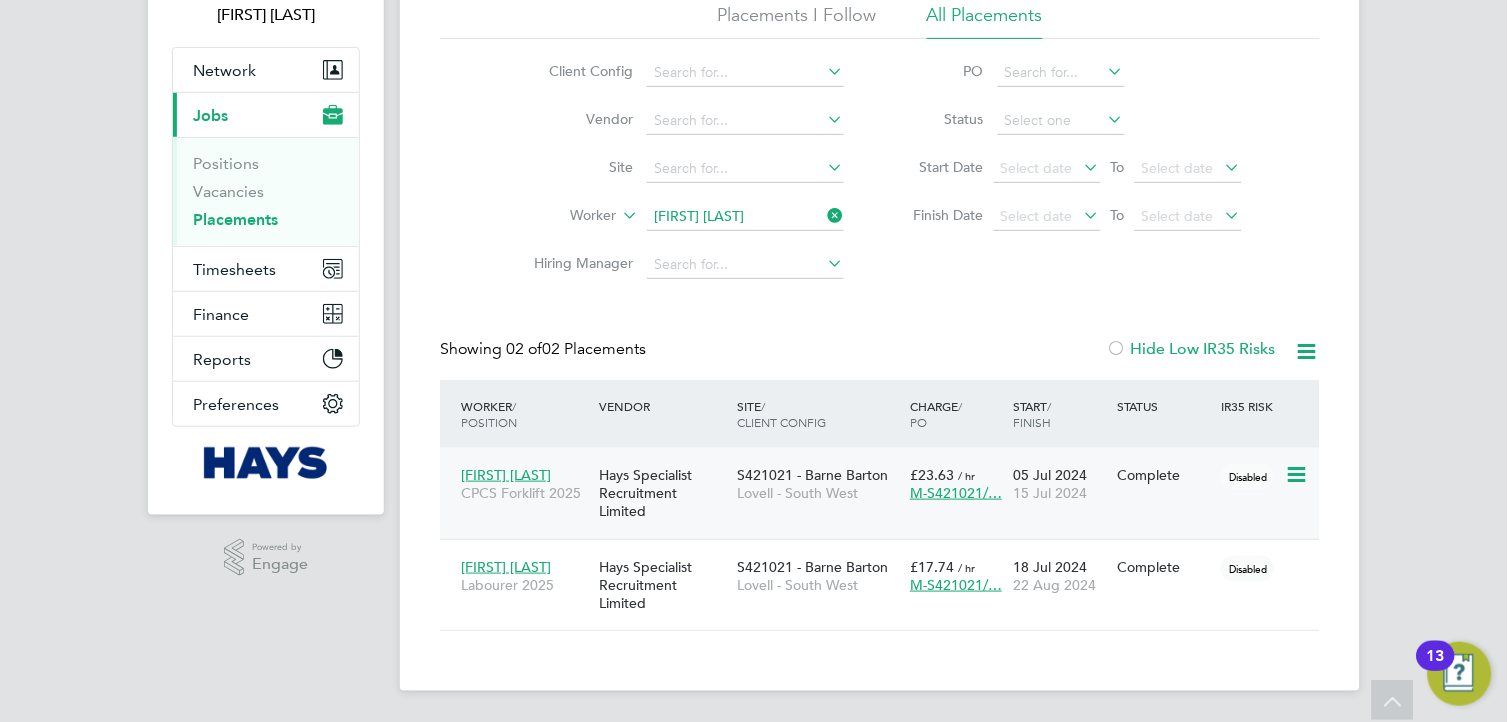 click on "Murray Cooper" 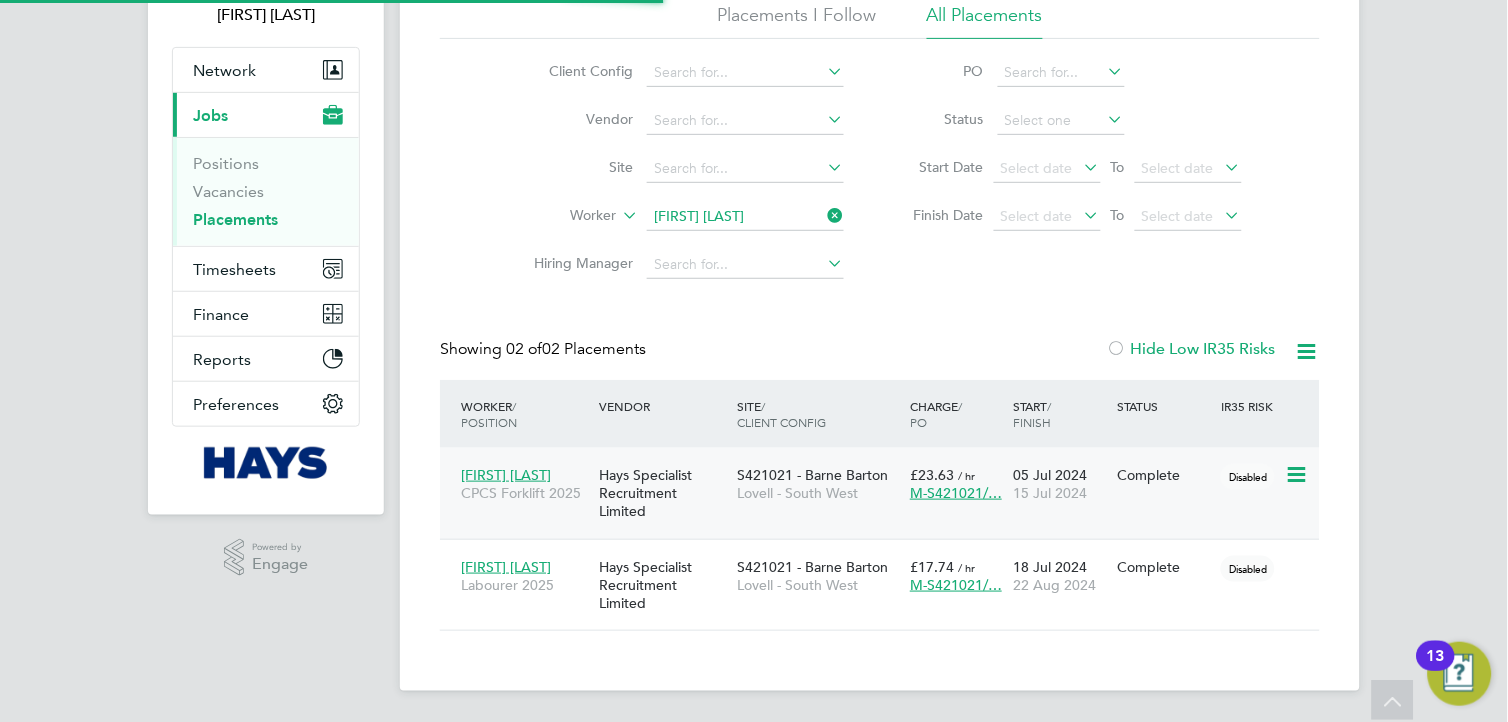 scroll, scrollTop: 10, scrollLeft: 10, axis: both 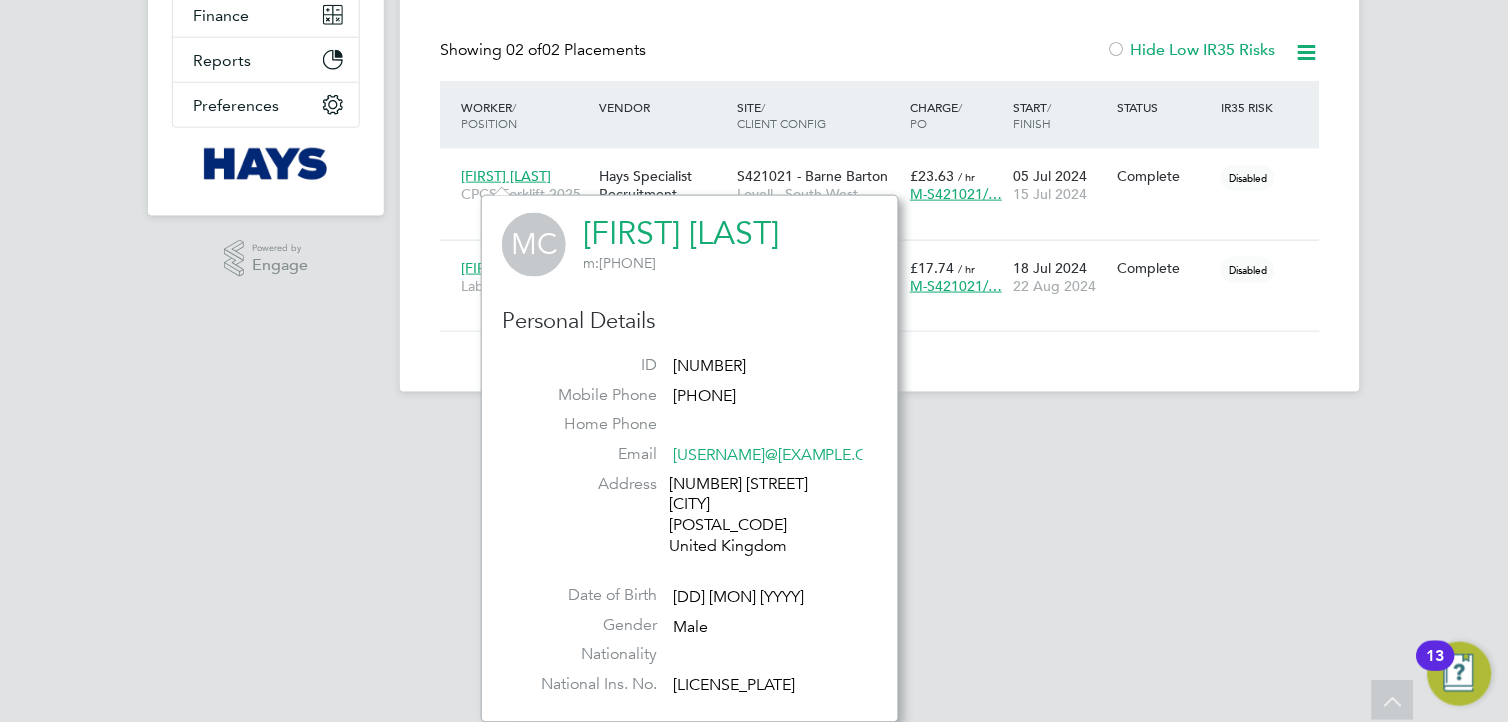 click on "17526702" 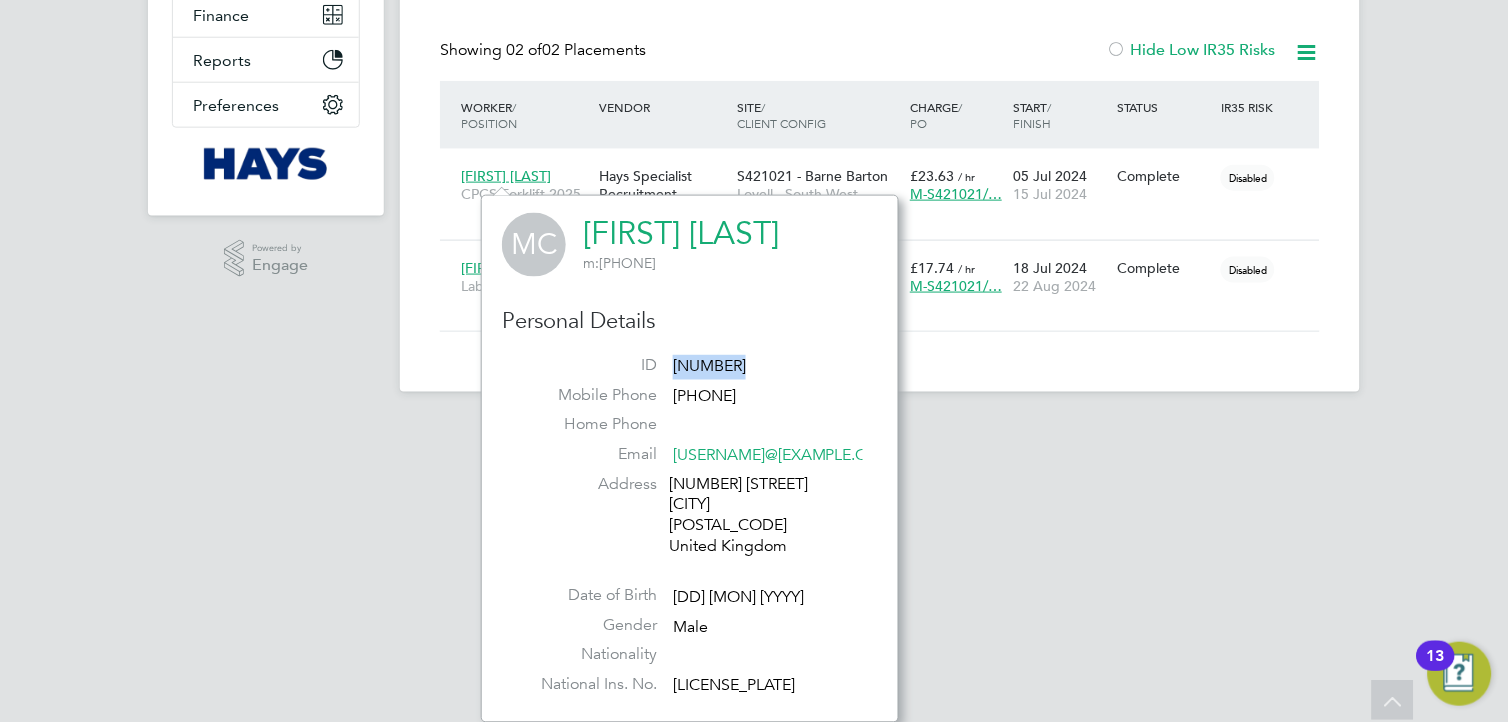 click on "17526702" 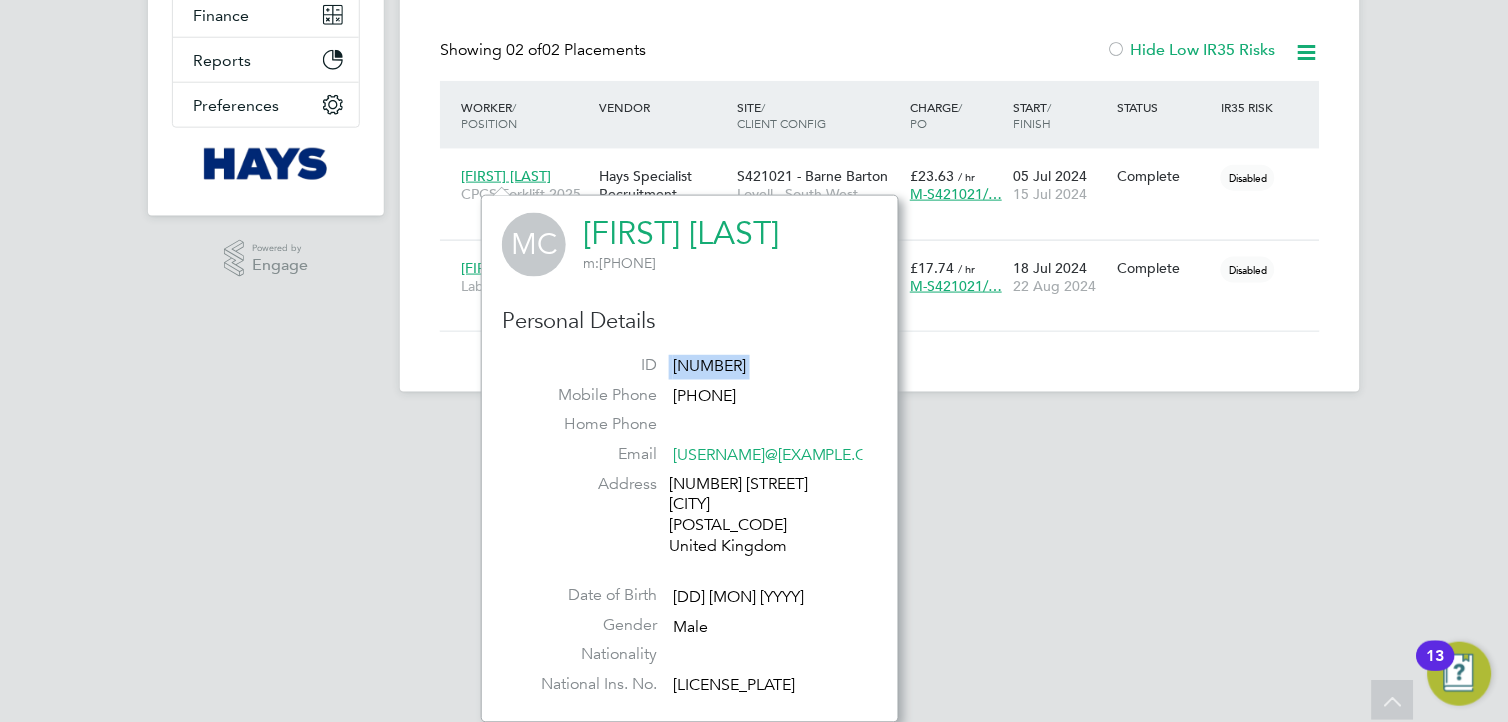 copy on "17526702 Mobile Phone" 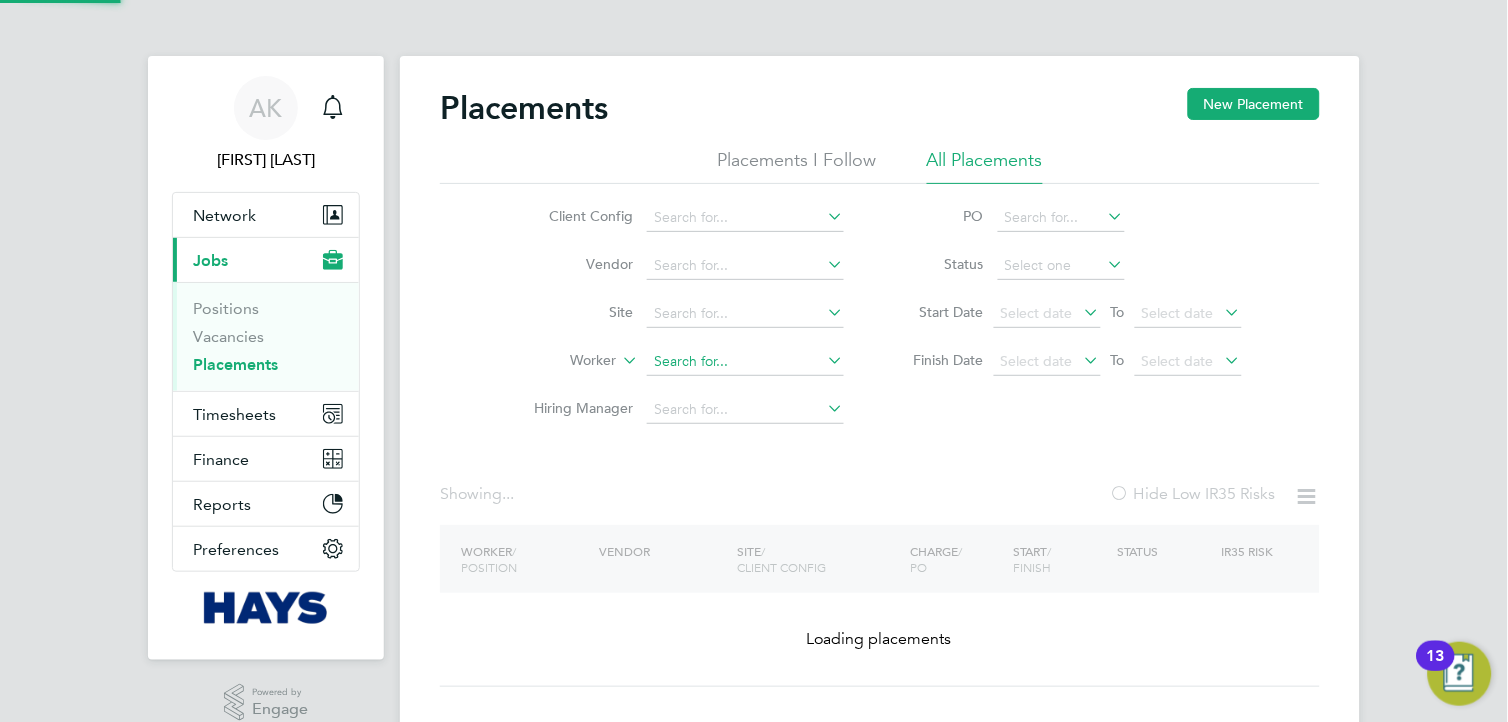 click 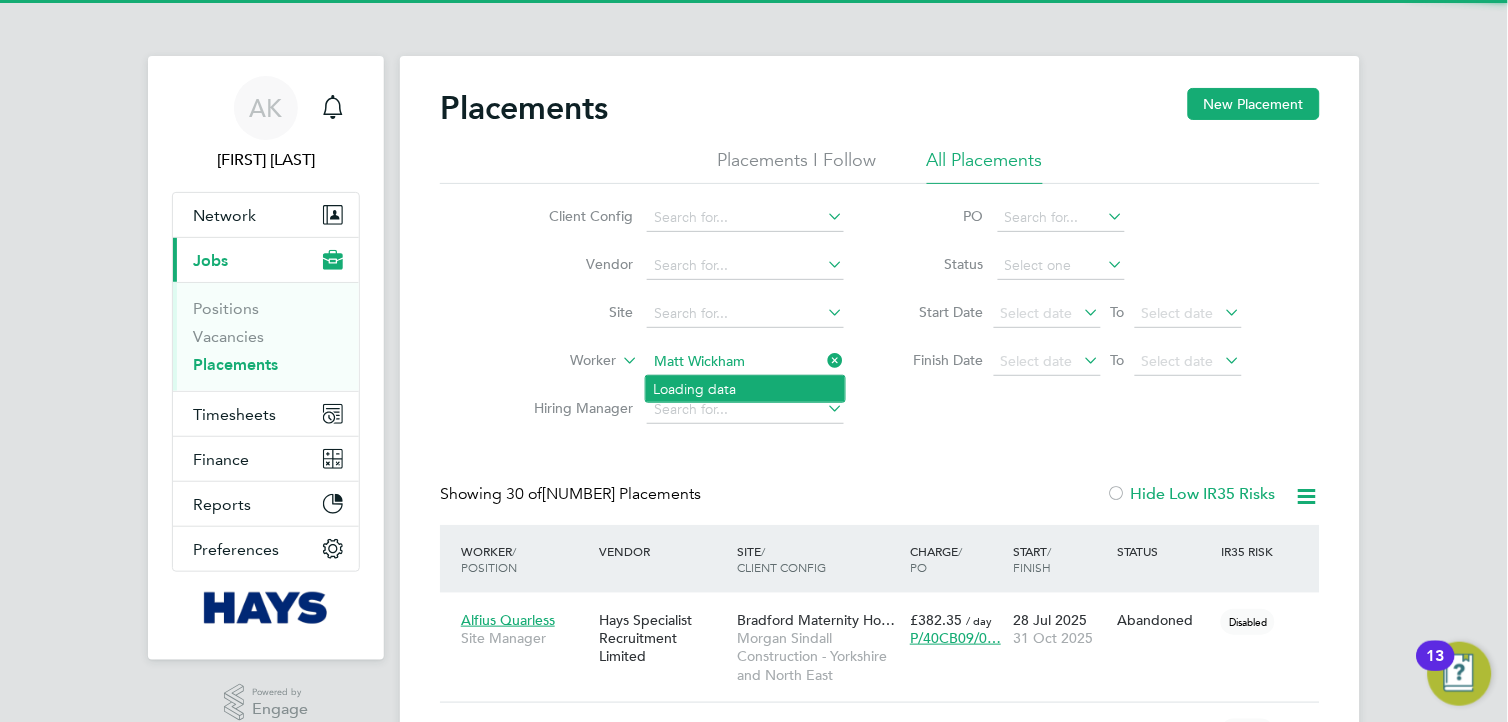 scroll, scrollTop: 8, scrollLeft: 10, axis: both 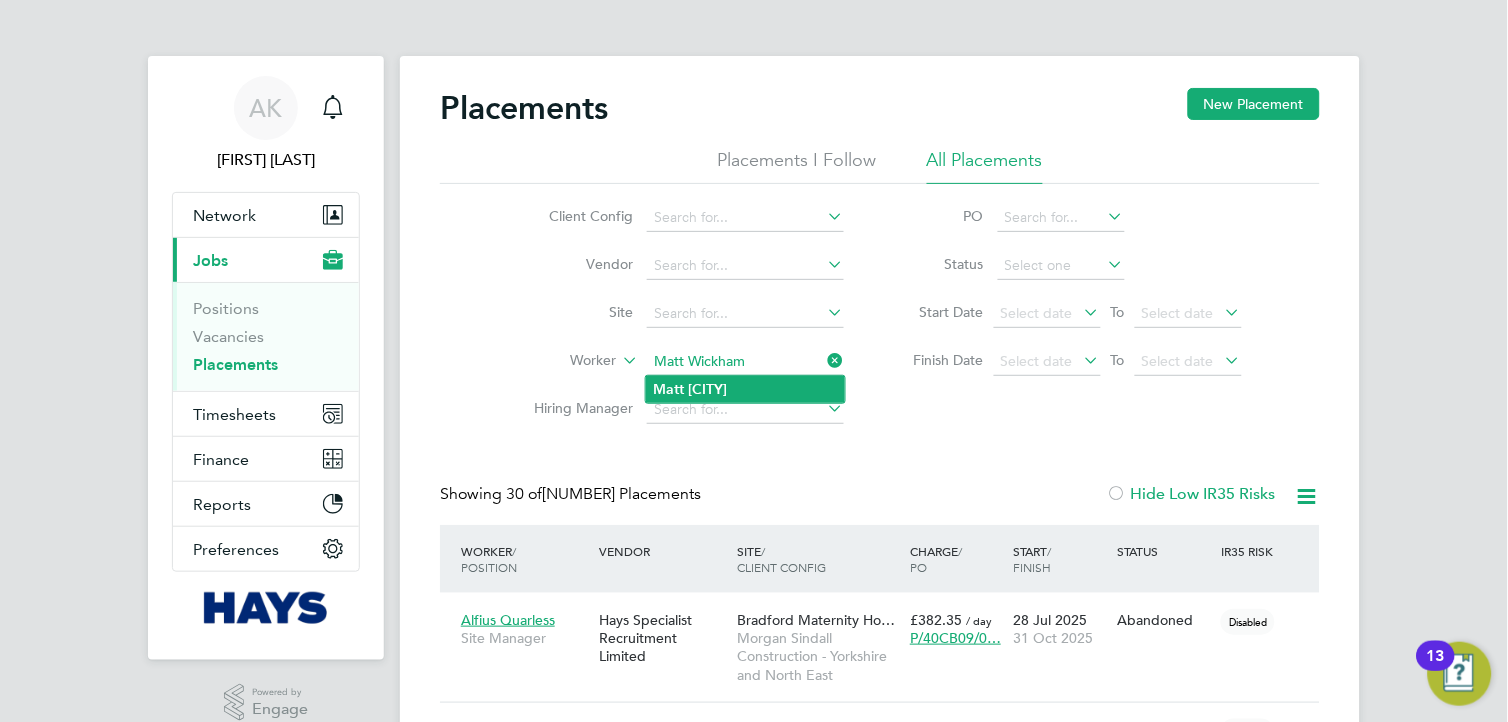 type on "Matt Wickham" 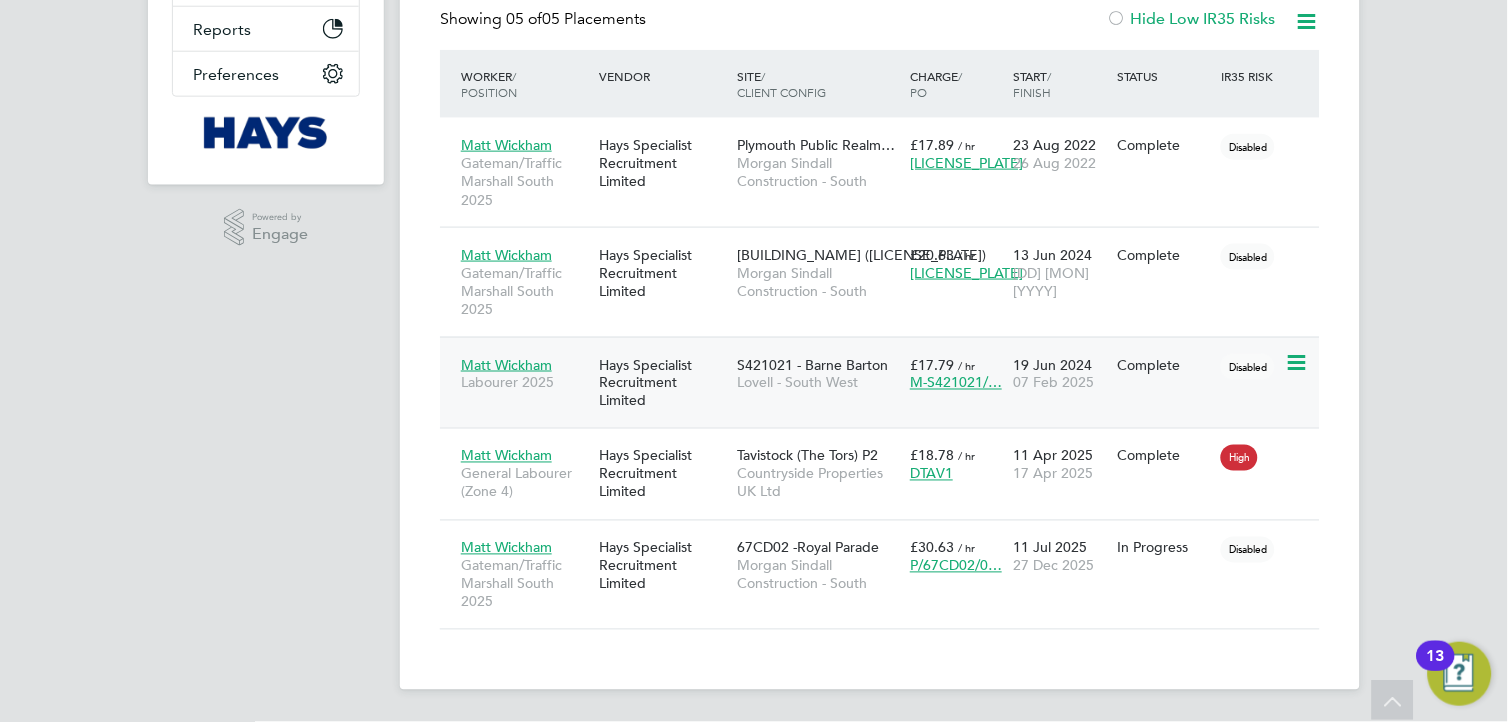 click on "Labourer 2025" 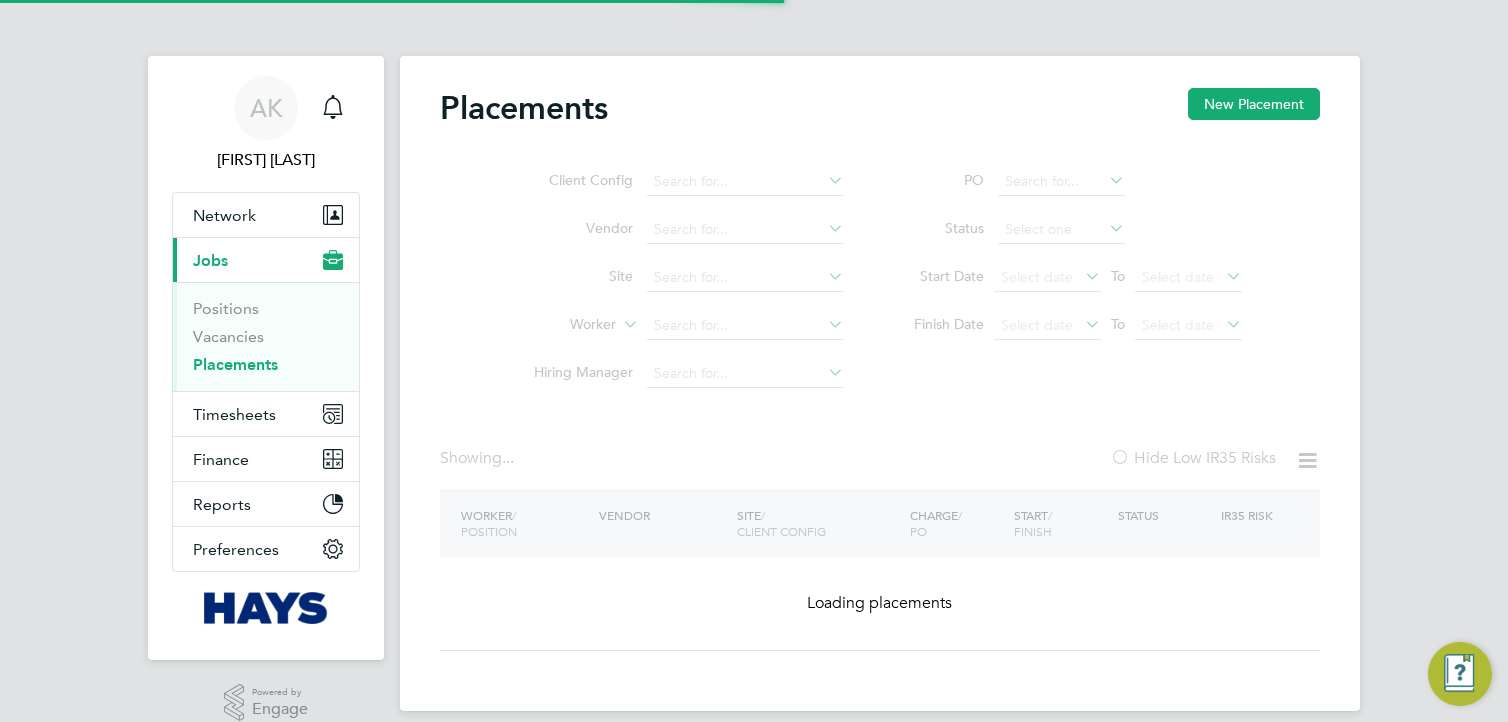 scroll, scrollTop: 0, scrollLeft: 0, axis: both 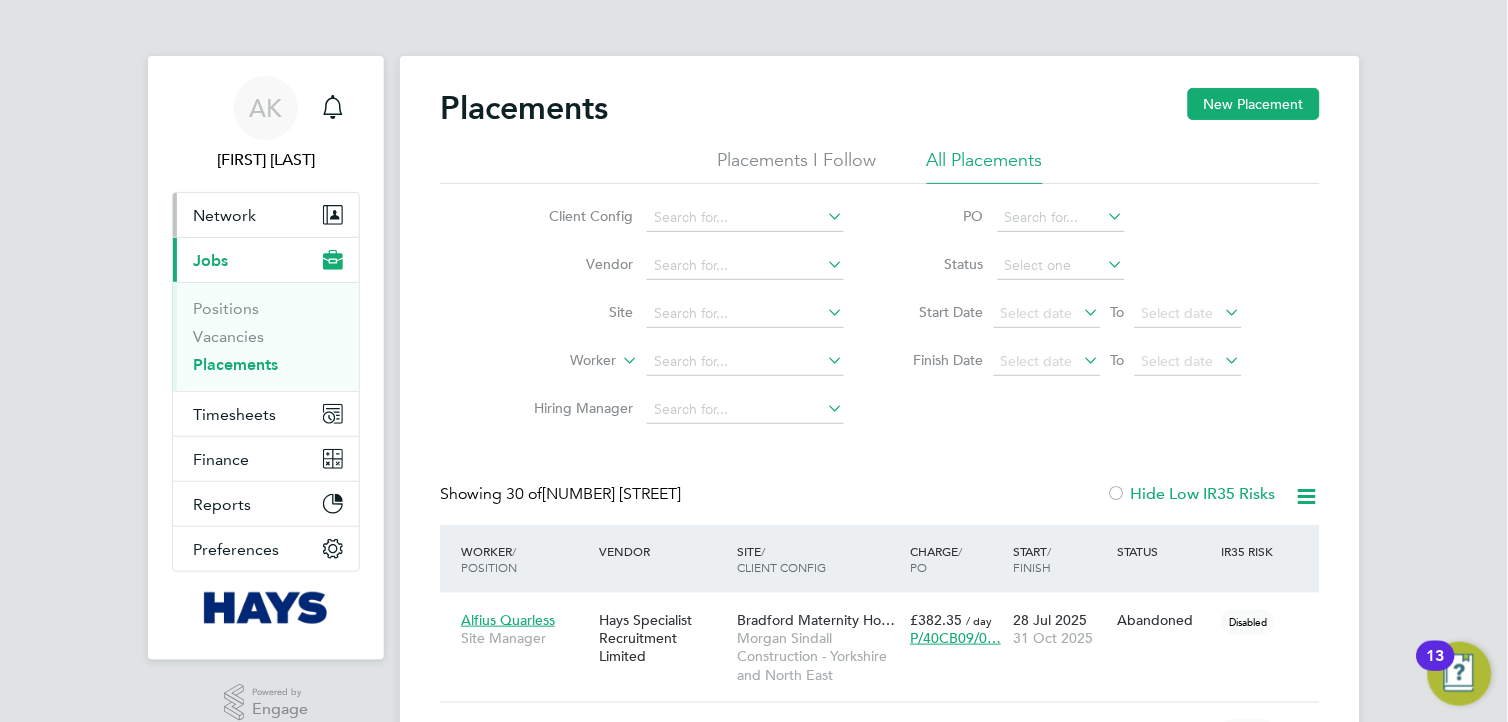 click on "Network" at bounding box center [266, 215] 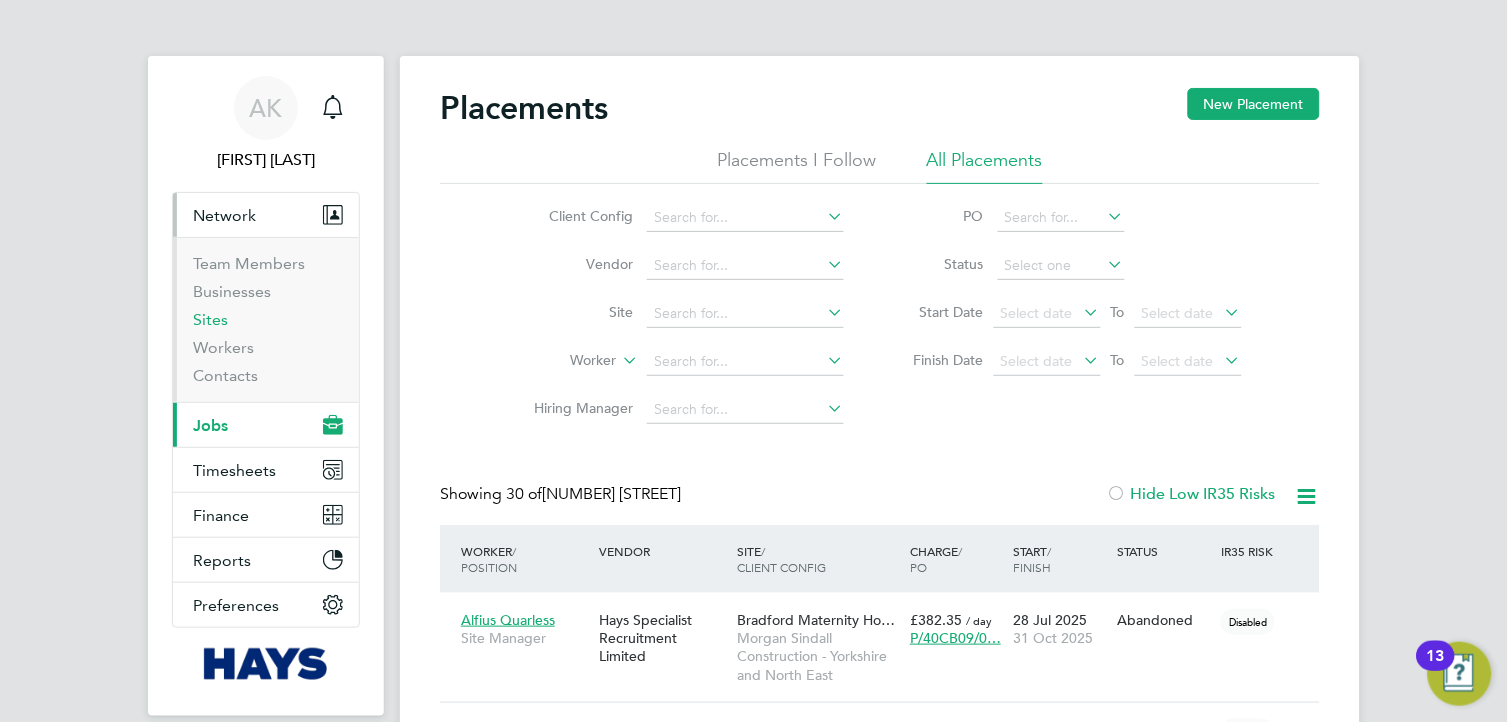 click on "Sites" at bounding box center (210, 319) 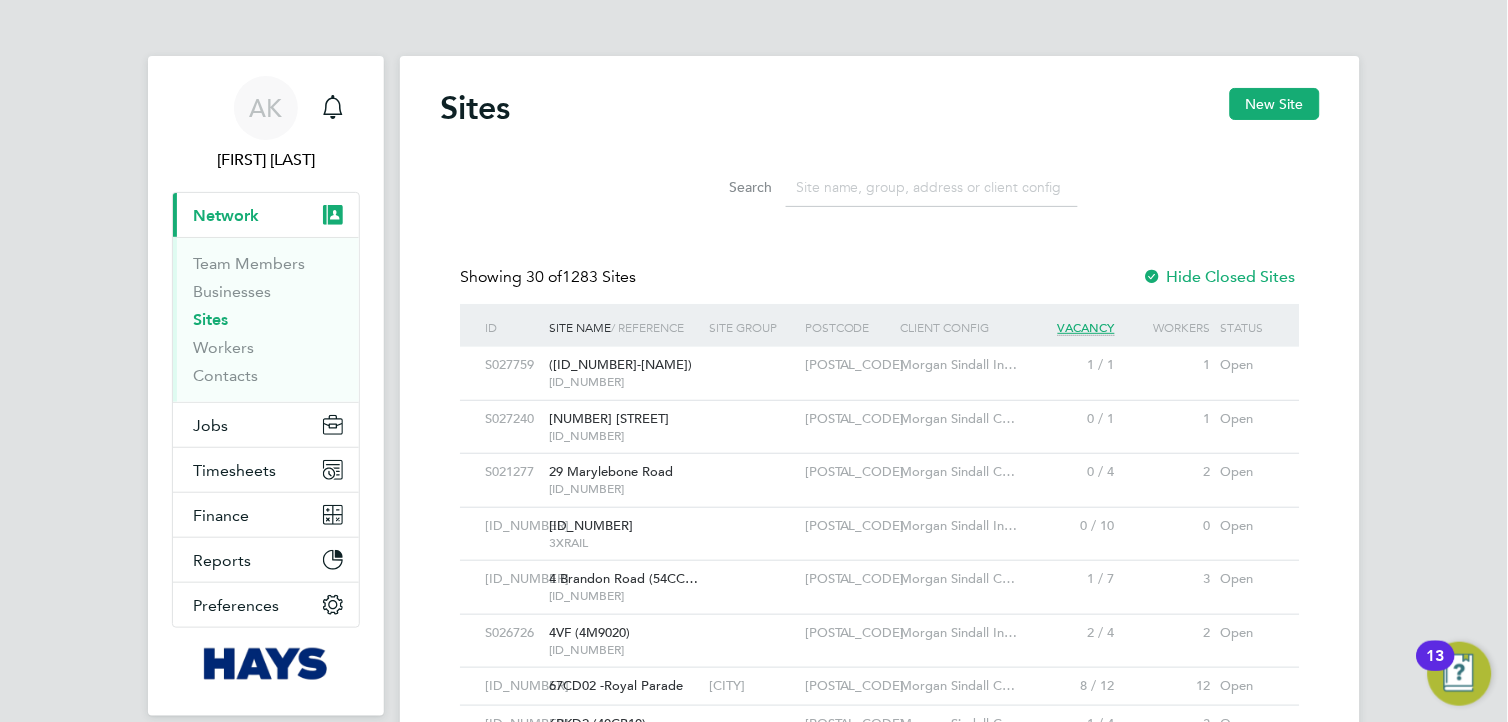 type 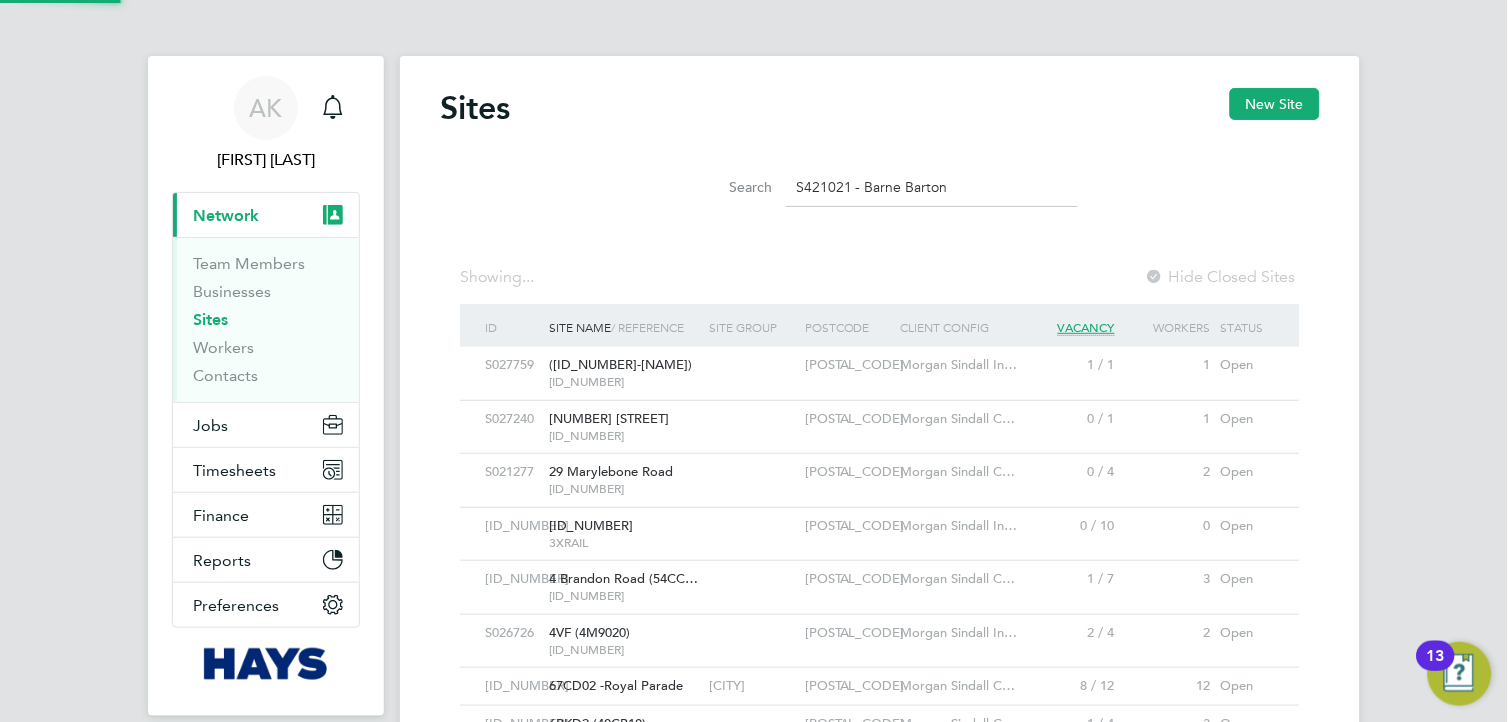 type on "S421021 - Barne Barton" 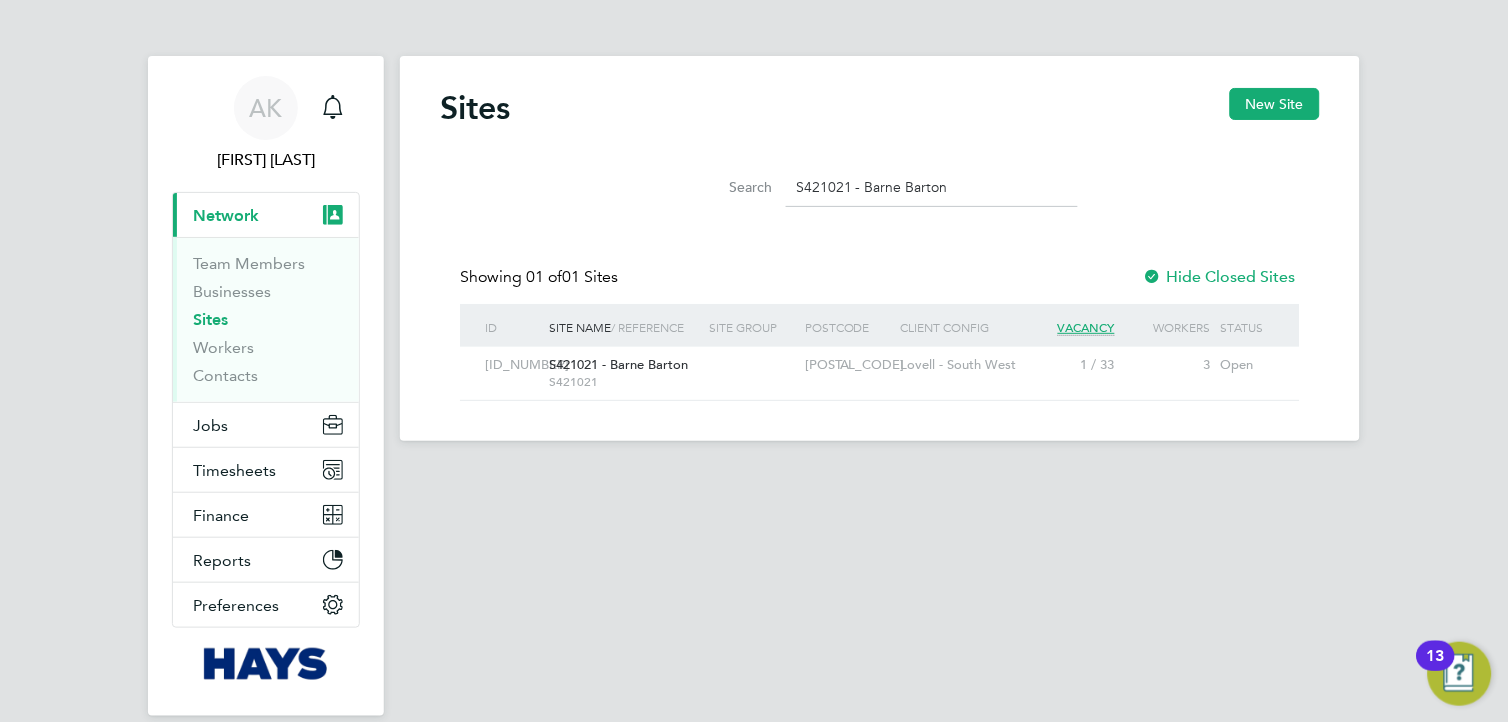 click on "S421021 - Barne Barton" 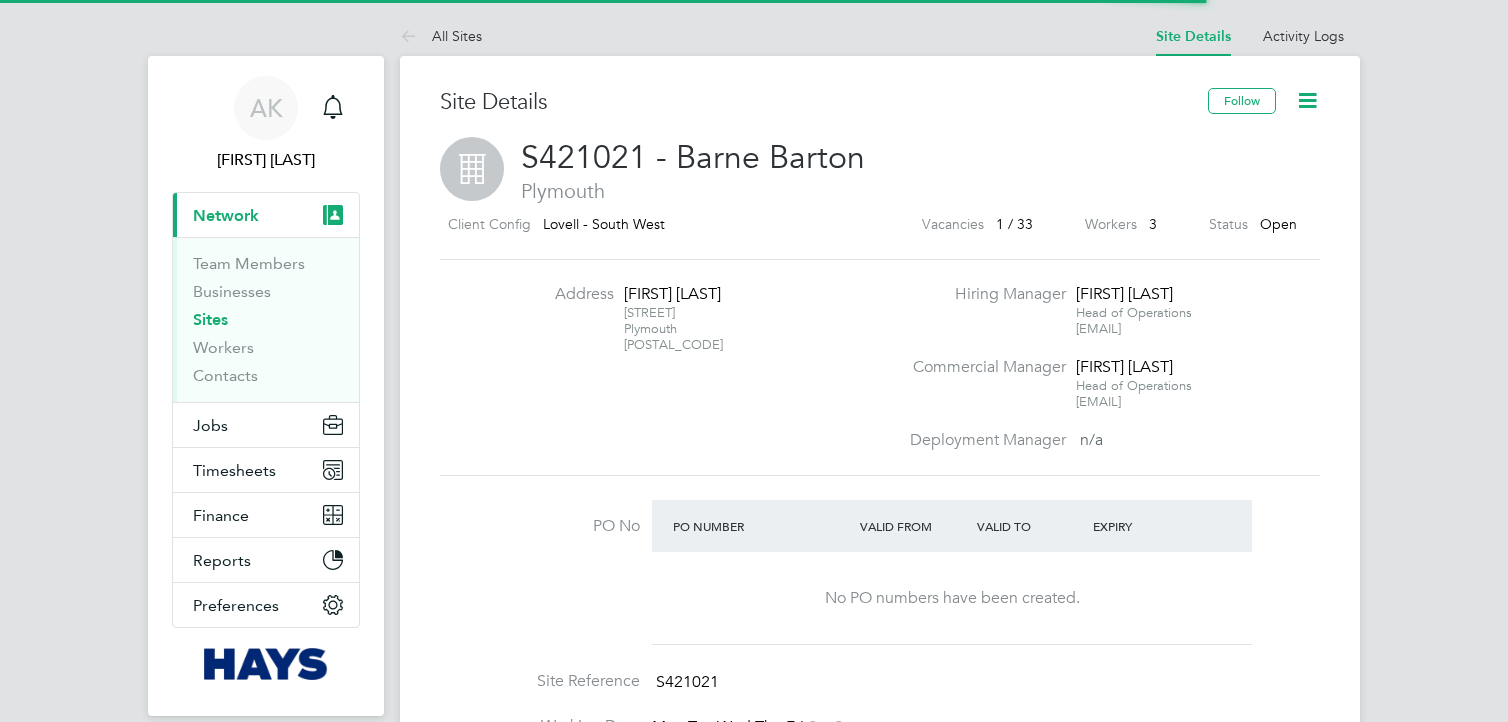 scroll, scrollTop: 0, scrollLeft: 0, axis: both 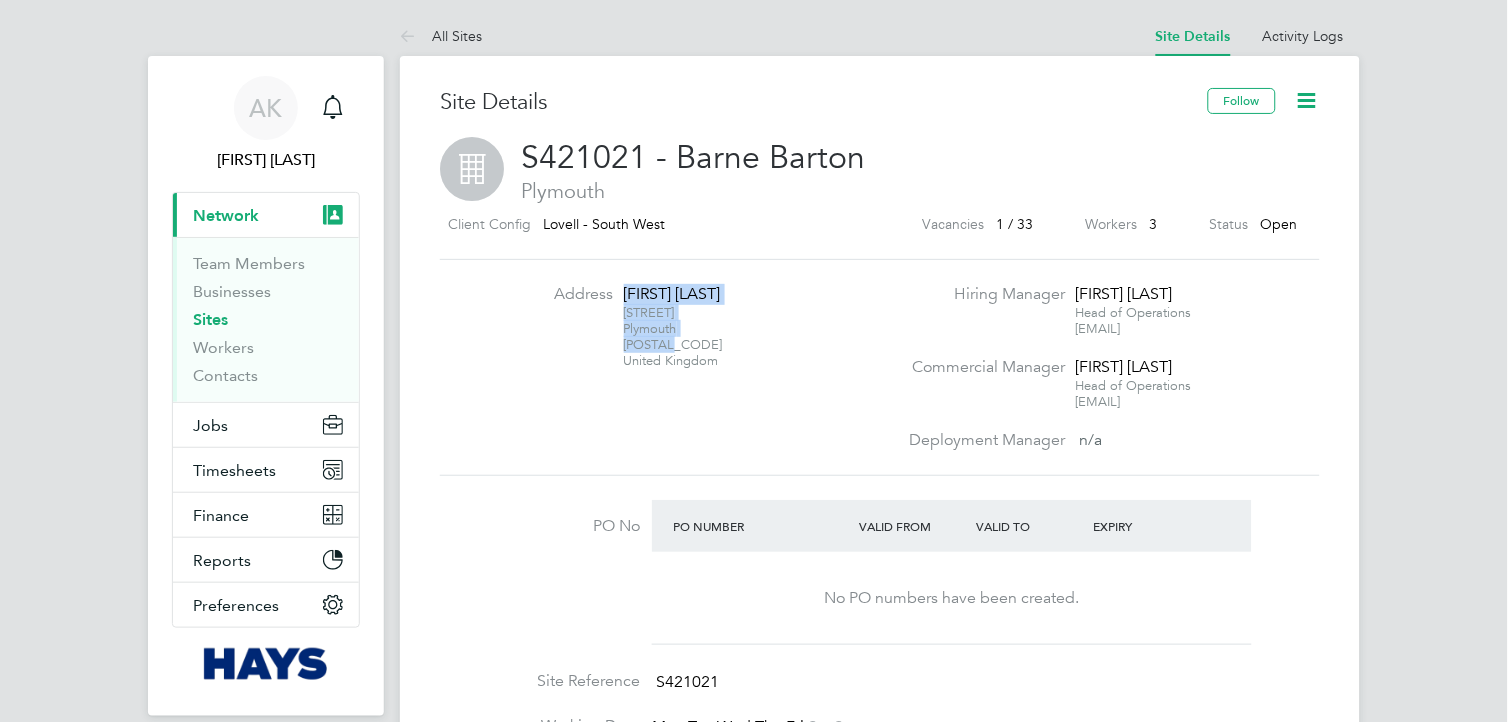 drag, startPoint x: 622, startPoint y: 344, endPoint x: 666, endPoint y: 340, distance: 44.181442 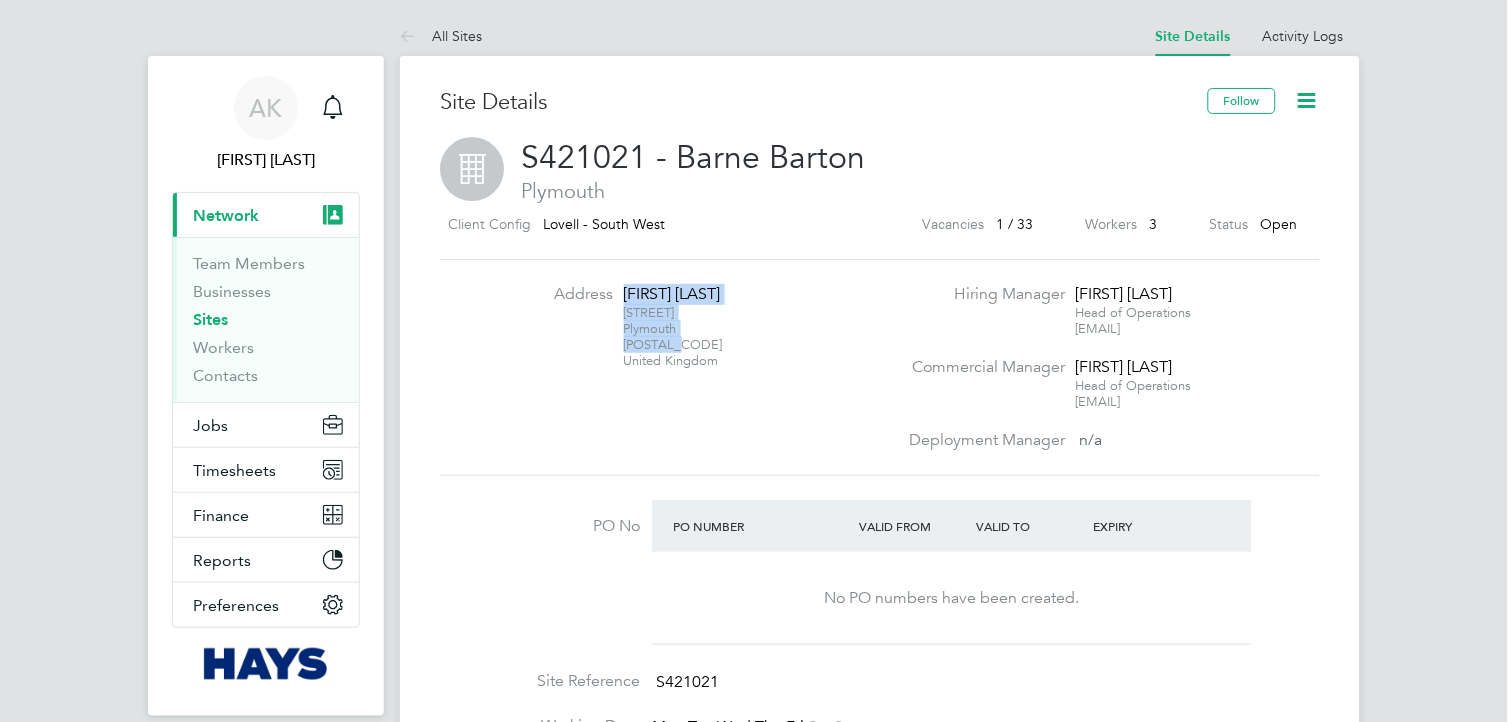 drag, startPoint x: 686, startPoint y: 346, endPoint x: 621, endPoint y: 343, distance: 65.06919 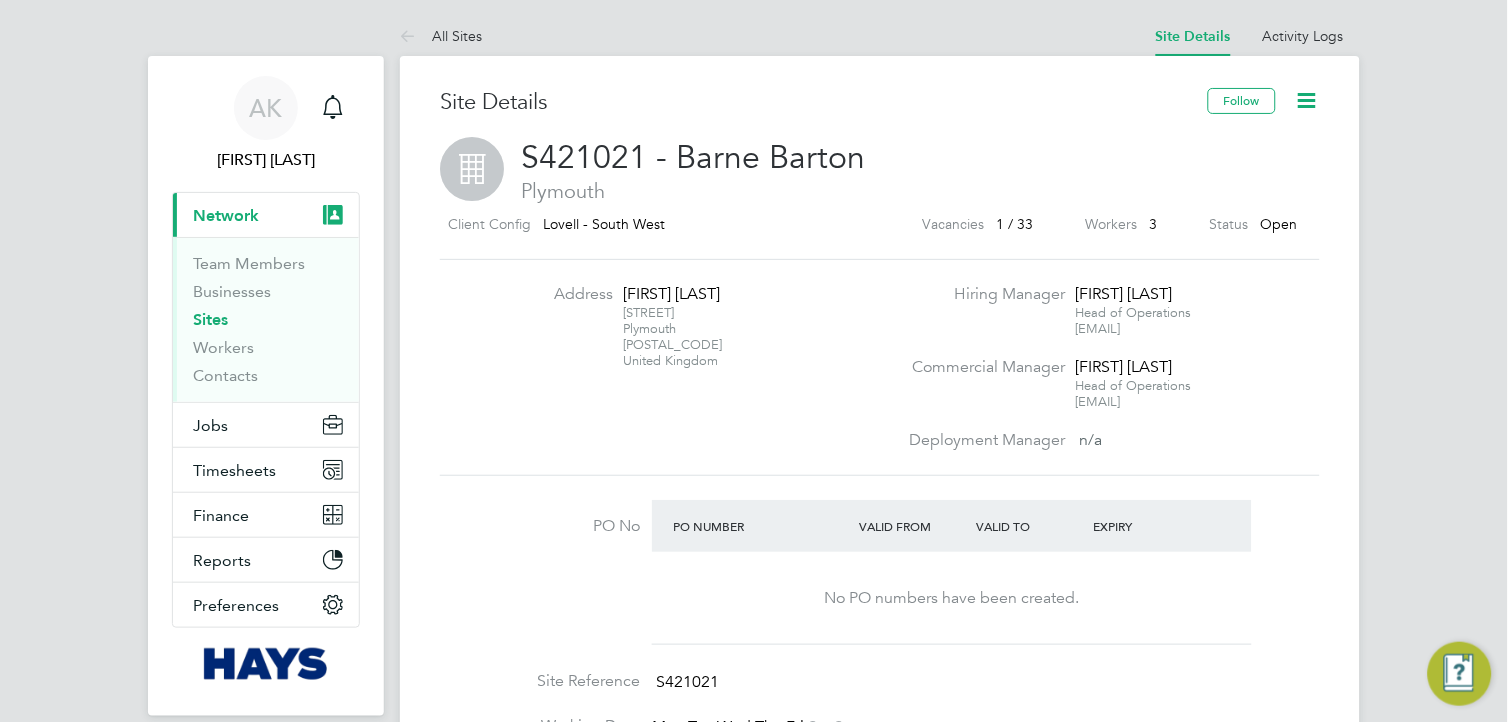 drag, startPoint x: 621, startPoint y: 343, endPoint x: 604, endPoint y: 346, distance: 17.262676 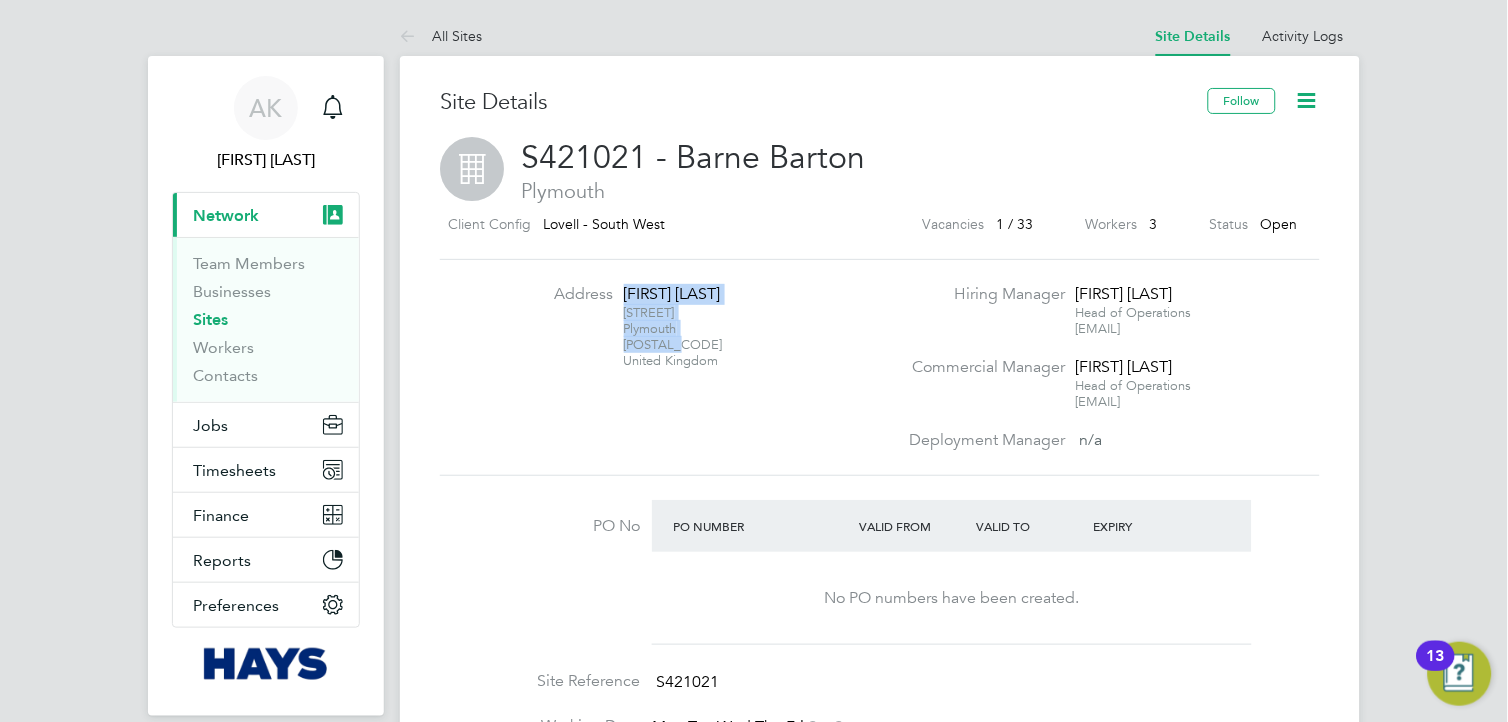 drag, startPoint x: 620, startPoint y: 343, endPoint x: 711, endPoint y: 345, distance: 91.02197 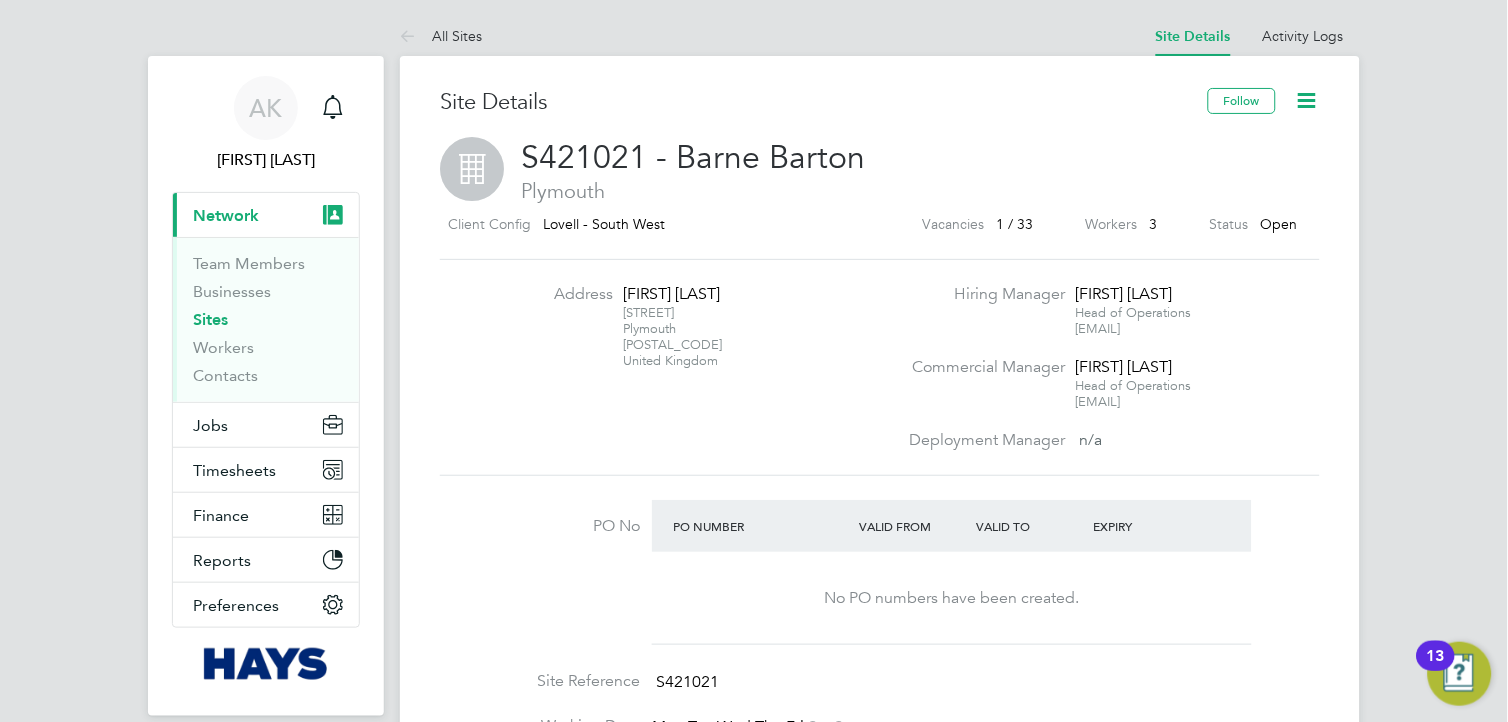 click on "Address [FIRST] [LAST] [STREET] [CITY]  [POSTAL_CODE]  [COUNTRY]" 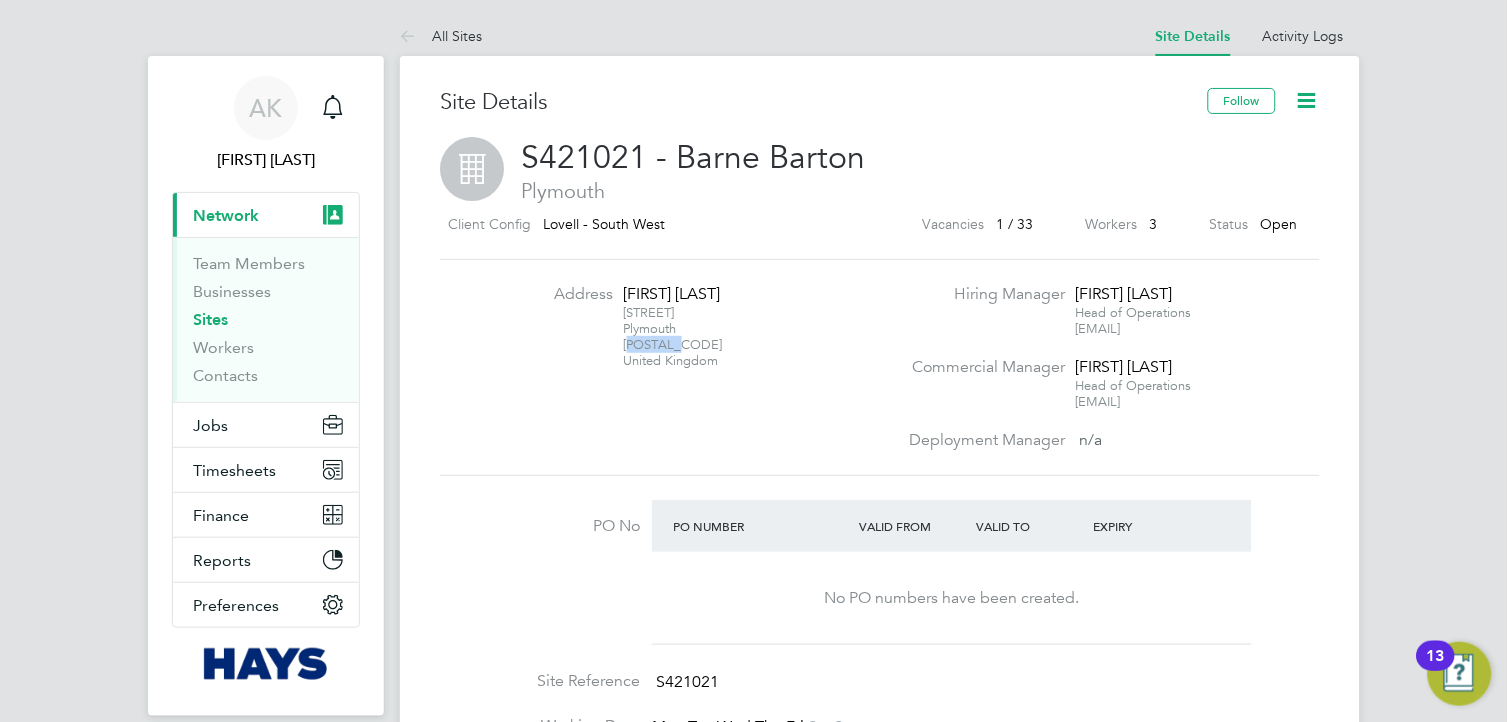 drag, startPoint x: 624, startPoint y: 343, endPoint x: 675, endPoint y: 345, distance: 51.0392 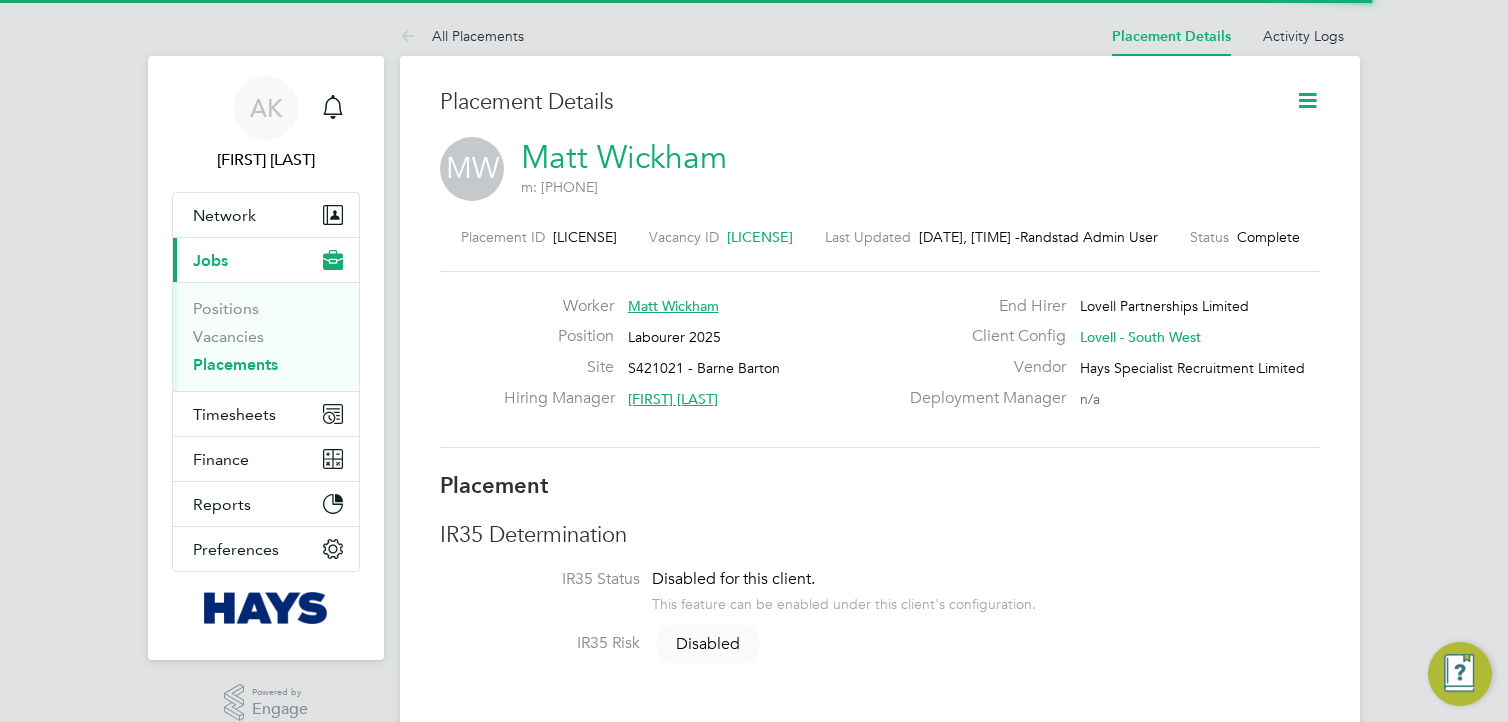 scroll, scrollTop: 0, scrollLeft: 0, axis: both 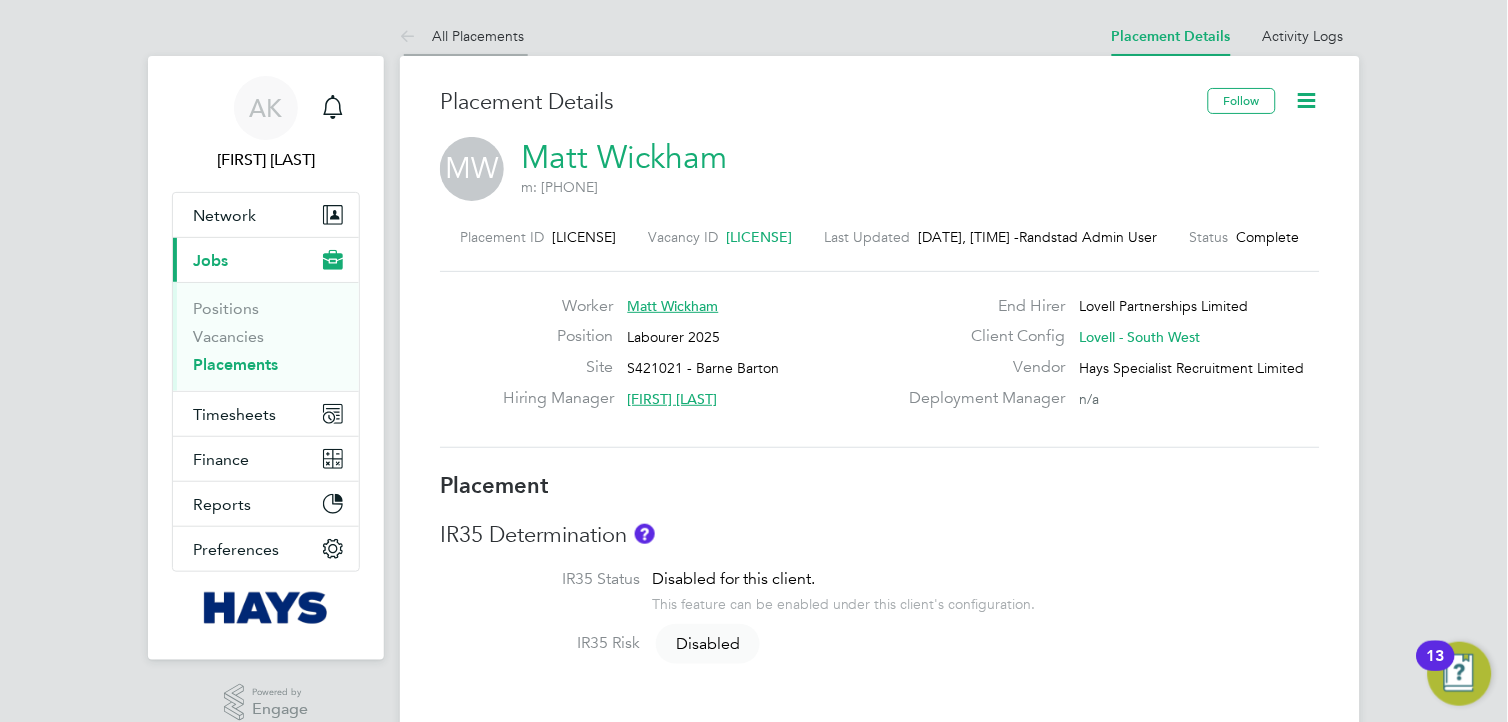 click at bounding box center [412, 37] 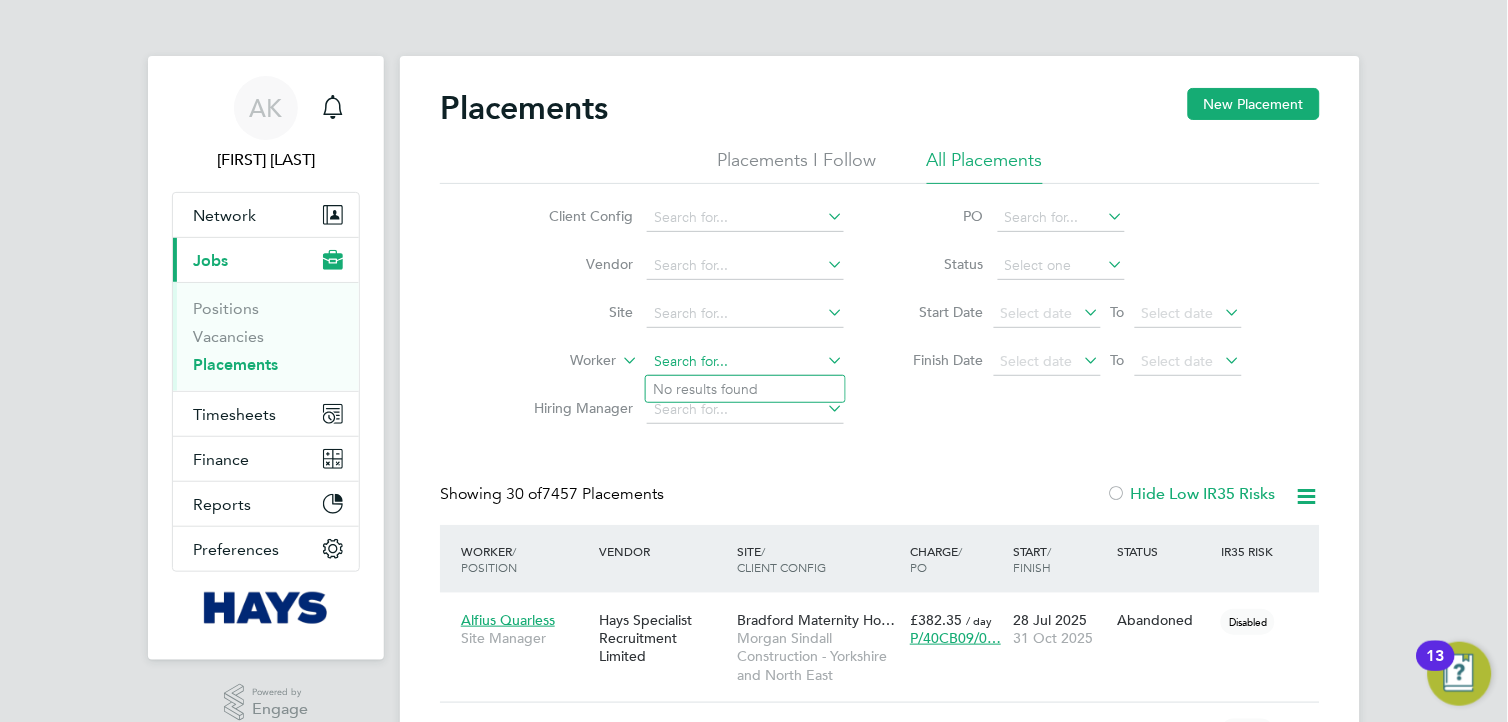 click 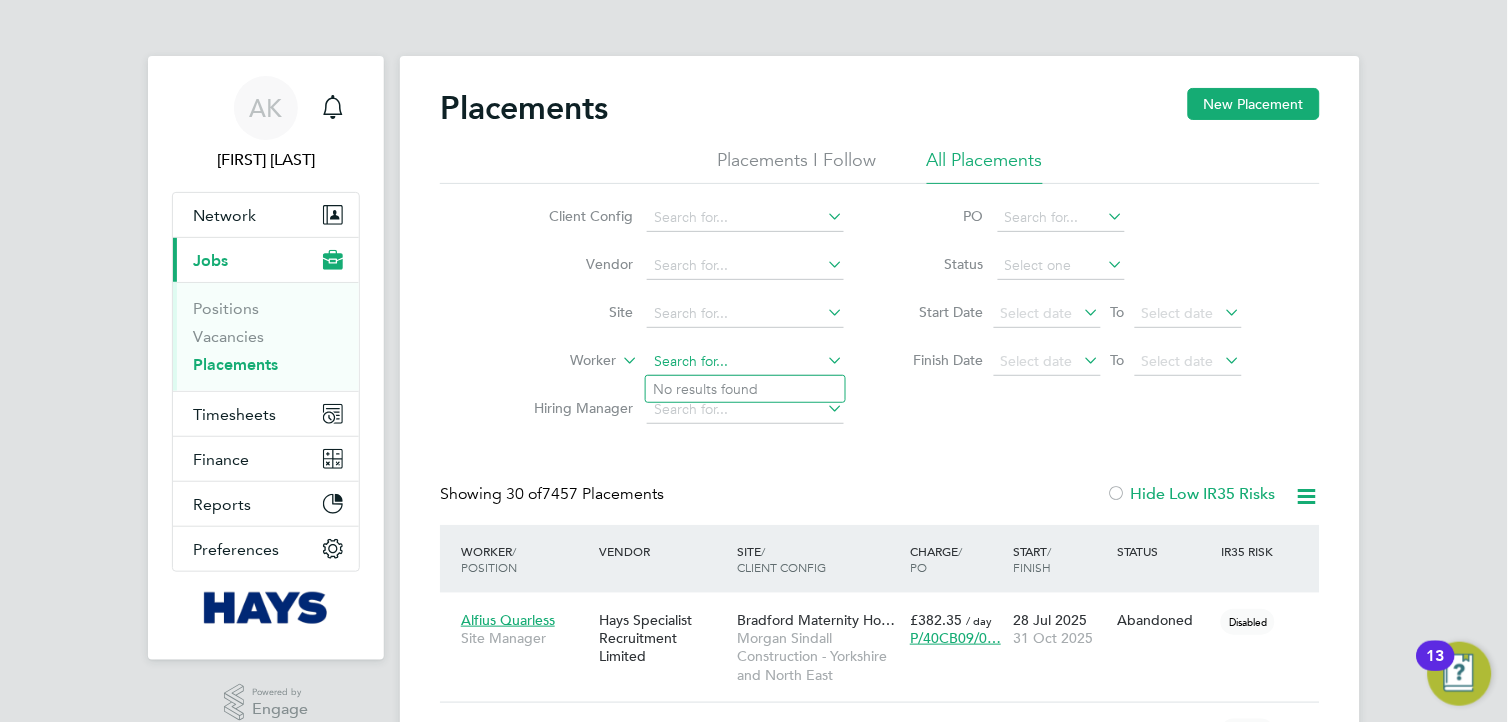 paste on "Matt Wickham" 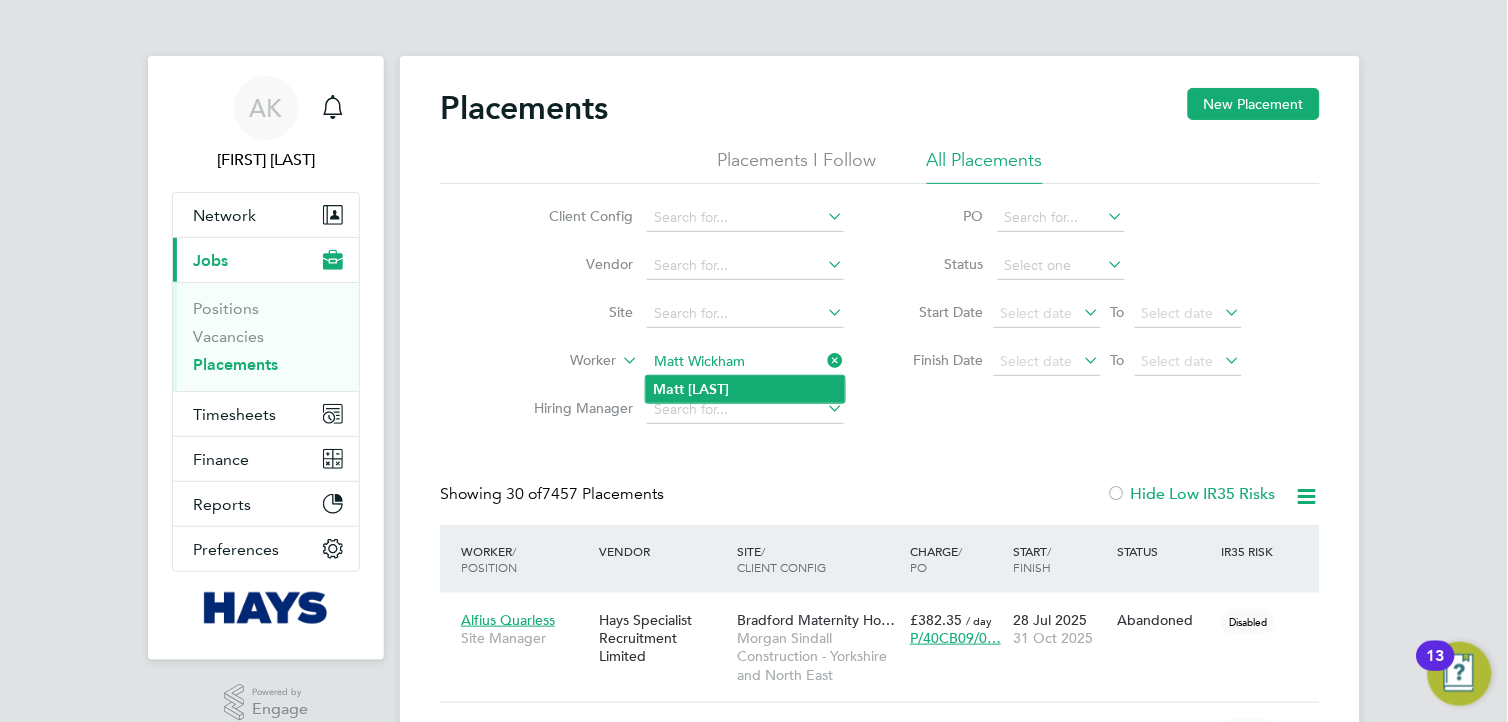 type on "Matt Wickham" 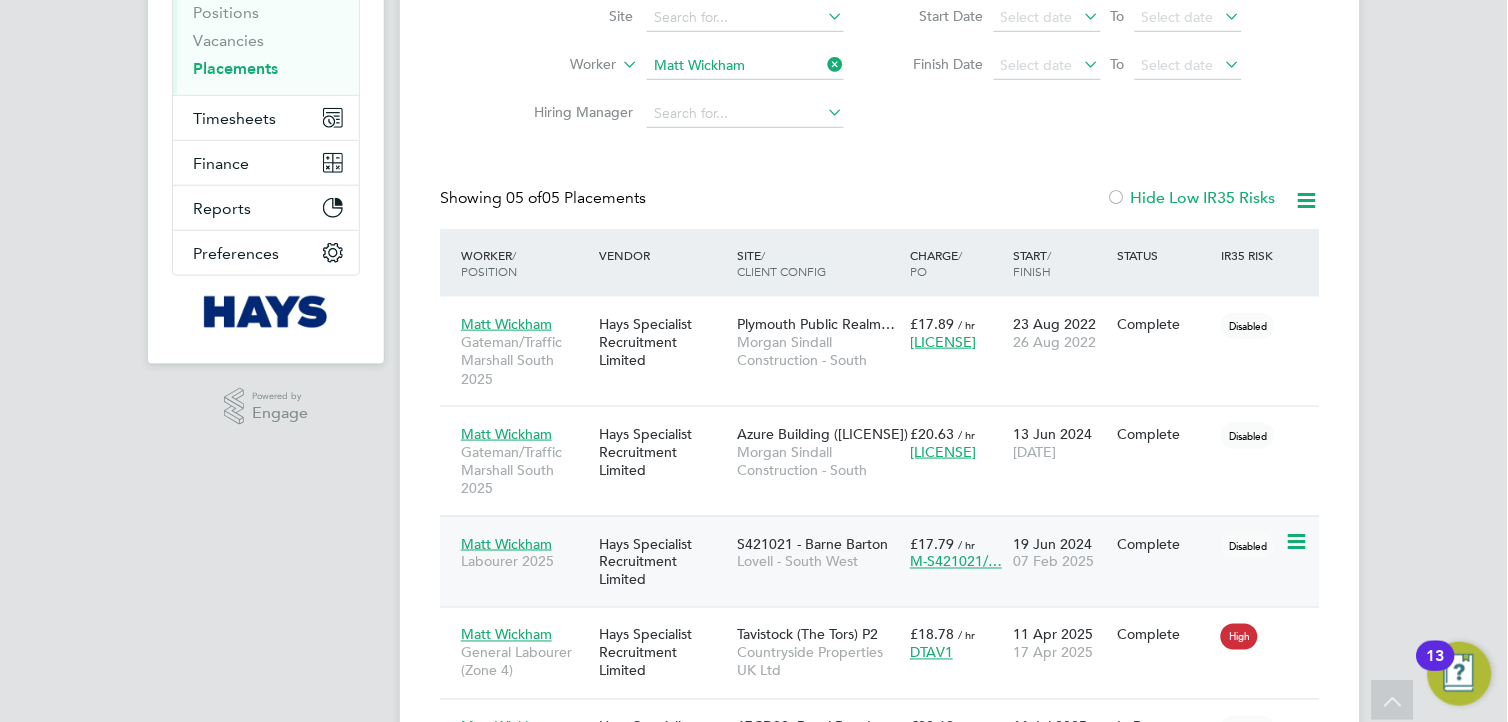 click on "Matt Wickham" 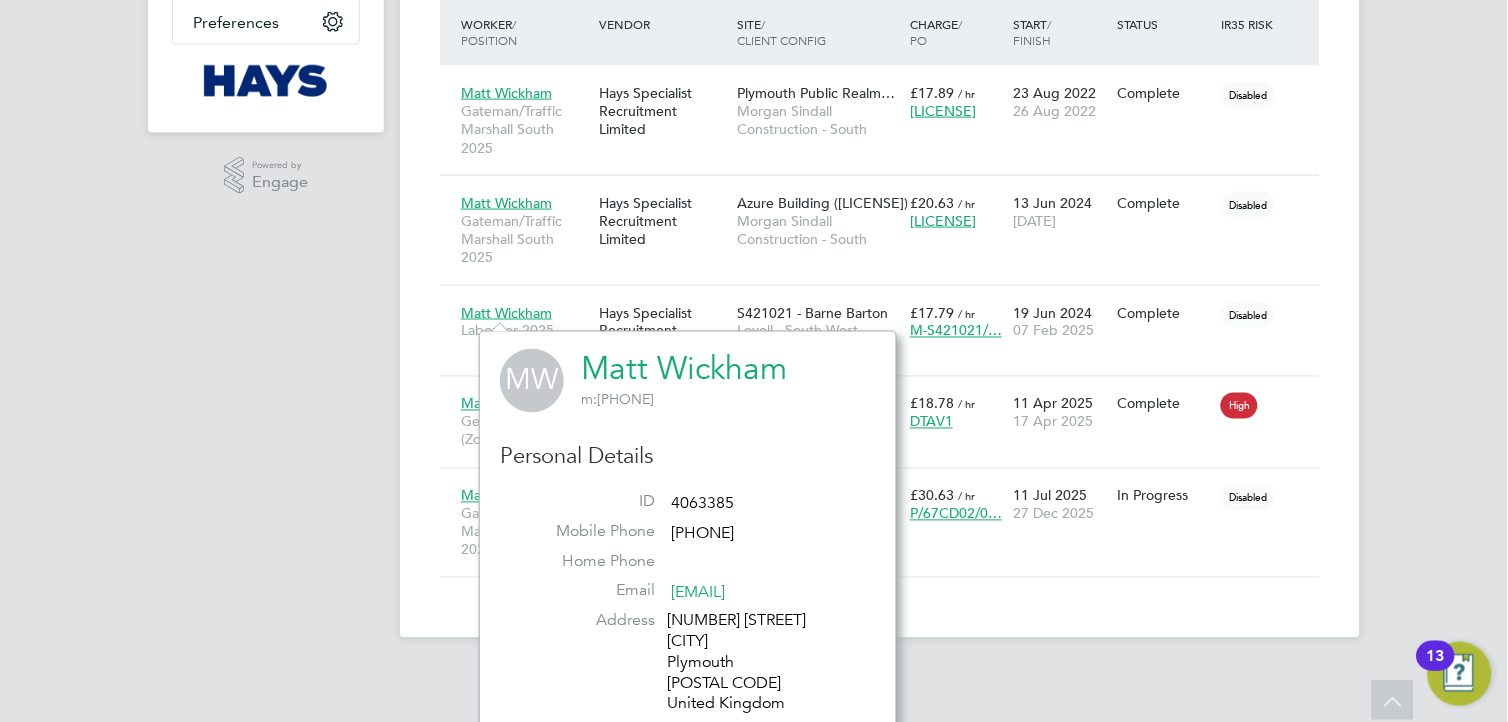 click on "Personal Details ID     4063385 Mobile Phone   07576659026 Home Phone   Email   mattwickham77@hotmail.co.uk Address 22 Lizard Walk Southway Plymouth PL6 6EZ United Kingdom Date of Birth   22 Jun 1977 Gender   Male Nationality   National Ins. No.   JX567983D" 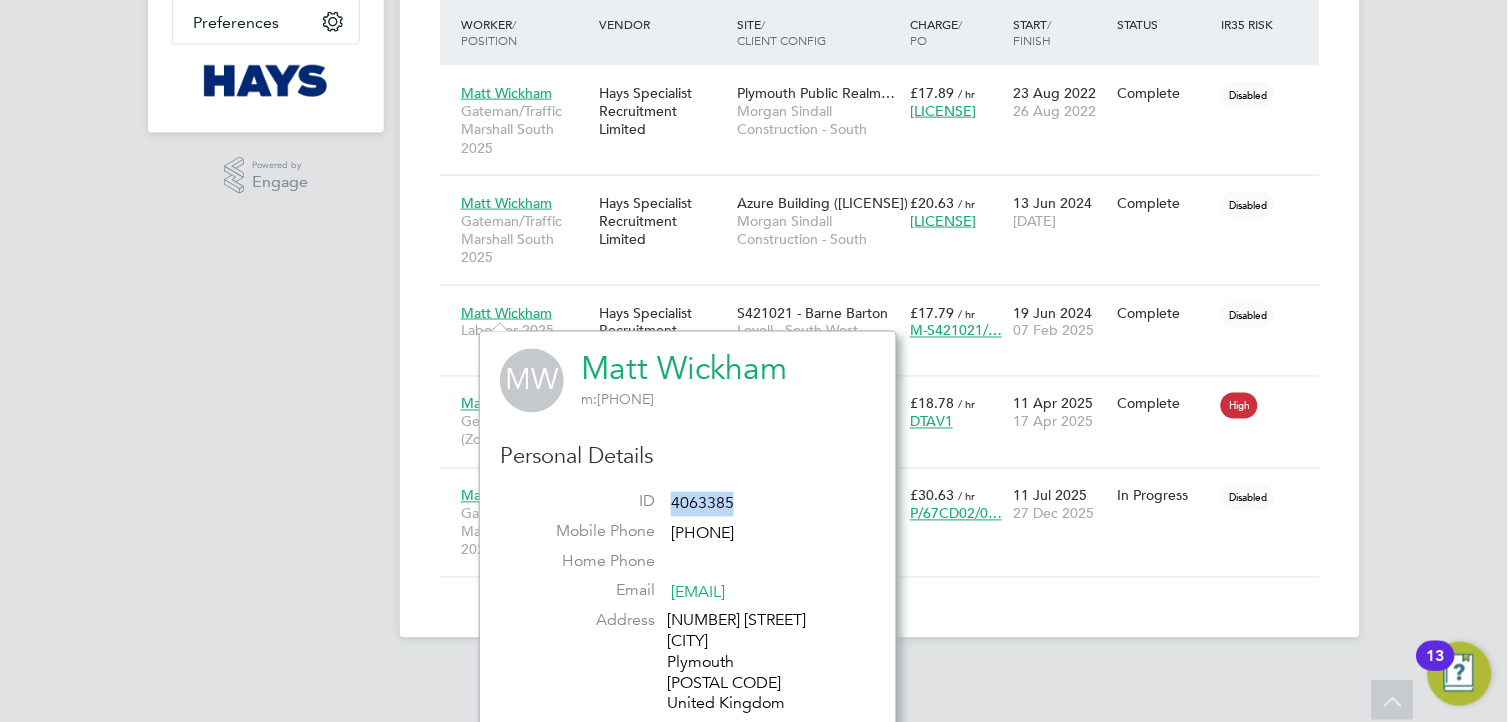 click on "Personal Details ID     4063385 Mobile Phone   07576659026 Home Phone   Email   mattwickham77@hotmail.co.uk Address 22 Lizard Walk Southway Plymouth PL6 6EZ United Kingdom Date of Birth   22 Jun 1977 Gender   Male Nationality   National Ins. No.   JX567983D" 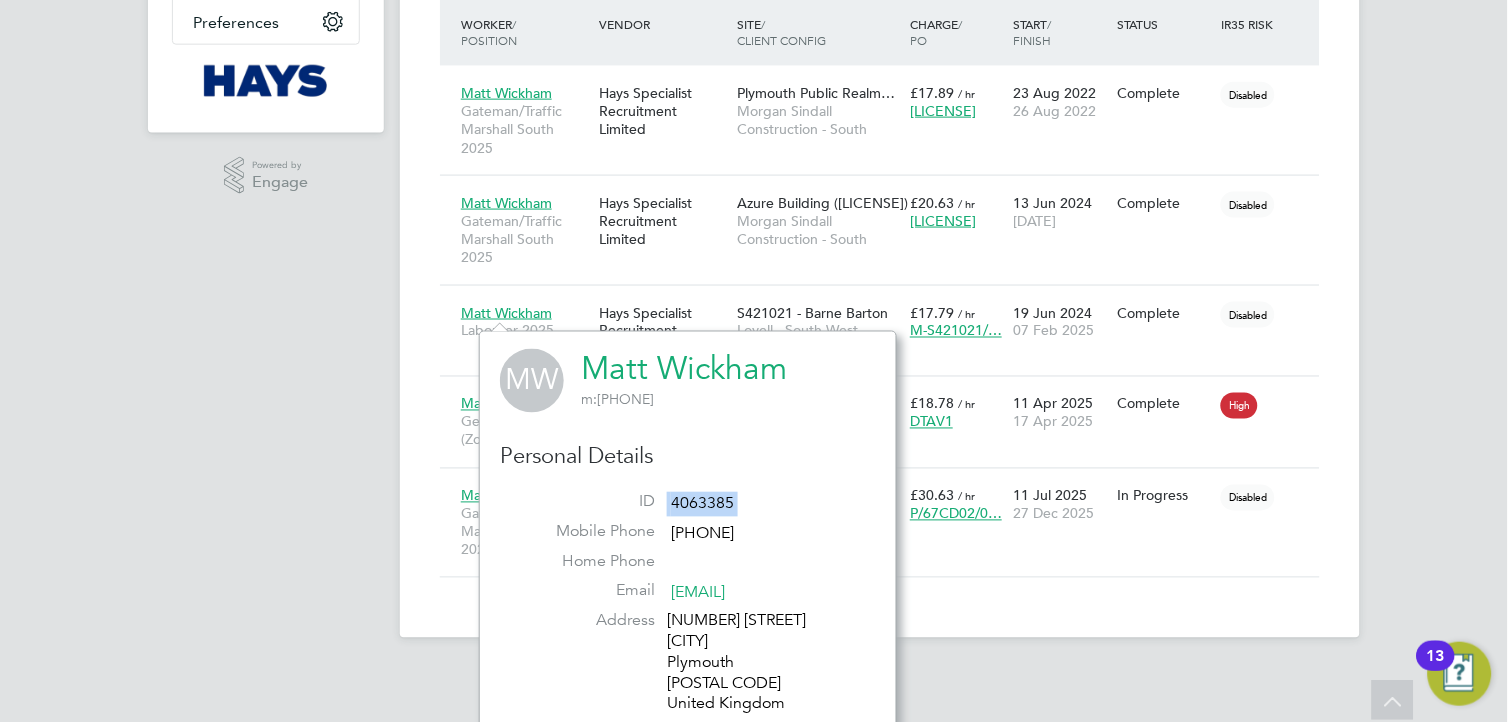 click on "Personal Details ID     4063385 Mobile Phone   07576659026 Home Phone   Email   mattwickham77@hotmail.co.uk Address 22 Lizard Walk Southway Plymouth PL6 6EZ United Kingdom Date of Birth   22 Jun 1977 Gender   Male Nationality   National Ins. No.   JX567983D" 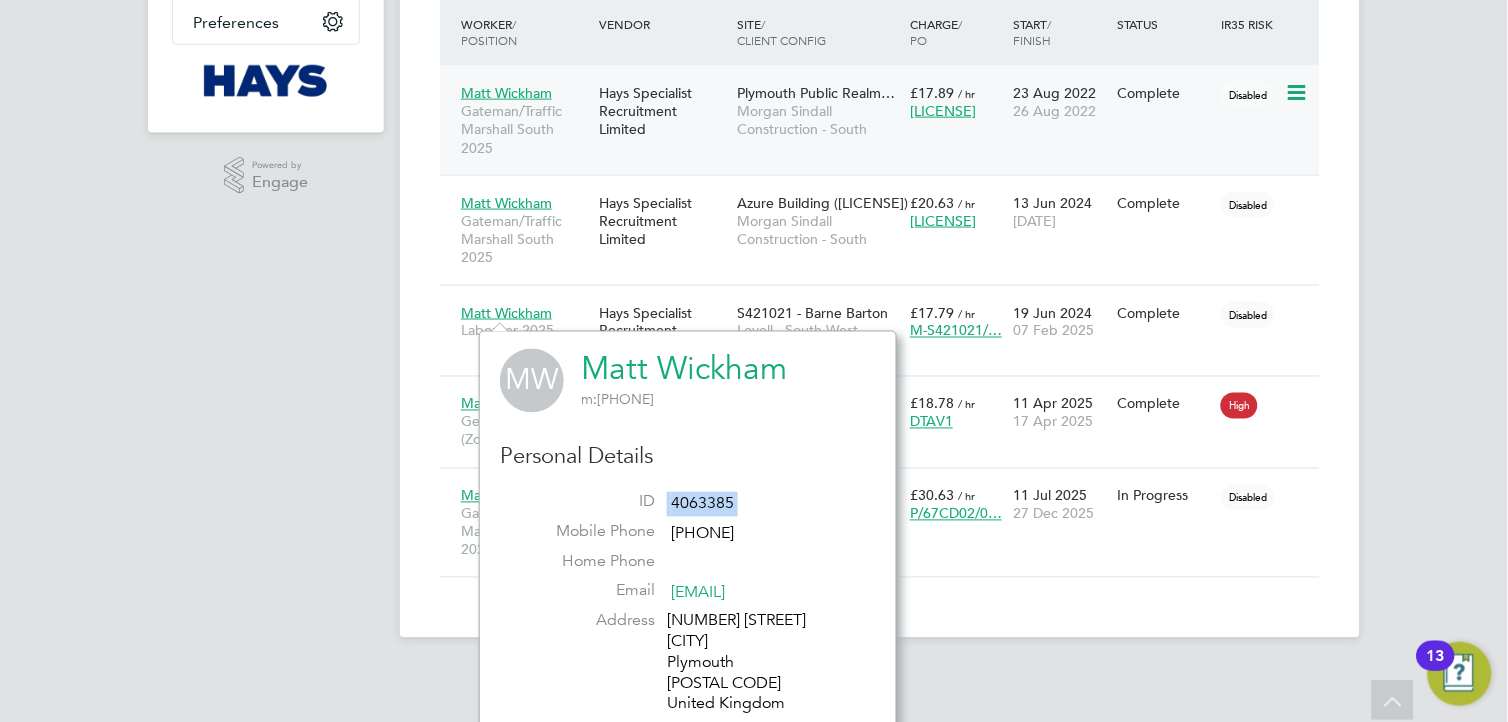 scroll, scrollTop: 0, scrollLeft: 0, axis: both 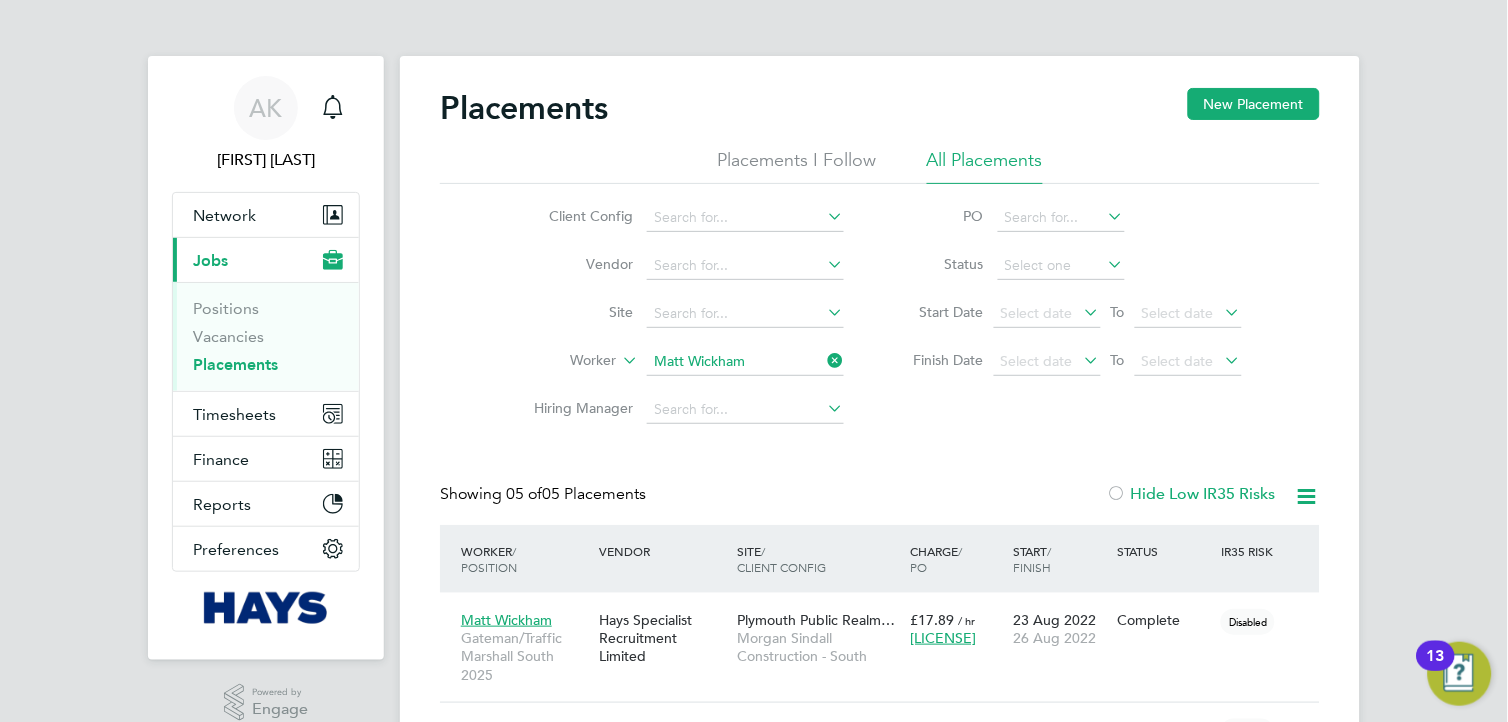 click 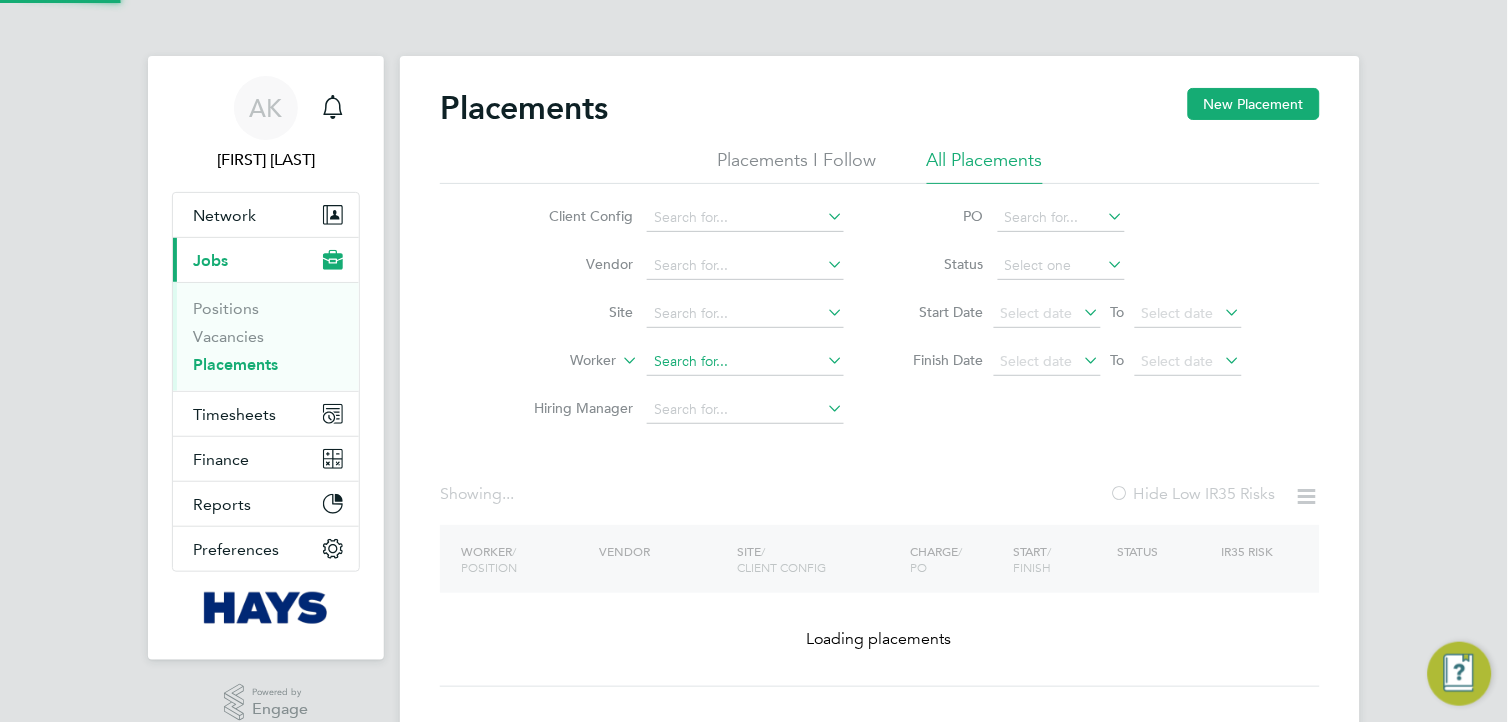 click 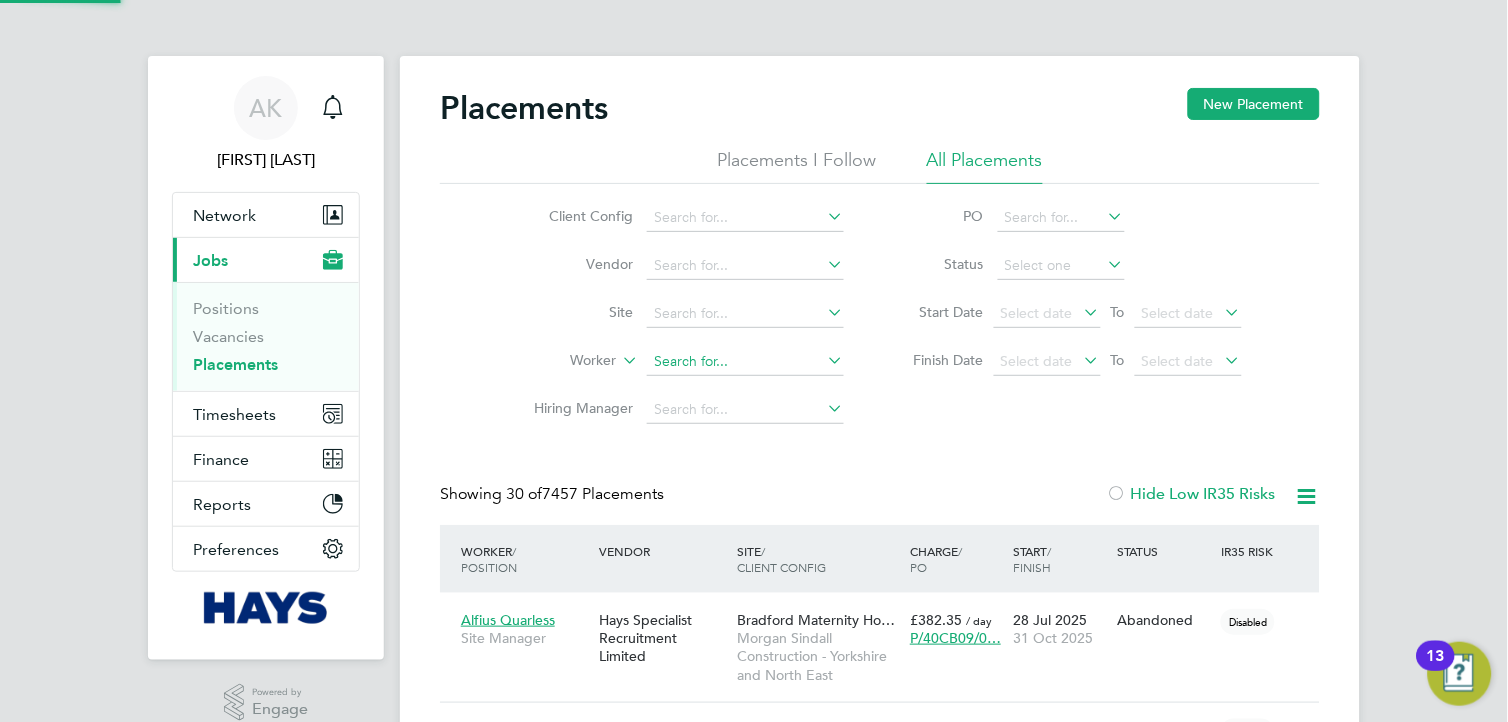 paste on "Paul White" 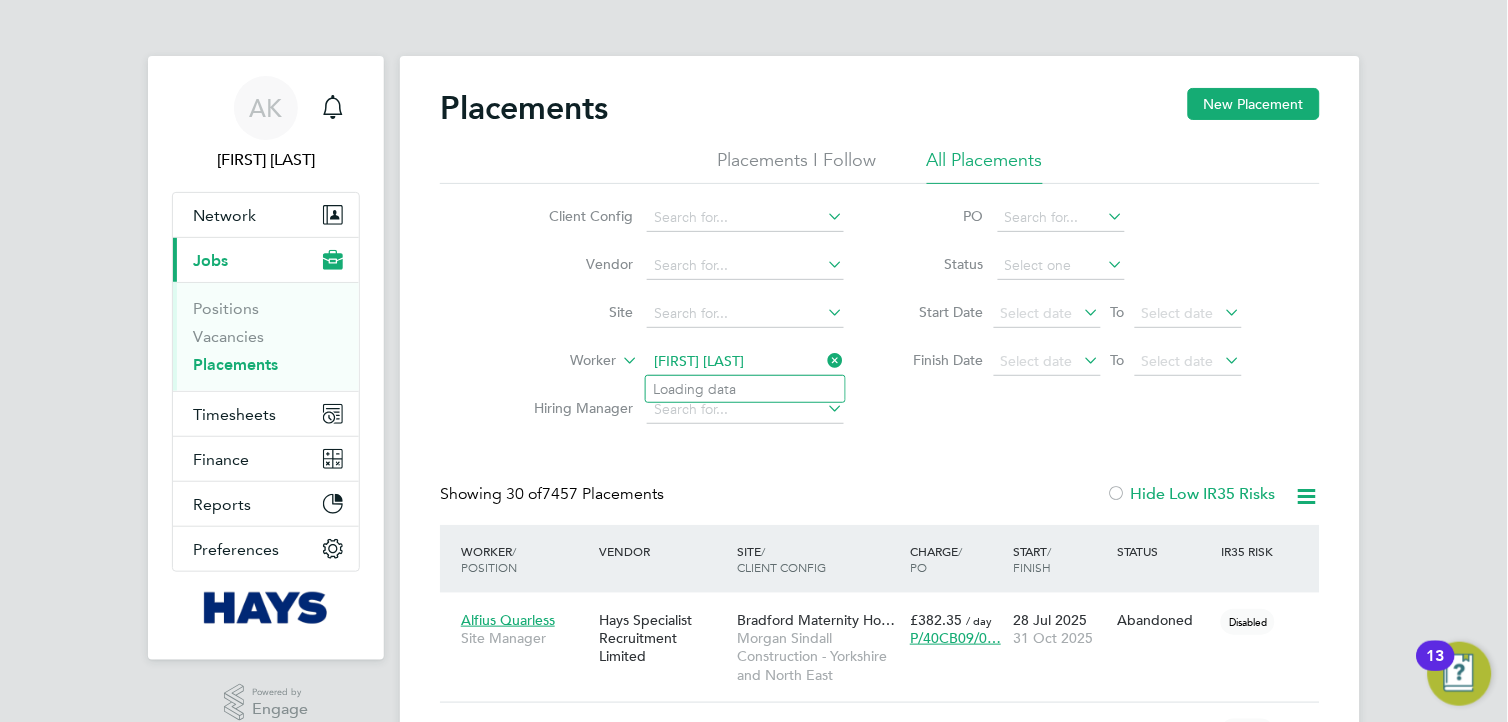 scroll, scrollTop: 8, scrollLeft: 10, axis: both 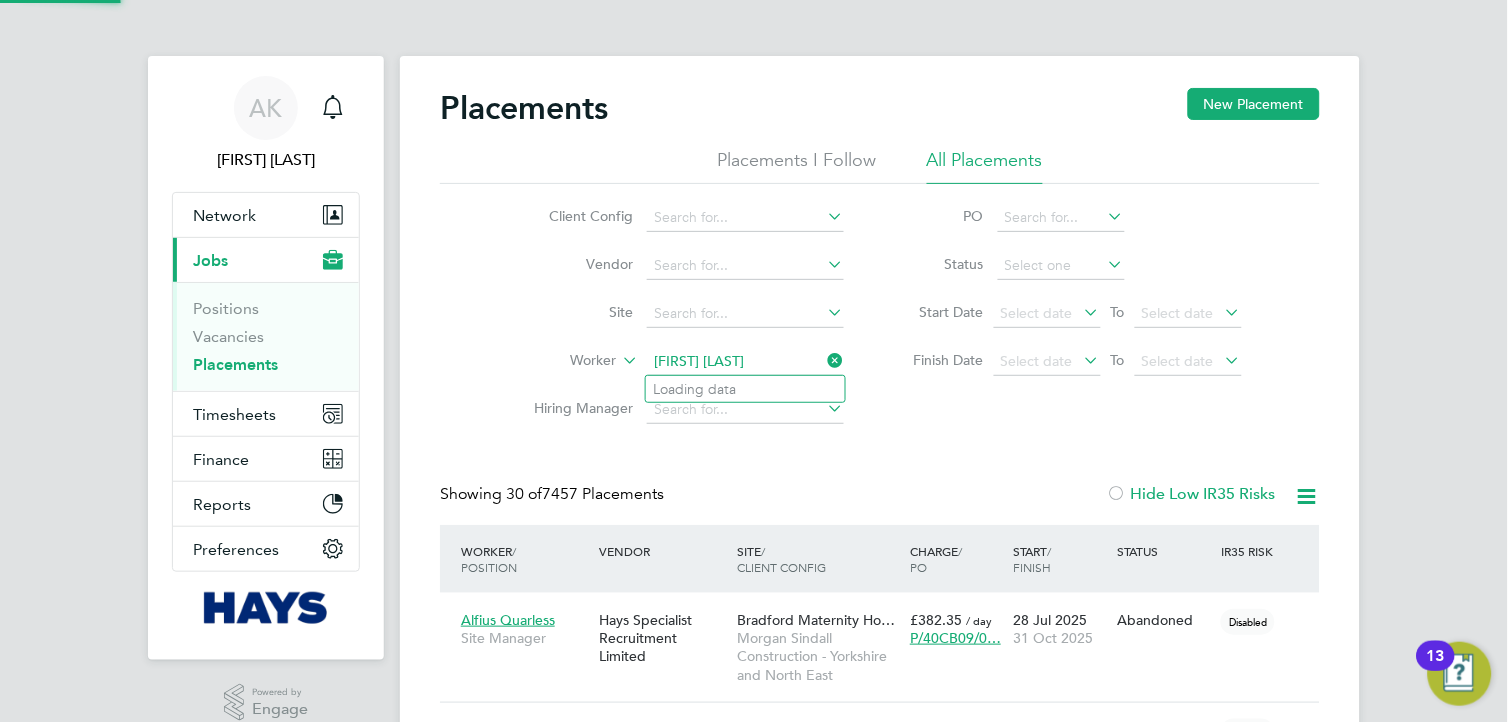 type on "Paul White" 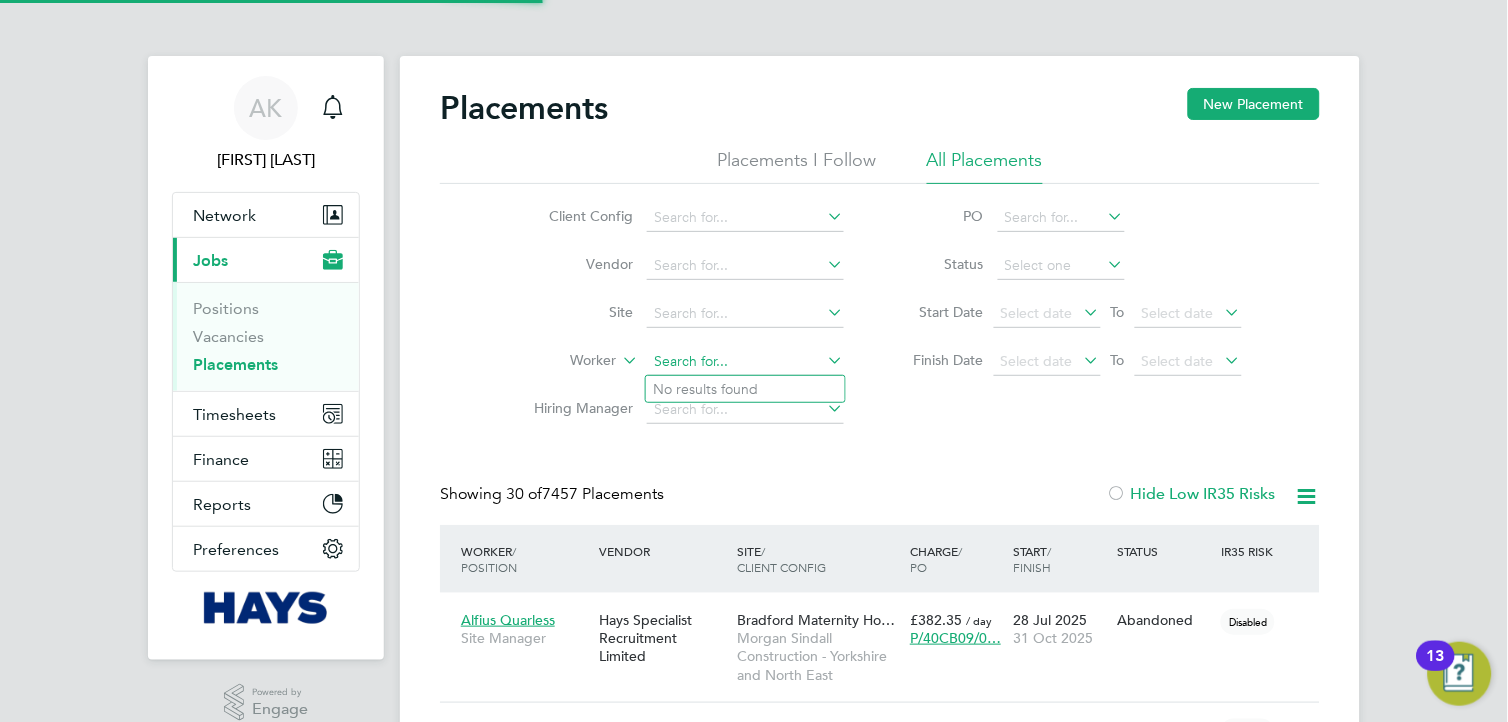 click 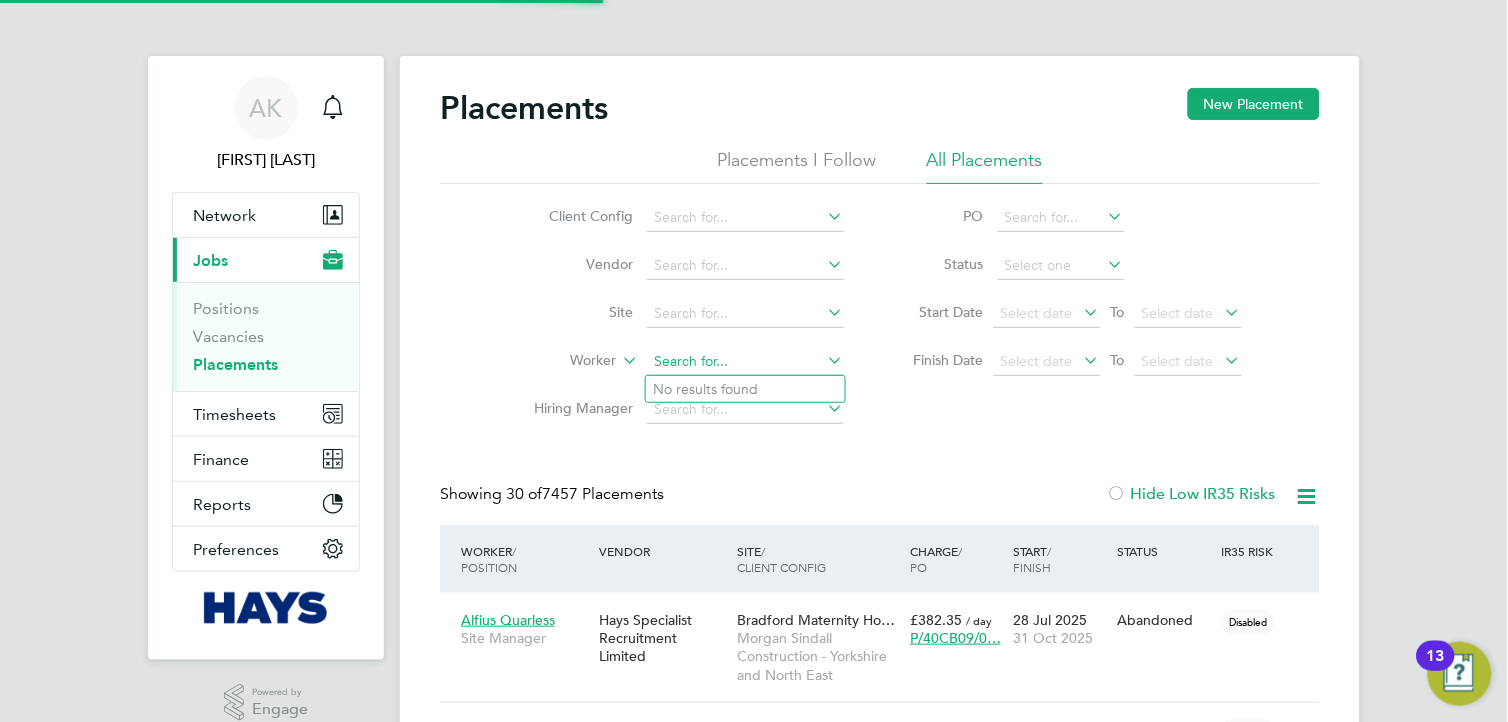 paste on "Paul White" 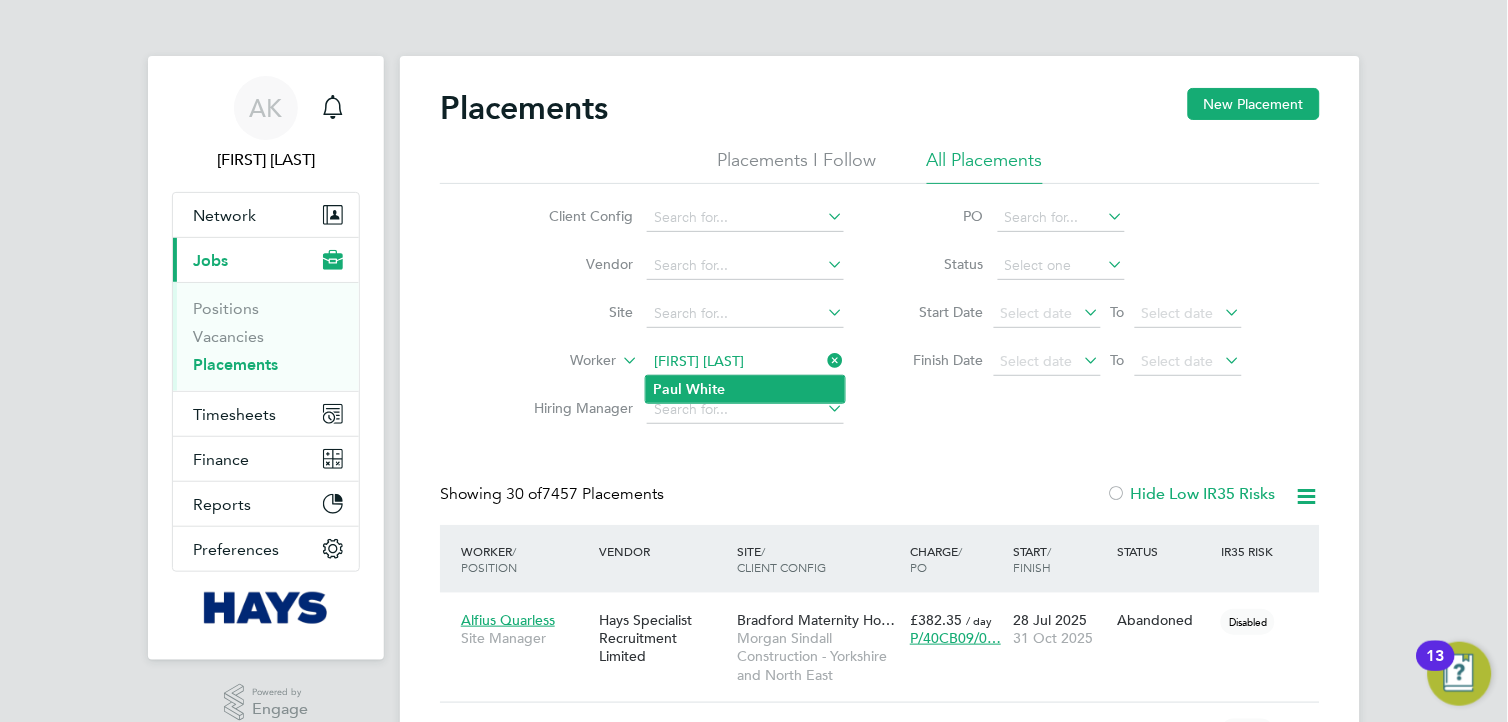 type on "Paul White" 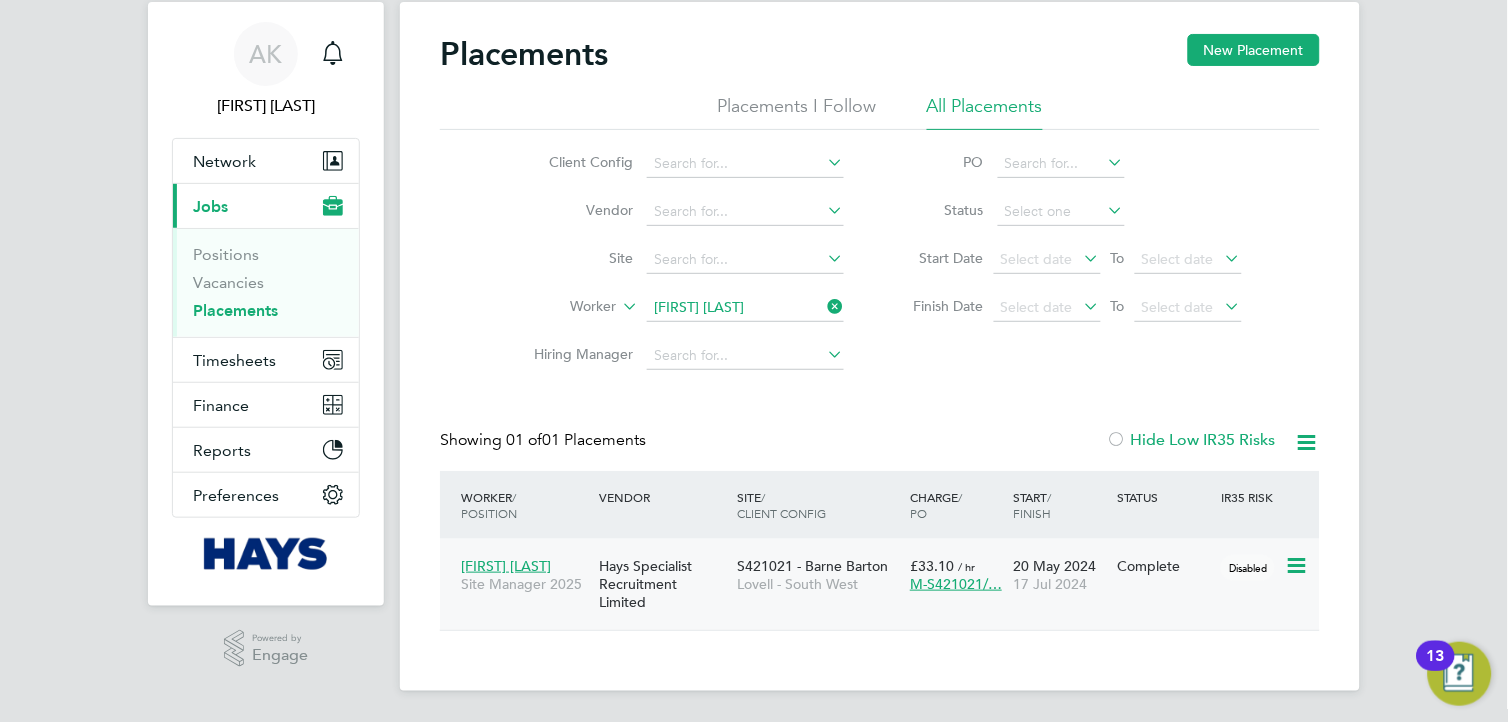 click on "Paul White" 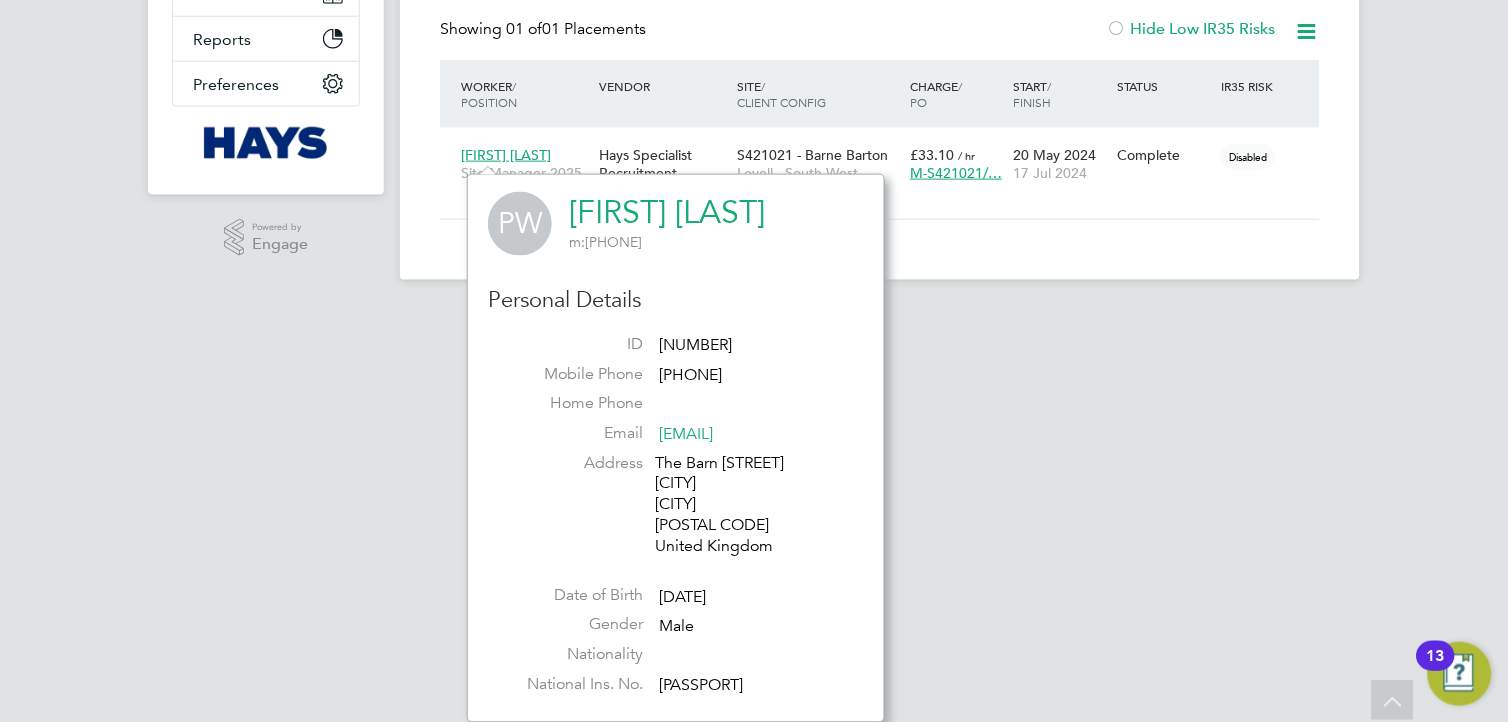 click on "18994391" 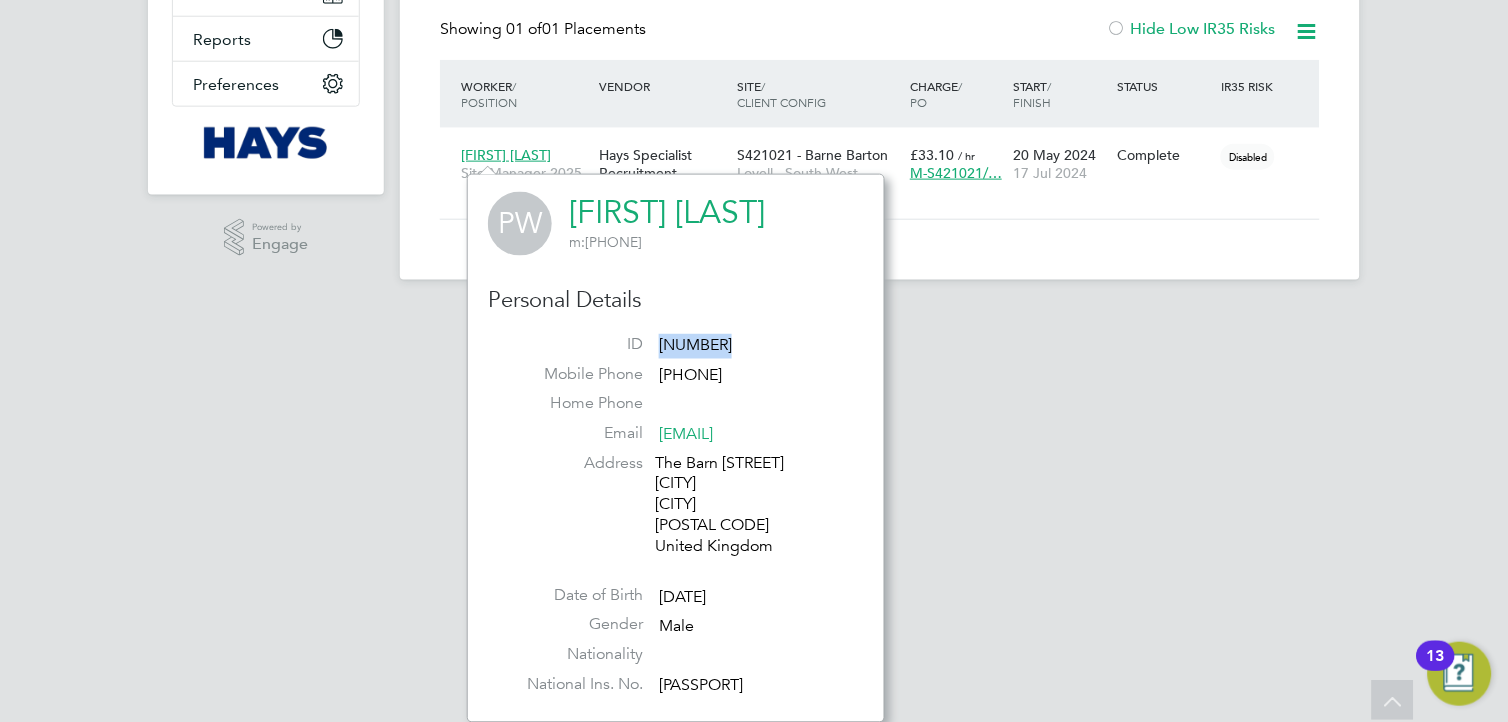 click on "18994391" 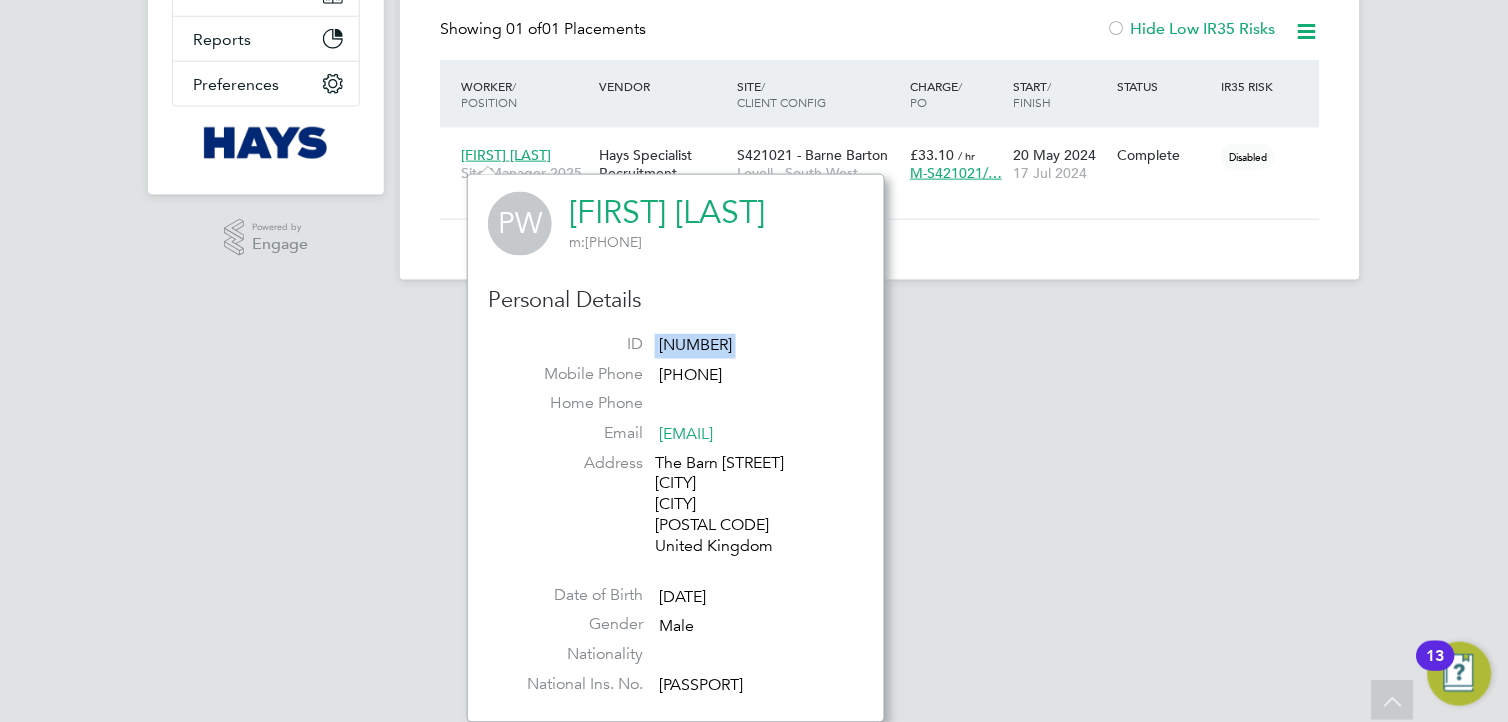 copy on "18994391 Mobile Phone" 